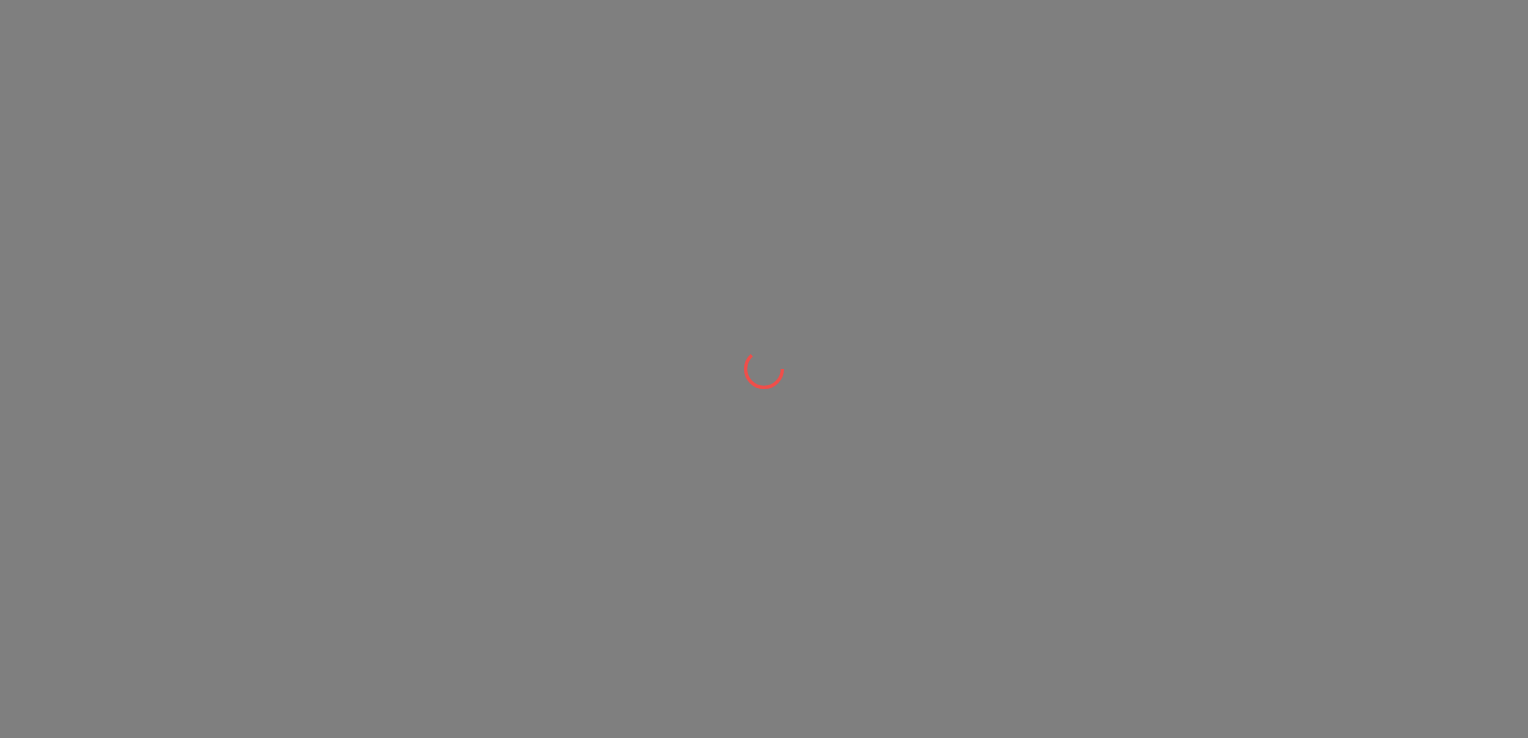 scroll, scrollTop: 0, scrollLeft: 0, axis: both 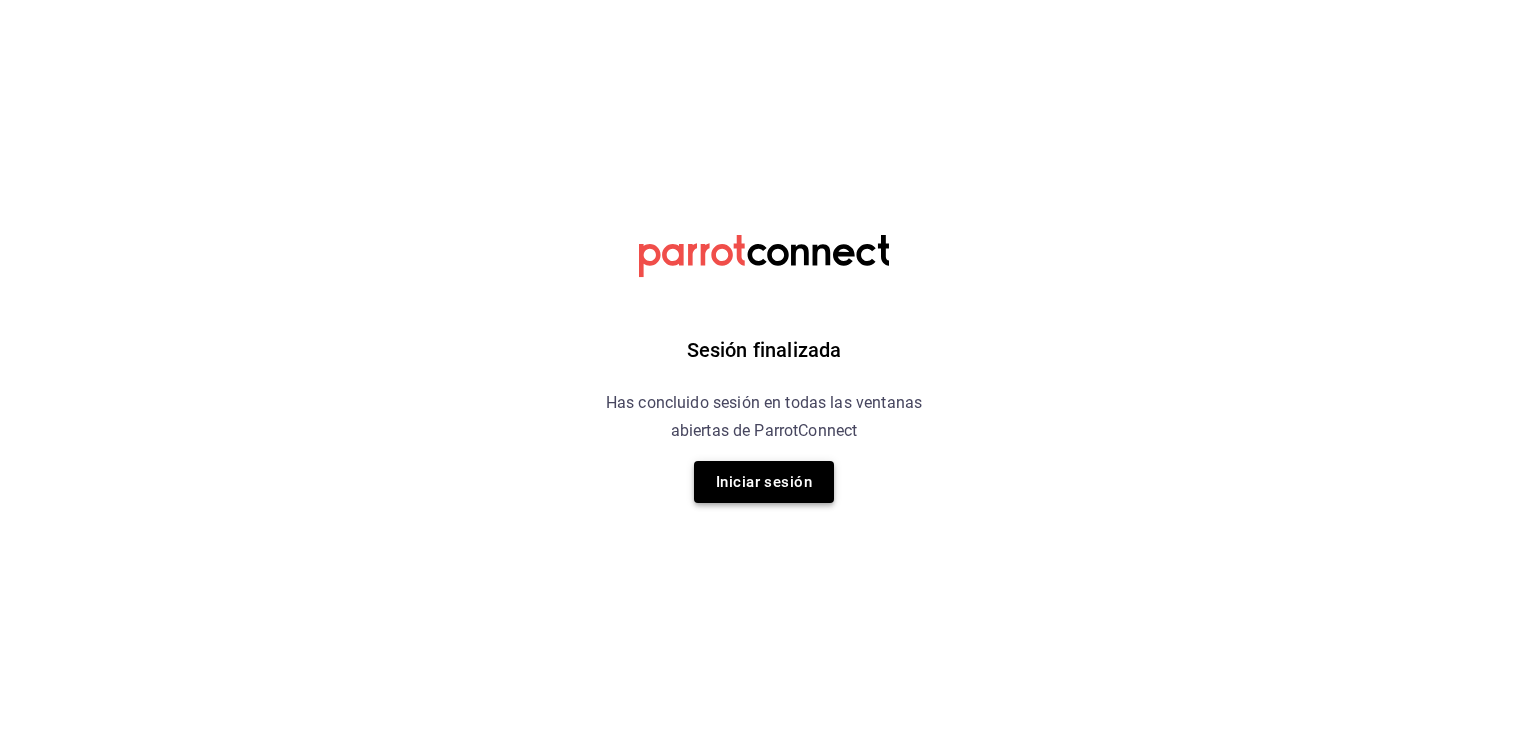 click on "Iniciar sesión" at bounding box center (764, 482) 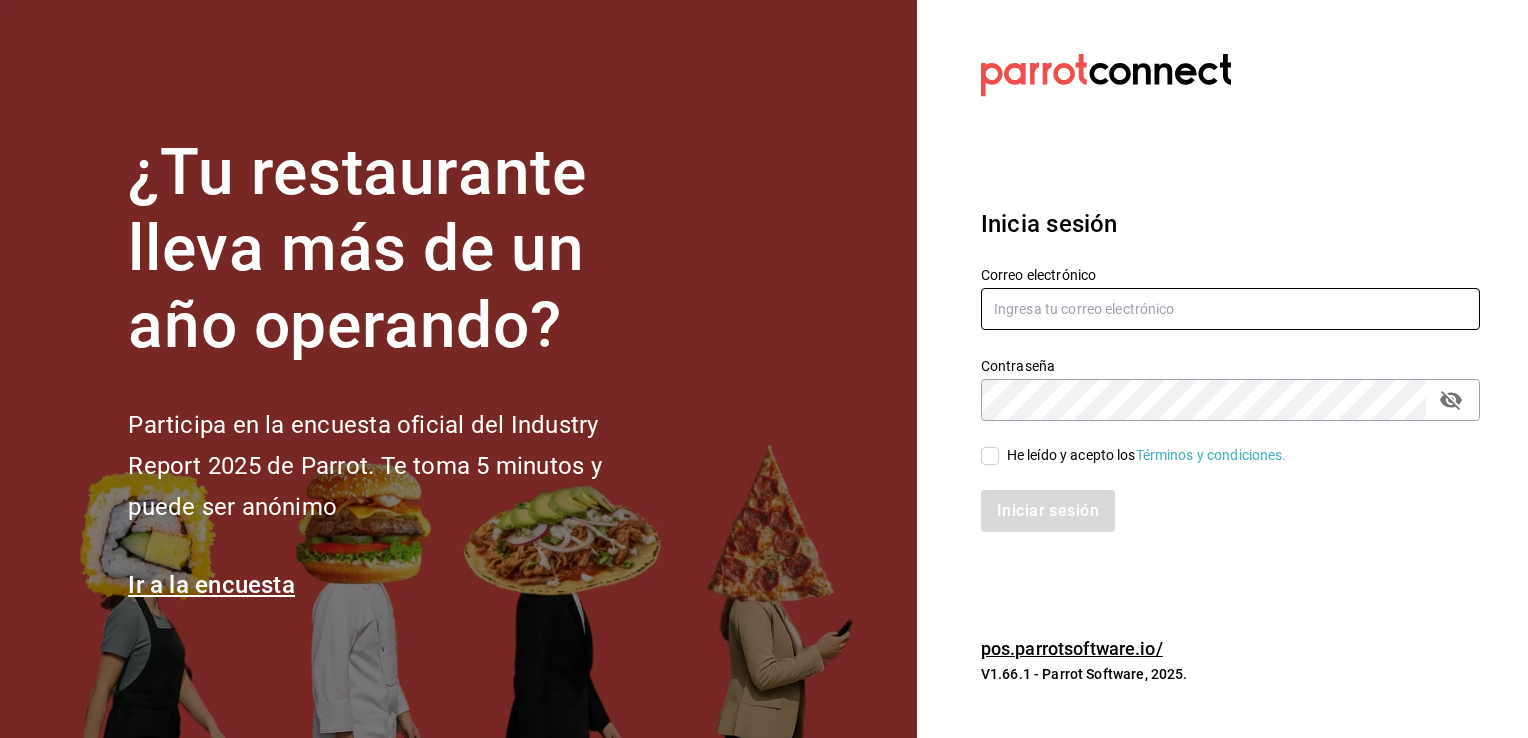 type on "[EMAIL]" 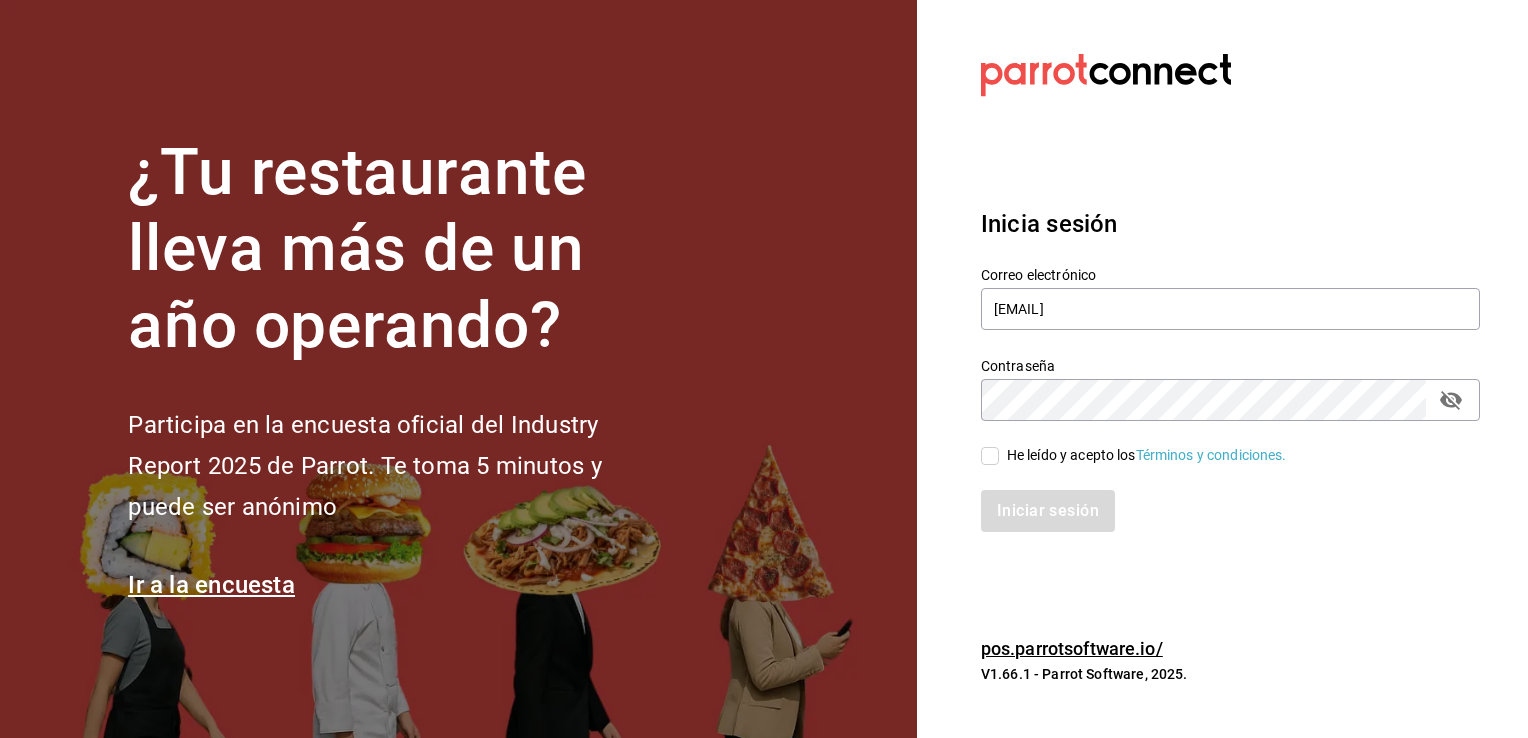 click on "He leído y acepto los  Términos y condiciones." at bounding box center [990, 456] 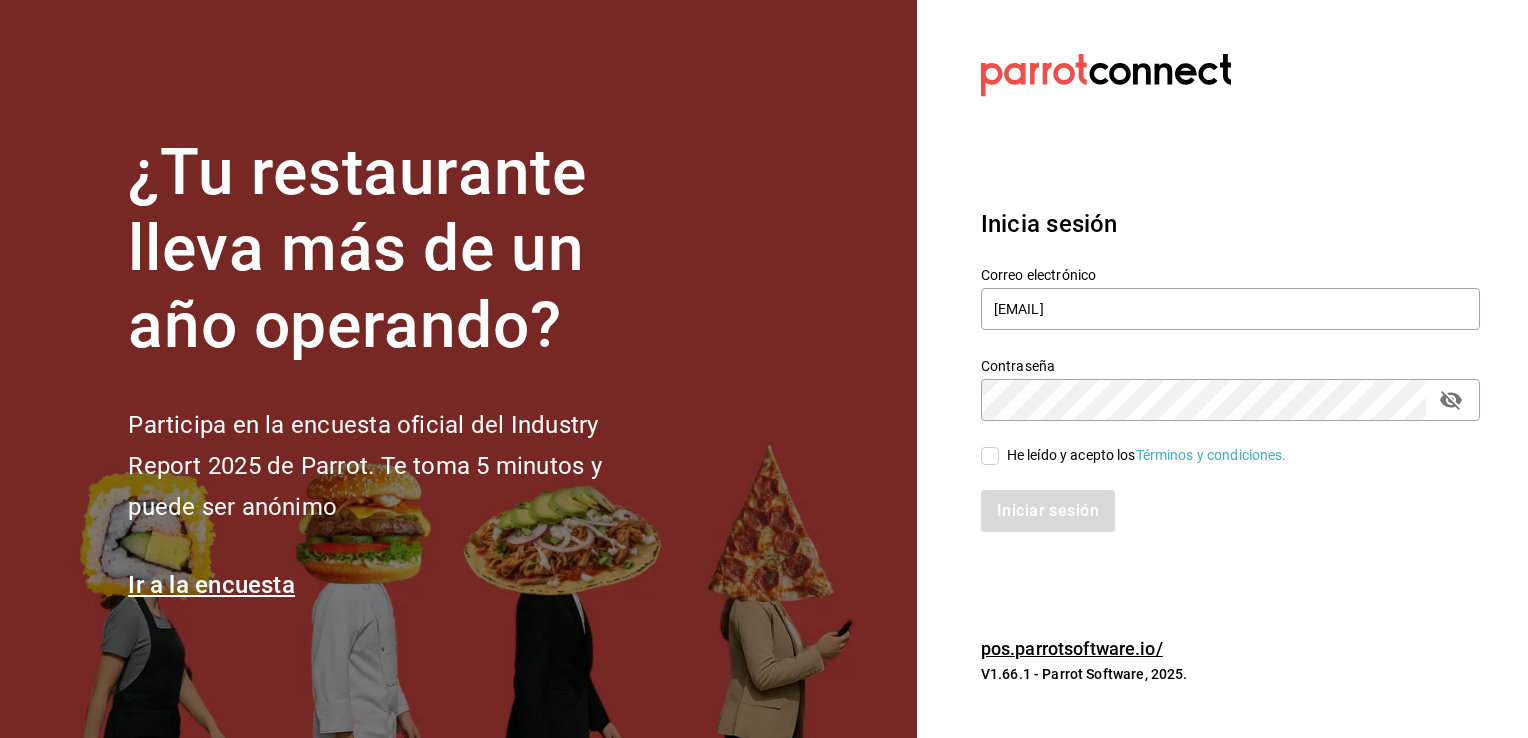 checkbox on "true" 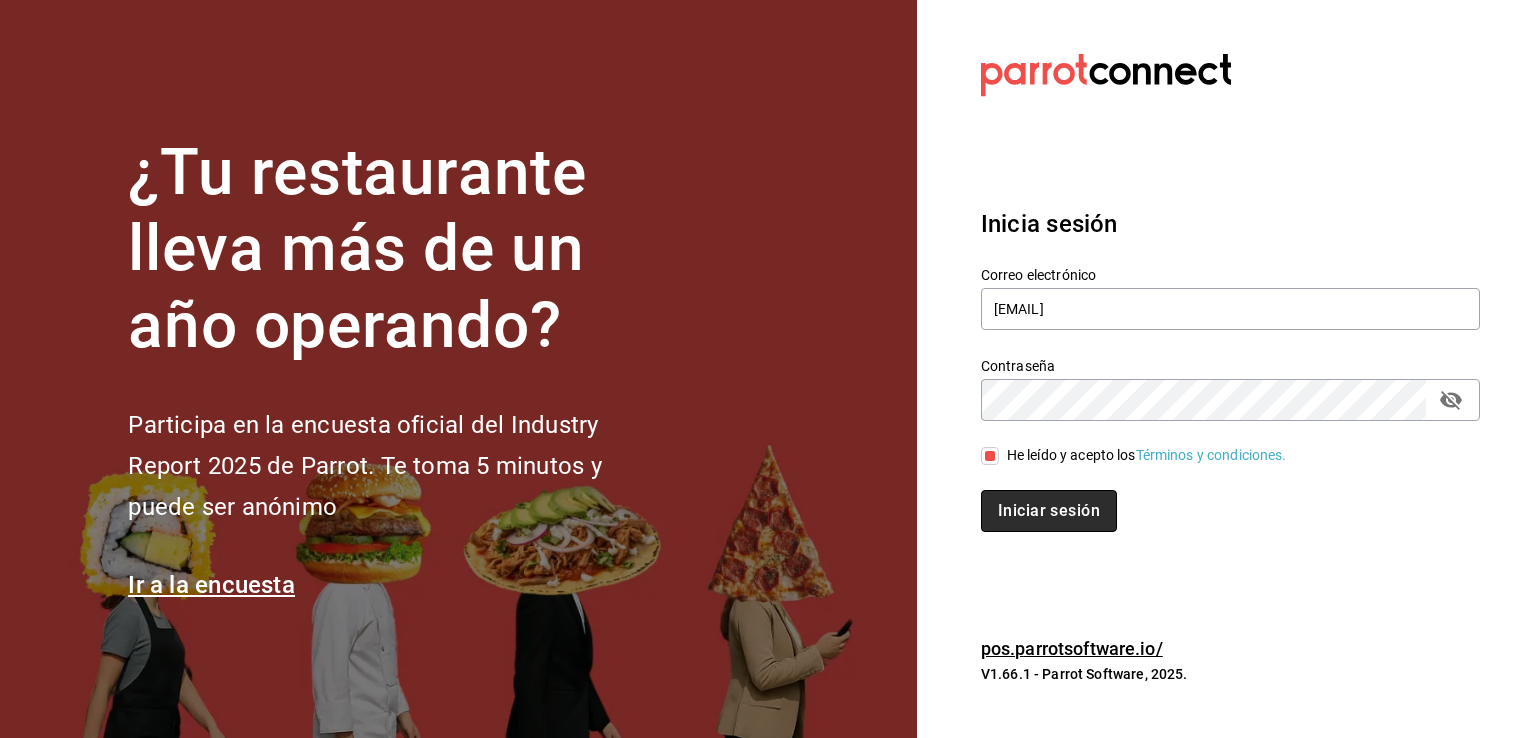 click on "Iniciar sesión" at bounding box center [1049, 511] 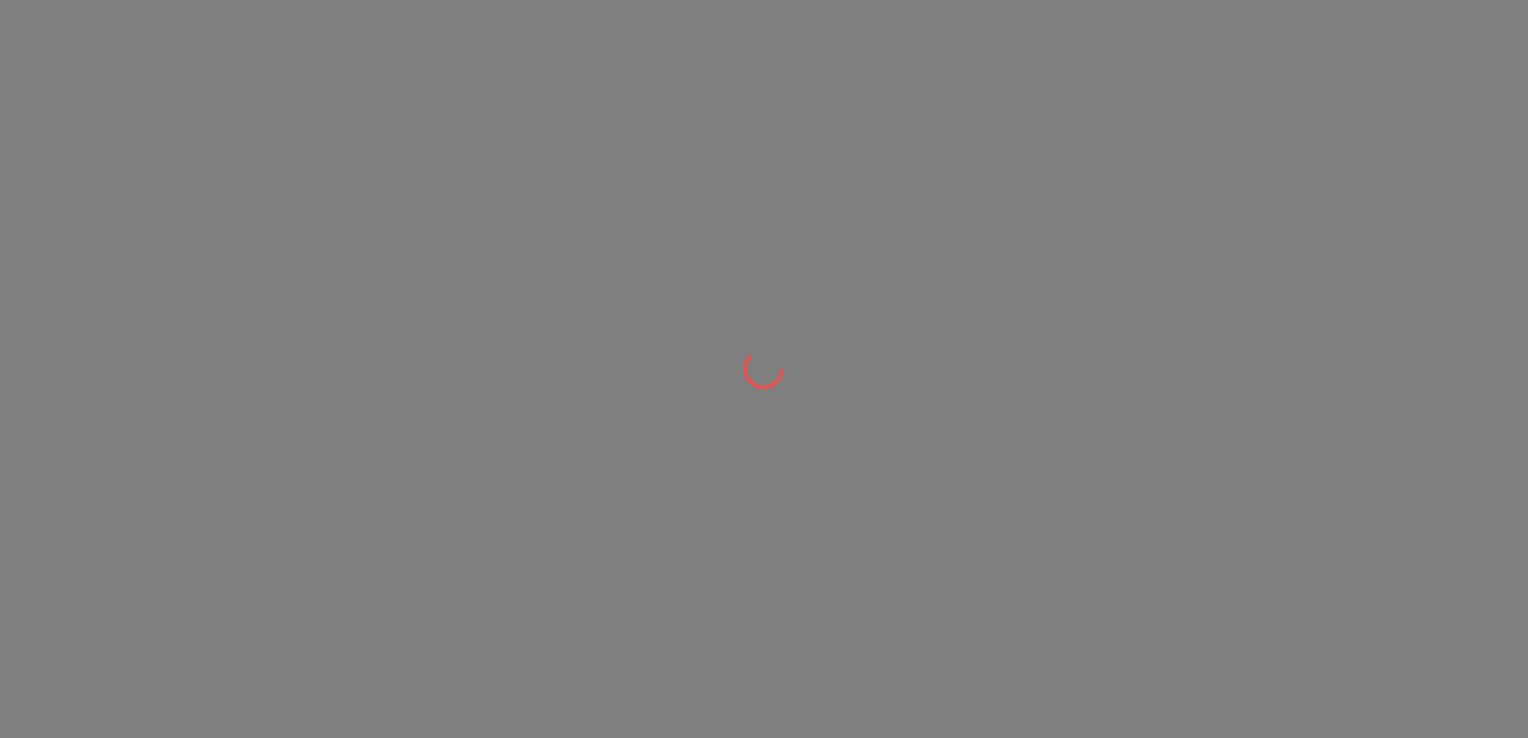scroll, scrollTop: 0, scrollLeft: 0, axis: both 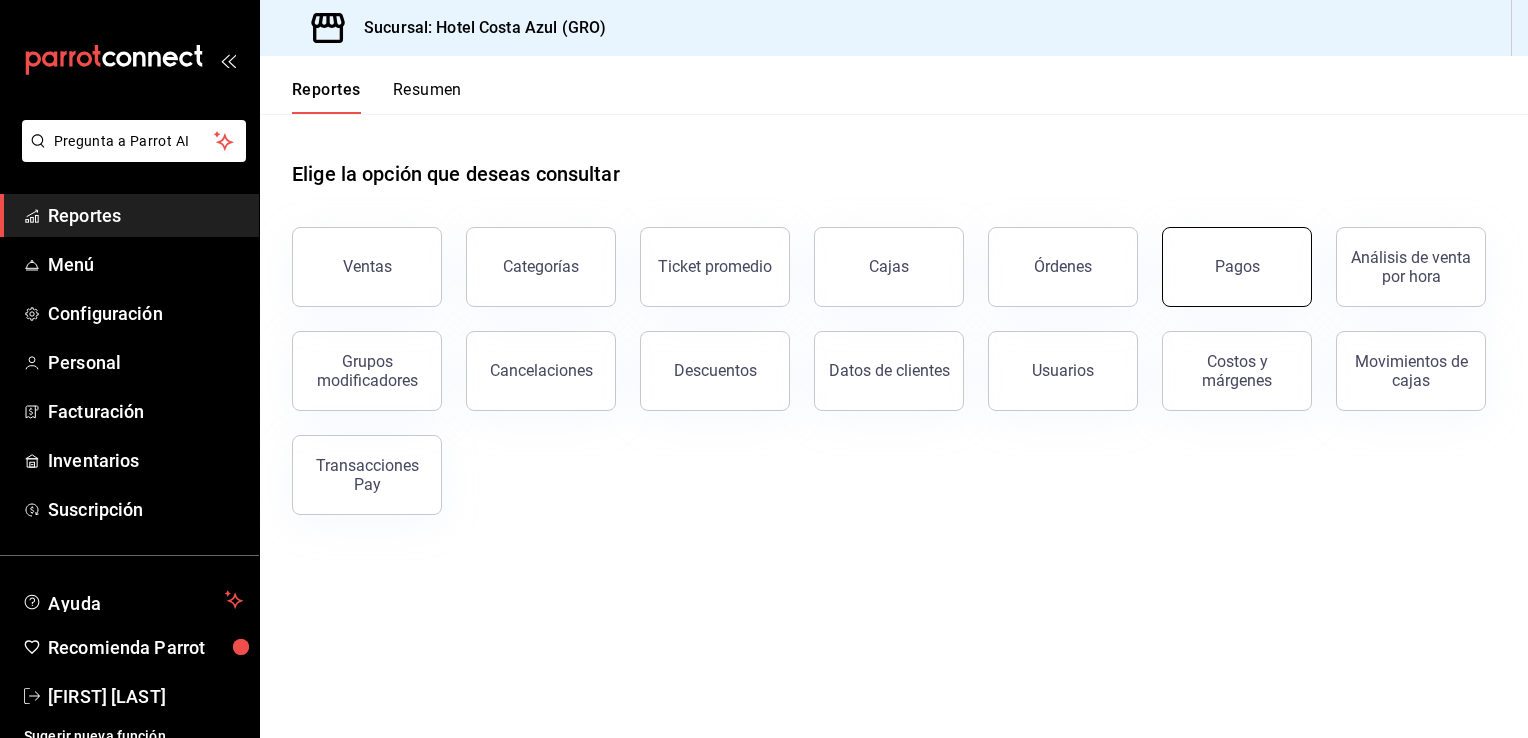click on "Pagos" at bounding box center (1237, 267) 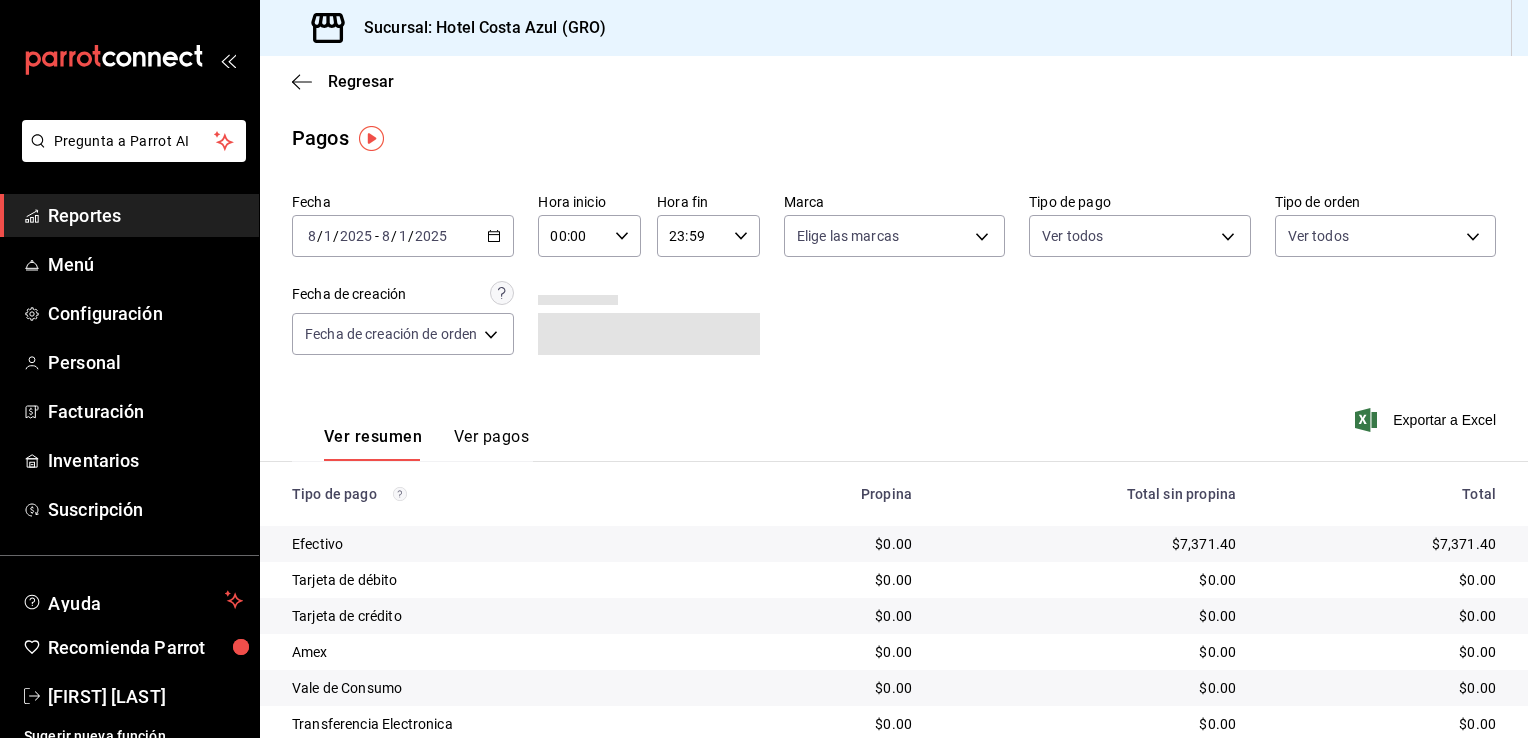 click on "[DATE] [DATE] - [DATE] [DATE]" at bounding box center (403, 236) 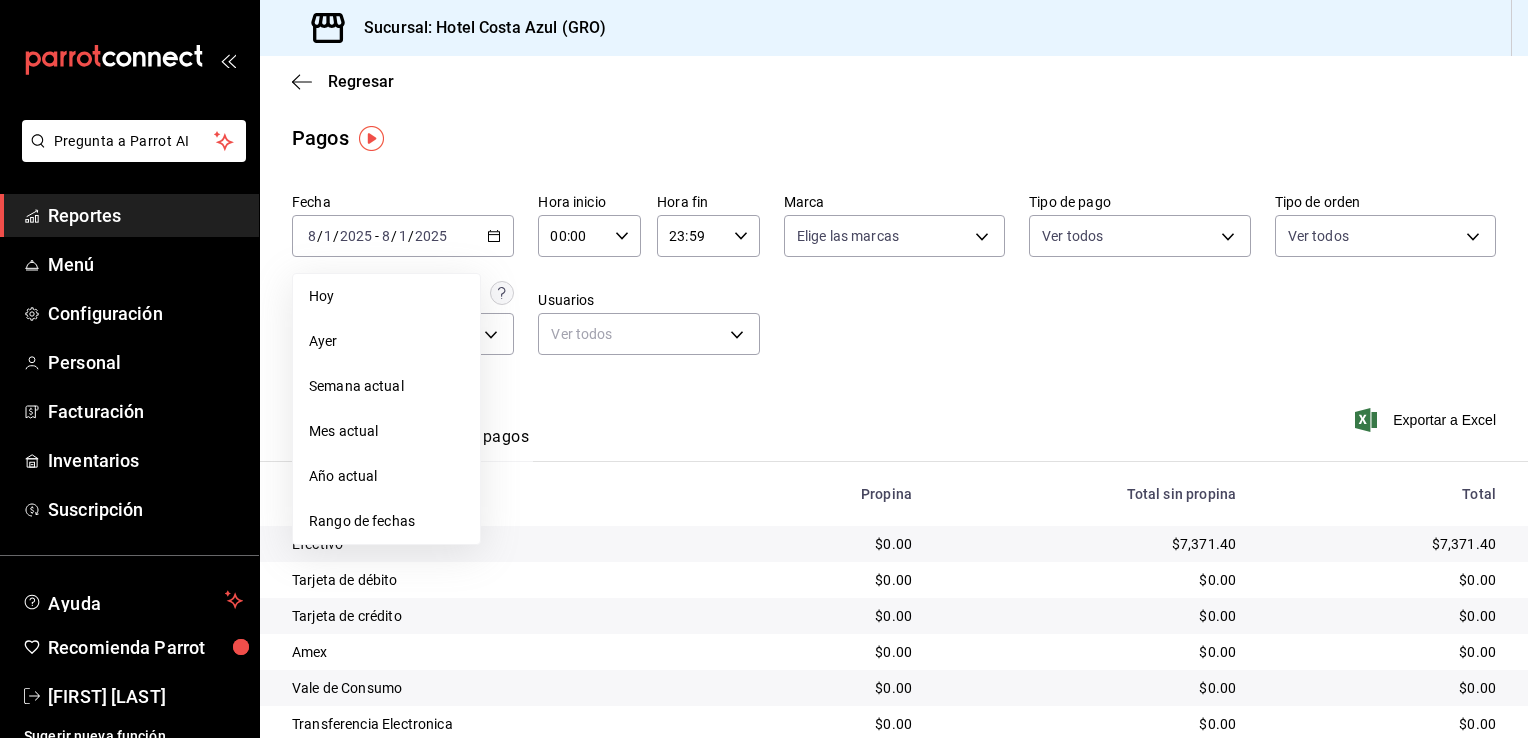 click on "Rango de fechas" at bounding box center [386, 521] 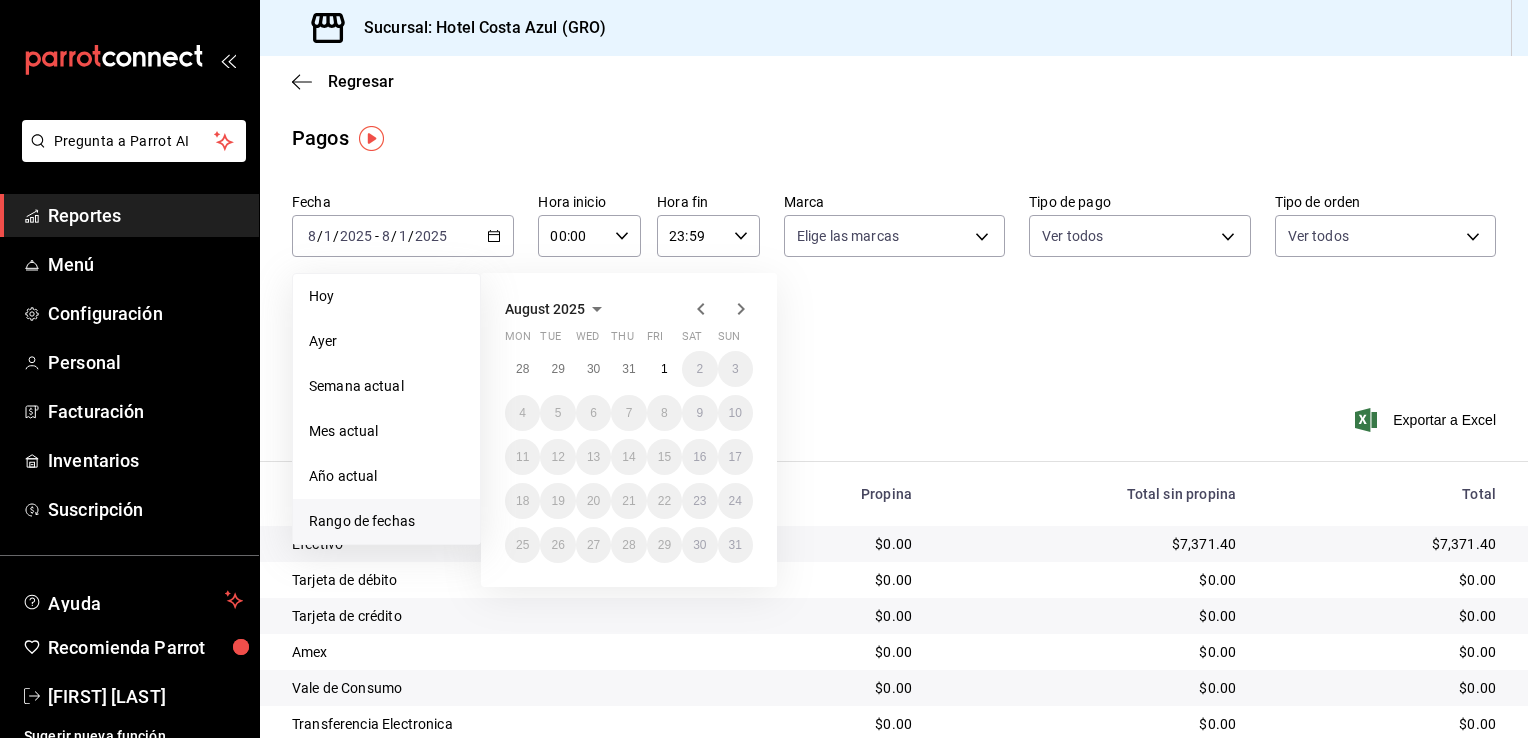 click 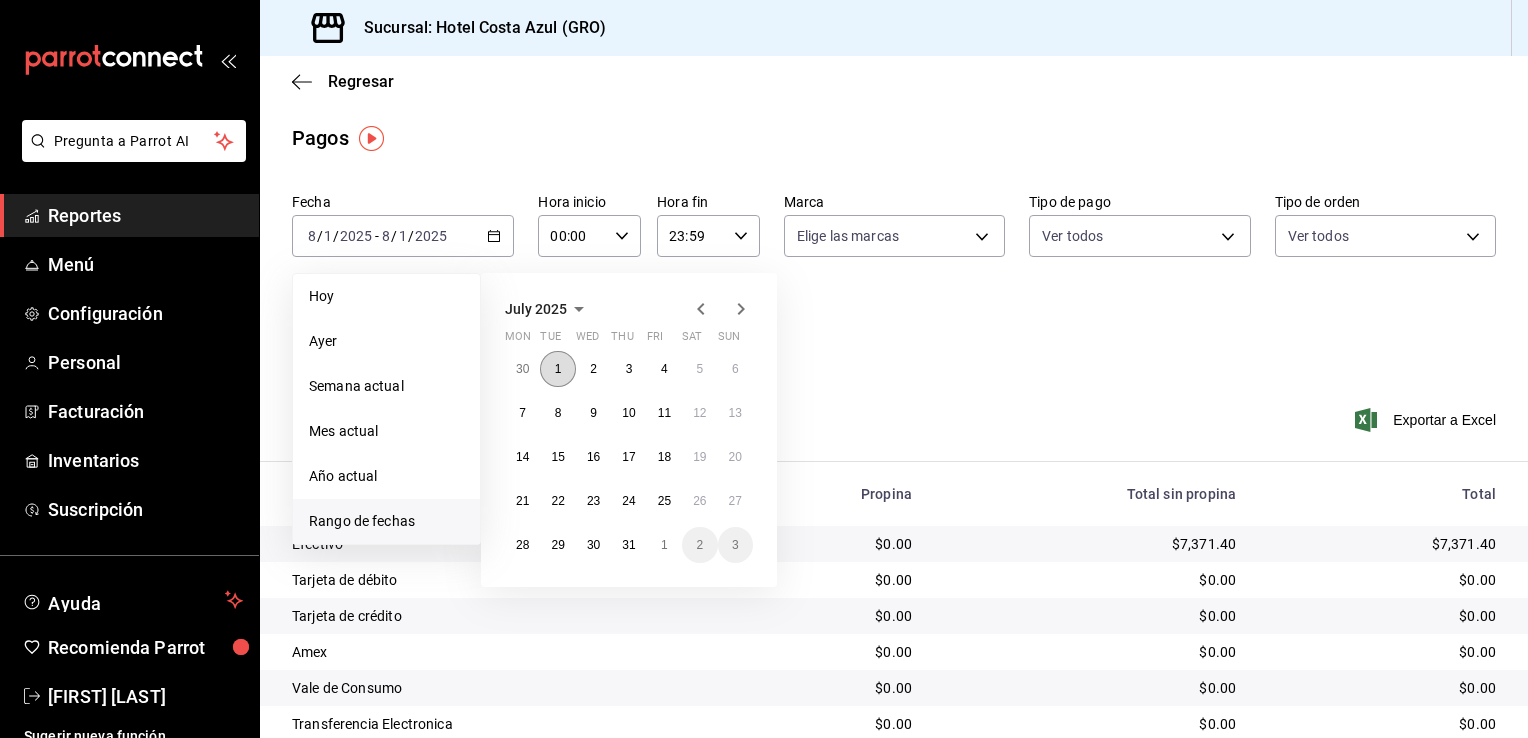 click on "1" at bounding box center (557, 369) 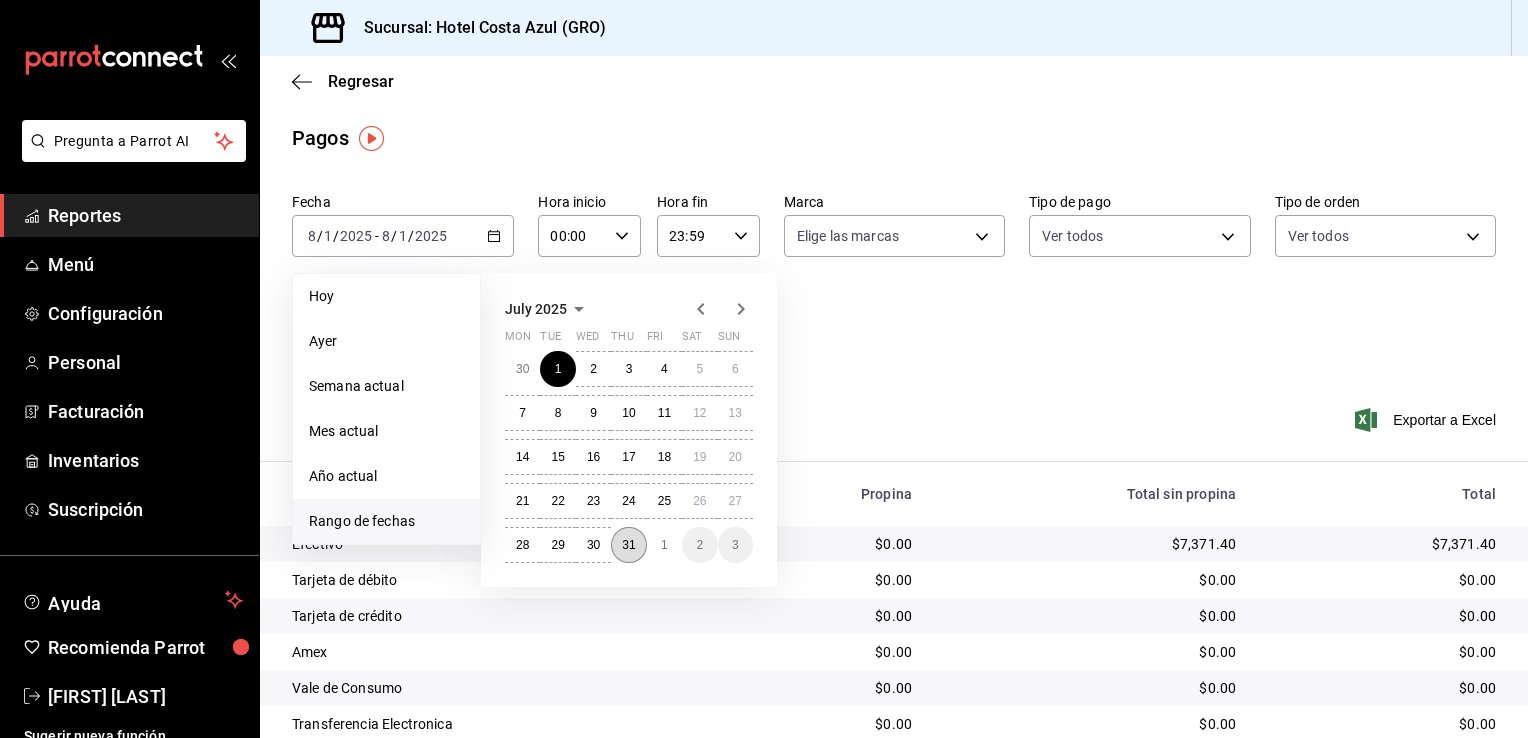 click on "31" at bounding box center (628, 545) 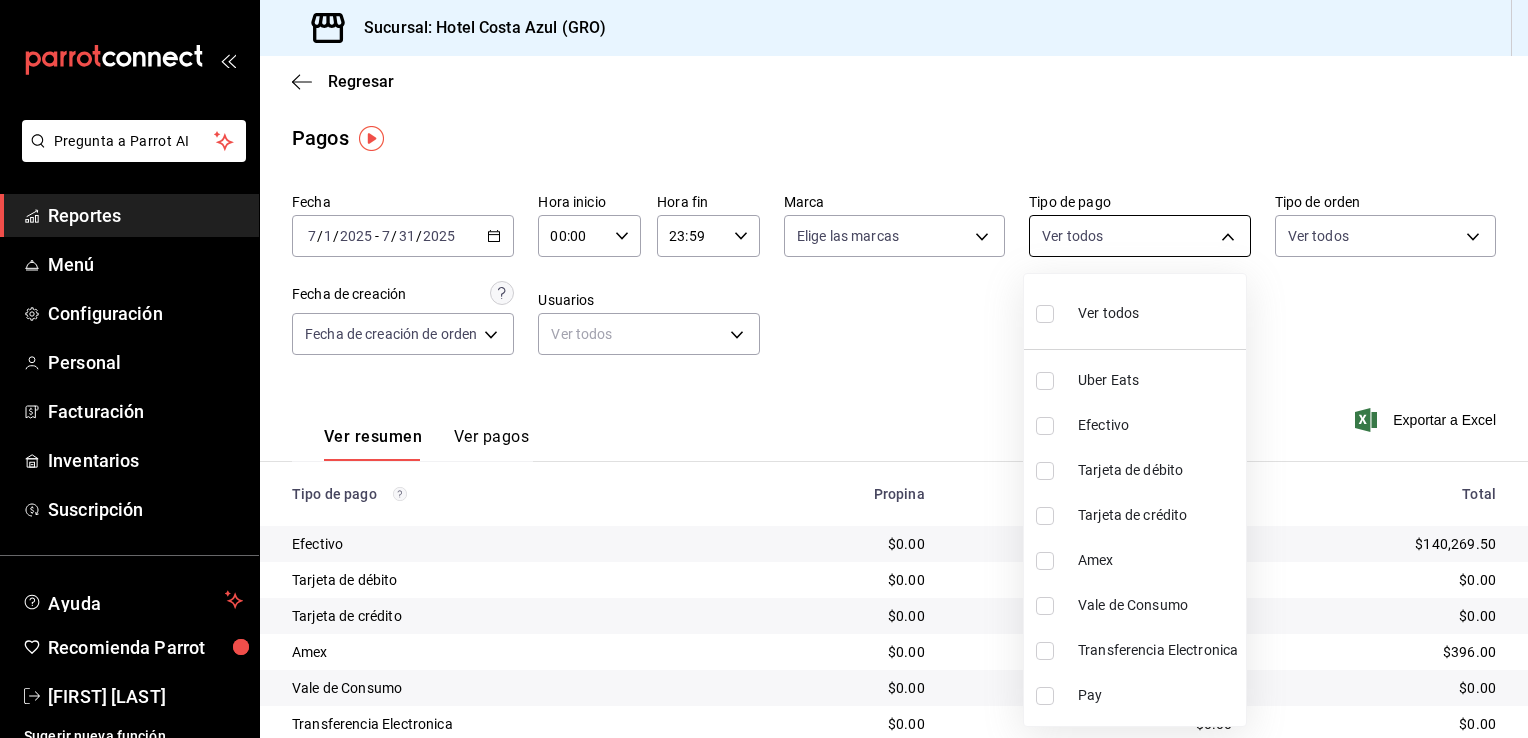 click on "Pregunta a Parrot AI Reportes   Menú   Configuración   Personal   Facturación   Inventarios   Suscripción   Ayuda Recomienda Parrot   [FIRST] [LAST]   Sugerir nueva función   Sucursal: Hotel Costa Azul ([STATE]) Regresar Pagos Fecha [DATE] [DATE] - [DATE] [DATE] Hora inicio 00:00 Hora inicio Hora fin 23:59 Hora fin Marca Elige las marcas Tipo de pago Ver todos Tipo de orden Ver todos Fecha de creación   Fecha de creación de orden ORDER Usuarios Ver todos null Ver resumen Ver pagos Exportar a Excel Tipo de pago   Propina Total sin propina Total Efectivo $0.00 $140,269.50 $140,269.50 Tarjeta de débito $0.00 $0.00 $0.00 Tarjeta de crédito $0.00 $0.00 $0.00 Amex $0.00 $396.00 $396.00 Vale de Consumo $0.00 $0.00 $0.00 Transferencia Electronica $0.00 $0.00 $0.00 Uber Eats $0.00 $0.00 $0.00 Pay $10,322.21 $214,263.55 $224,585.76 Total $10,322.21 $354,929.05 $365,251.26 Pregunta a Parrot AI Reportes   Menú   Configuración   Personal   Facturación   Inventarios   Suscripción   Ayuda" at bounding box center [764, 369] 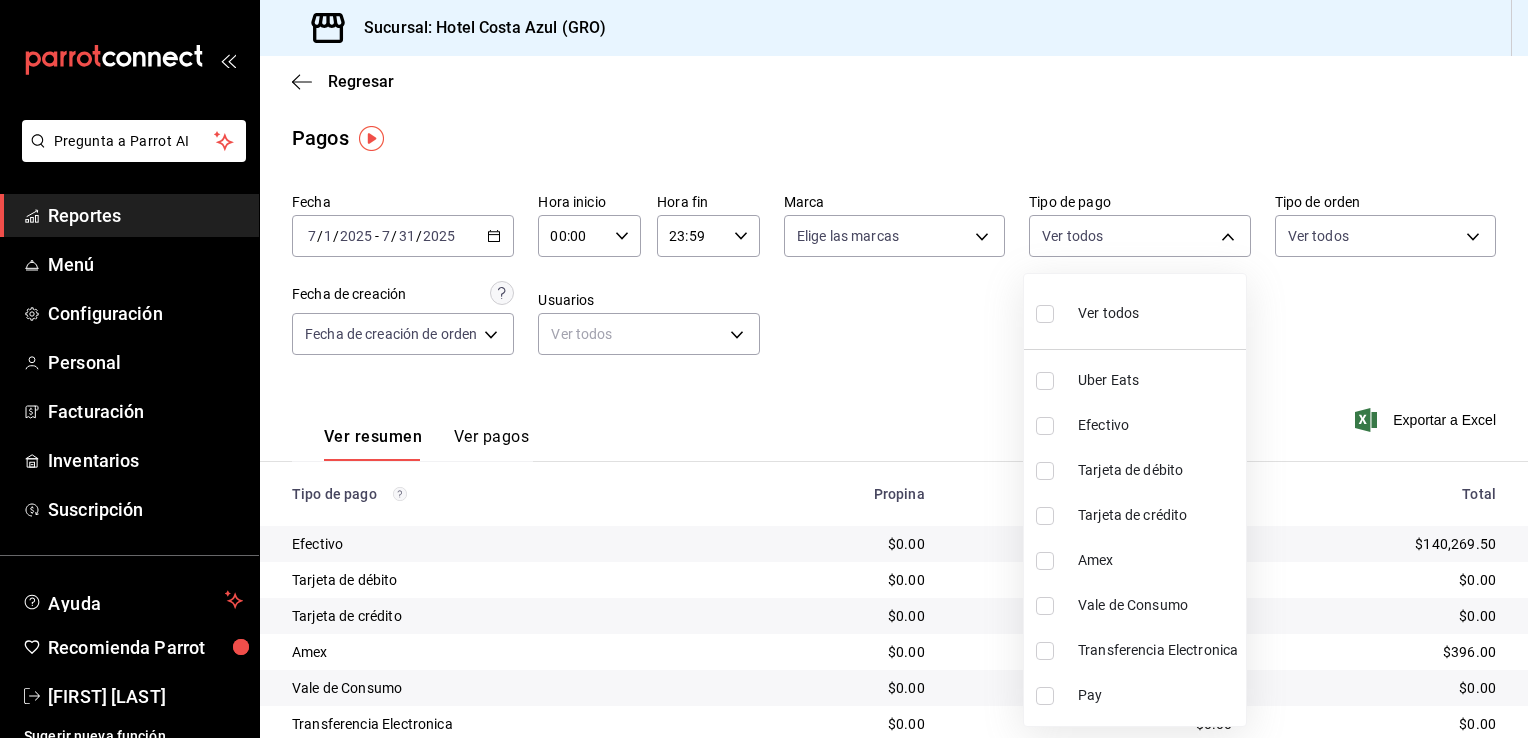 click at bounding box center (1045, 471) 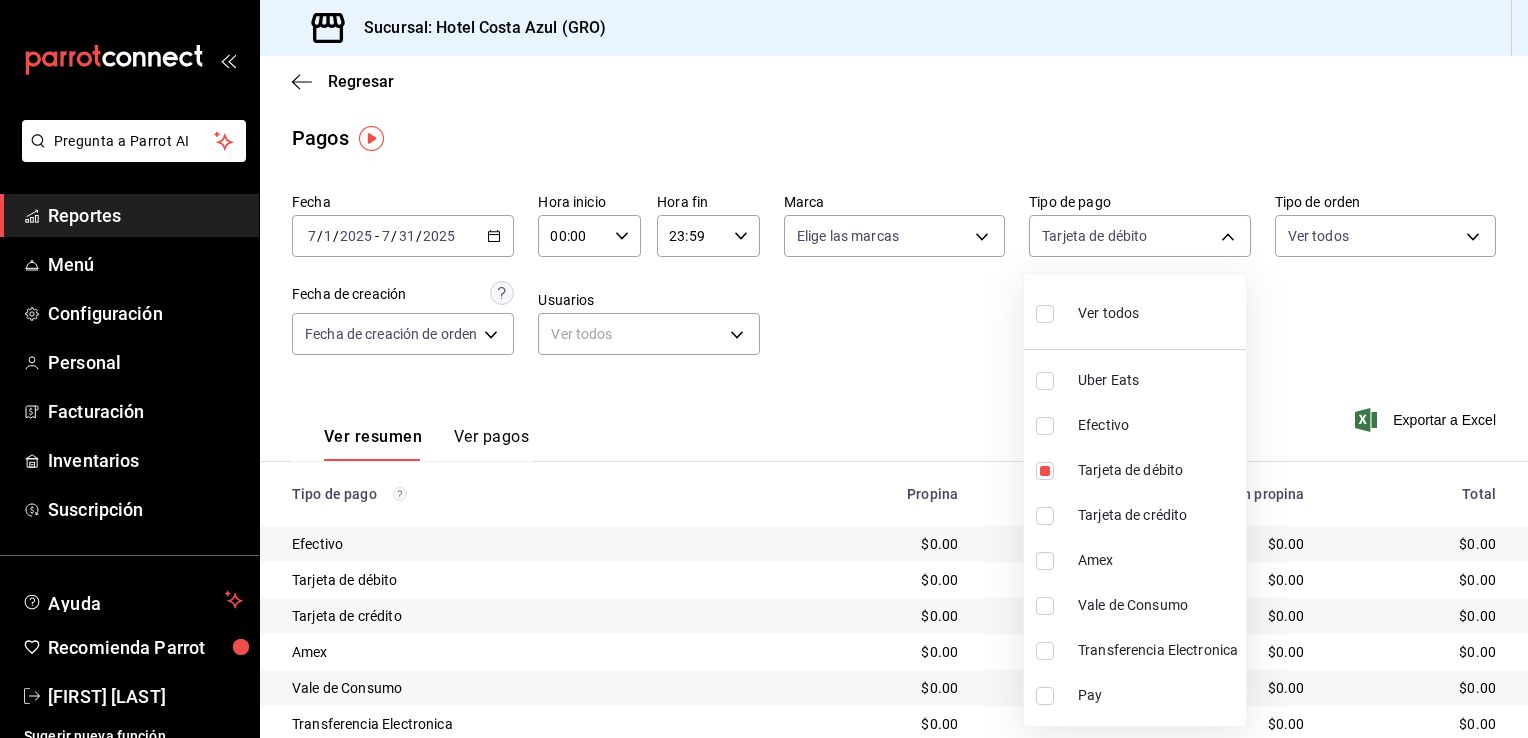 click at bounding box center (1045, 516) 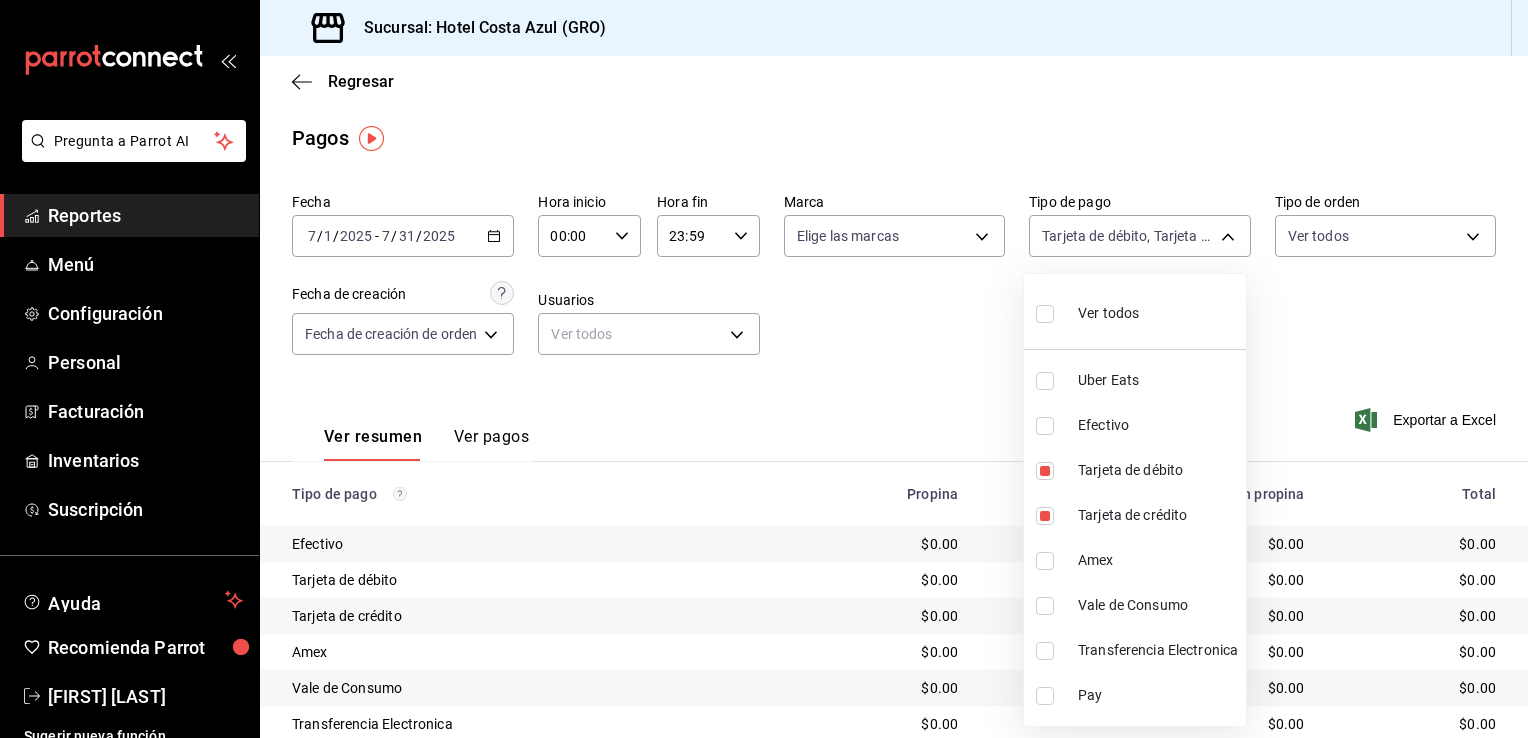 click at bounding box center [1045, 561] 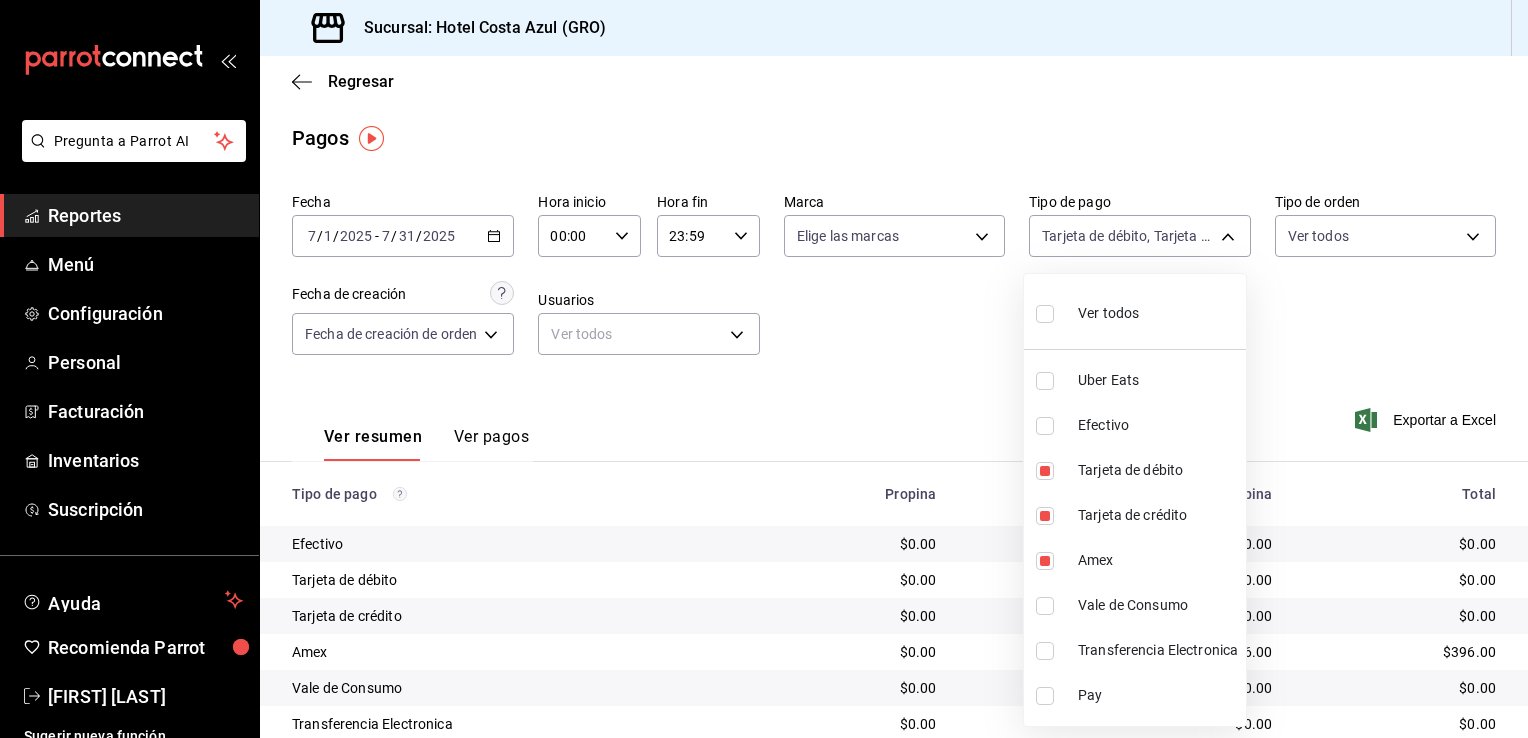 click at bounding box center [1045, 651] 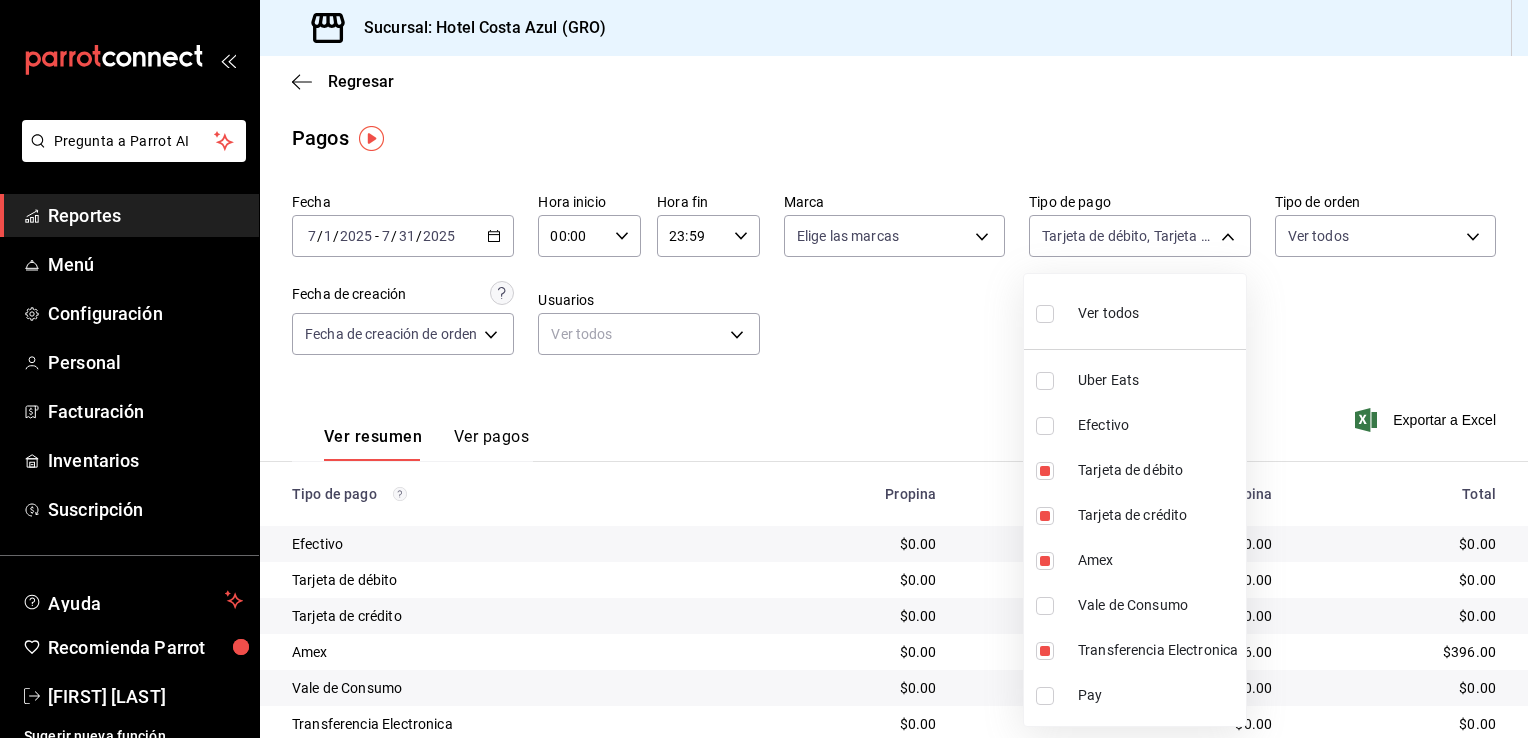 click at bounding box center (1045, 696) 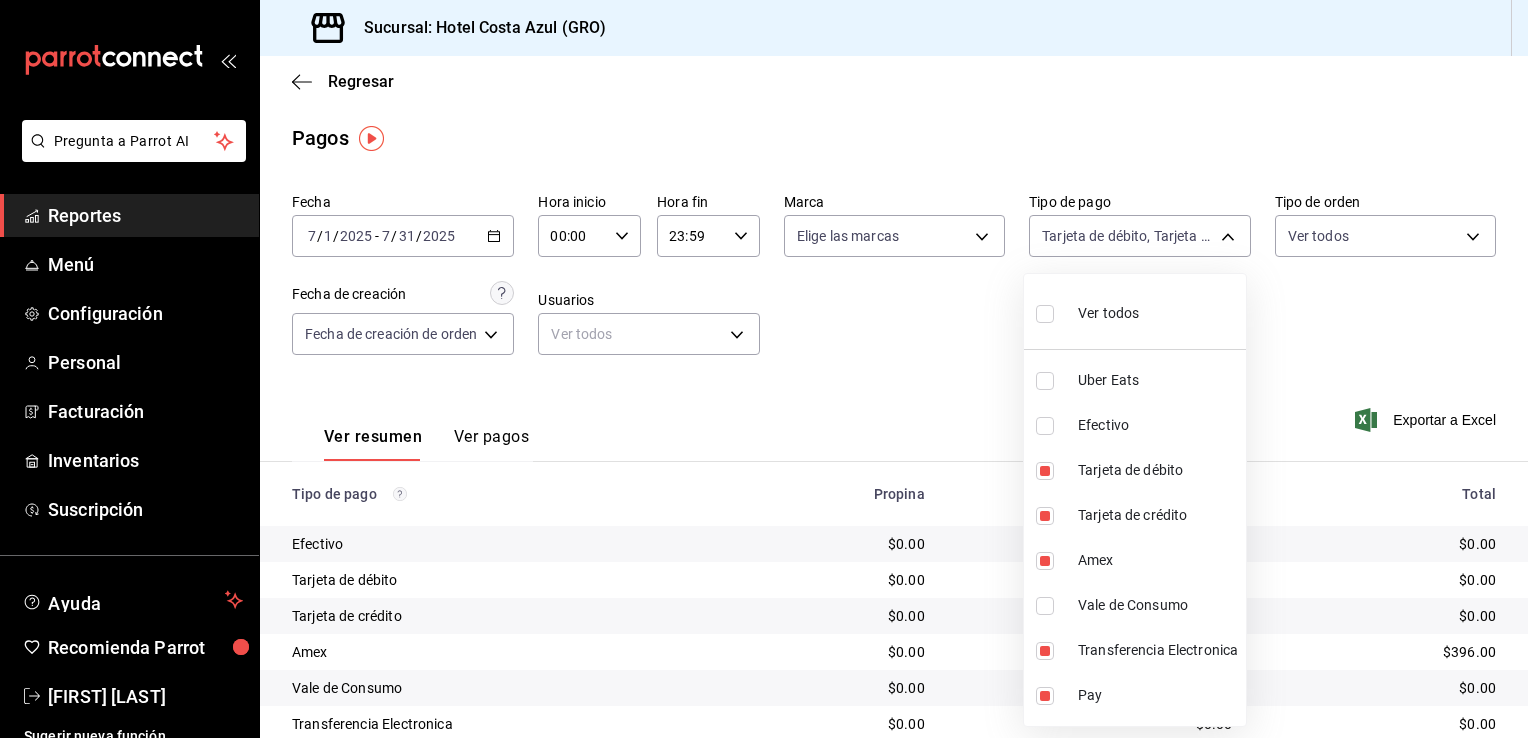 drag, startPoint x: 1516, startPoint y: 219, endPoint x: 1508, endPoint y: 334, distance: 115.27792 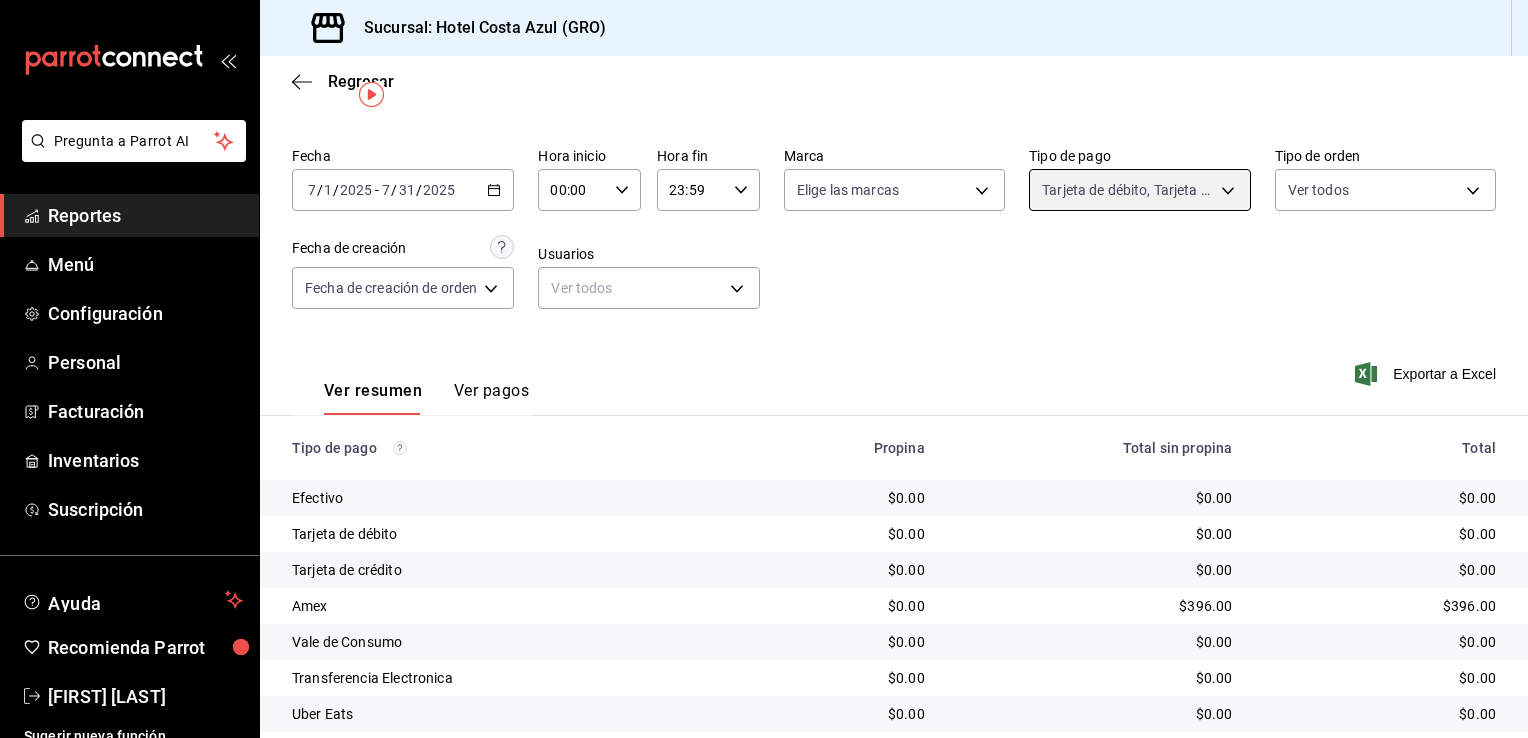 scroll, scrollTop: 44, scrollLeft: 0, axis: vertical 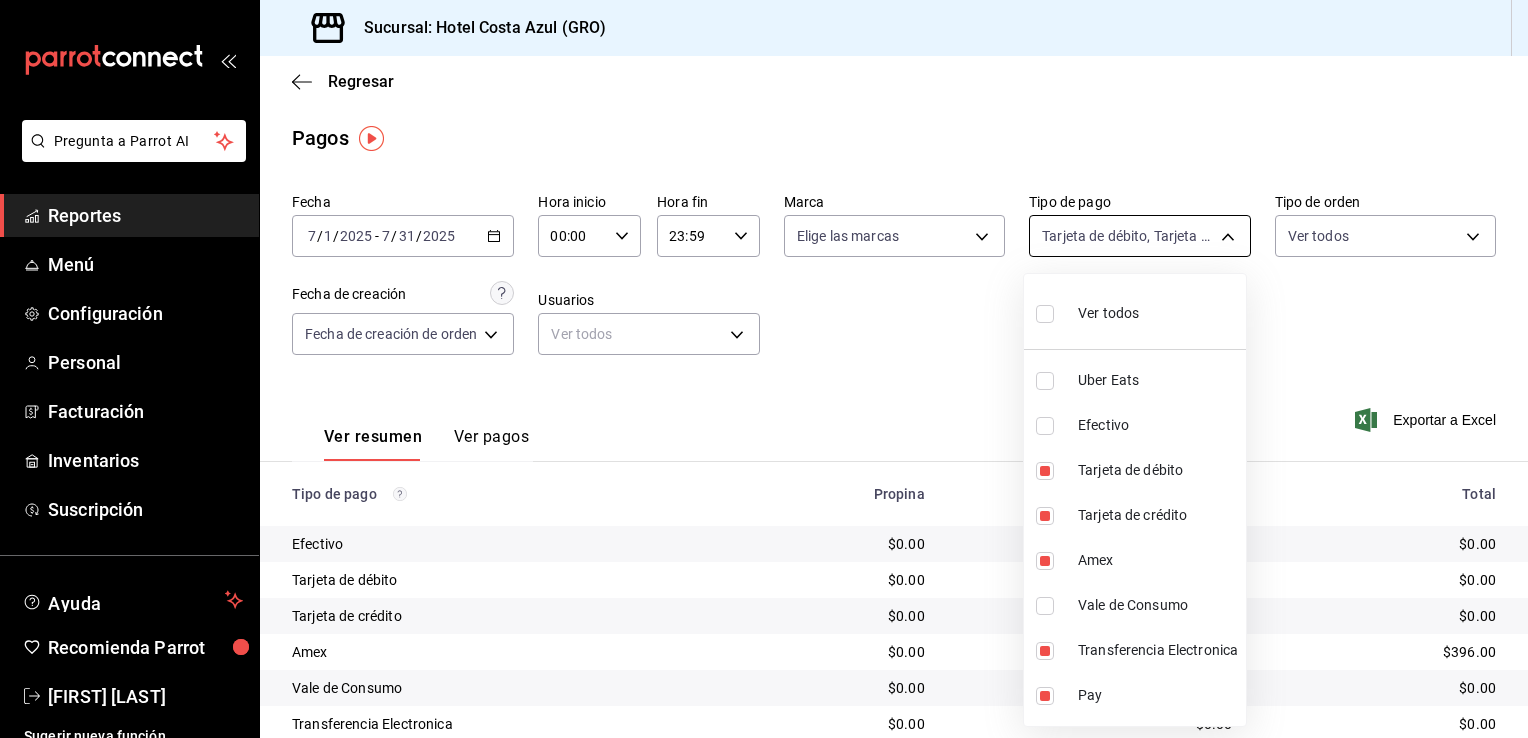 click on "Pregunta a Parrot AI Reportes   Menú   Configuración   Personal   Facturación   Inventarios   Suscripción   Ayuda Recomienda Parrot   [FIRST] [LAST]   Sugerir nueva función   Sucursal: Hotel Costa Azul (GRO) Regresar Pagos Fecha [DATE] [DATE] - [DATE] [DATE] Hora inicio 00:00 Hora inicio Hora fin 23:59 Hora fin Marca Elige las marcas Tipo de pago Tarjeta de débito, Tarjeta de crédito, Amex, Transferencia Electronica, [UUID], [UUID], [UUID], [UUID], [UUID] Tipo de orden Ver todos Fecha de creación   Fecha de creación de orden ORDER Usuarios Ver todos null Ver resumen Ver pagos Exportar a Excel Tipo de pago   Propina Total sin propina Total Efectivo $0.00 $0.00 $0.00 Tarjeta de débito $0.00 $0.00 $0.00 Tarjeta de crédito $0.00 $0.00 $0.00 Amex $0.00 $396.00 $396.00 Vale de Consumo $0.00 $0.00 $0.00 Transferencia Electronica $0.00 $0.00" at bounding box center (764, 369) 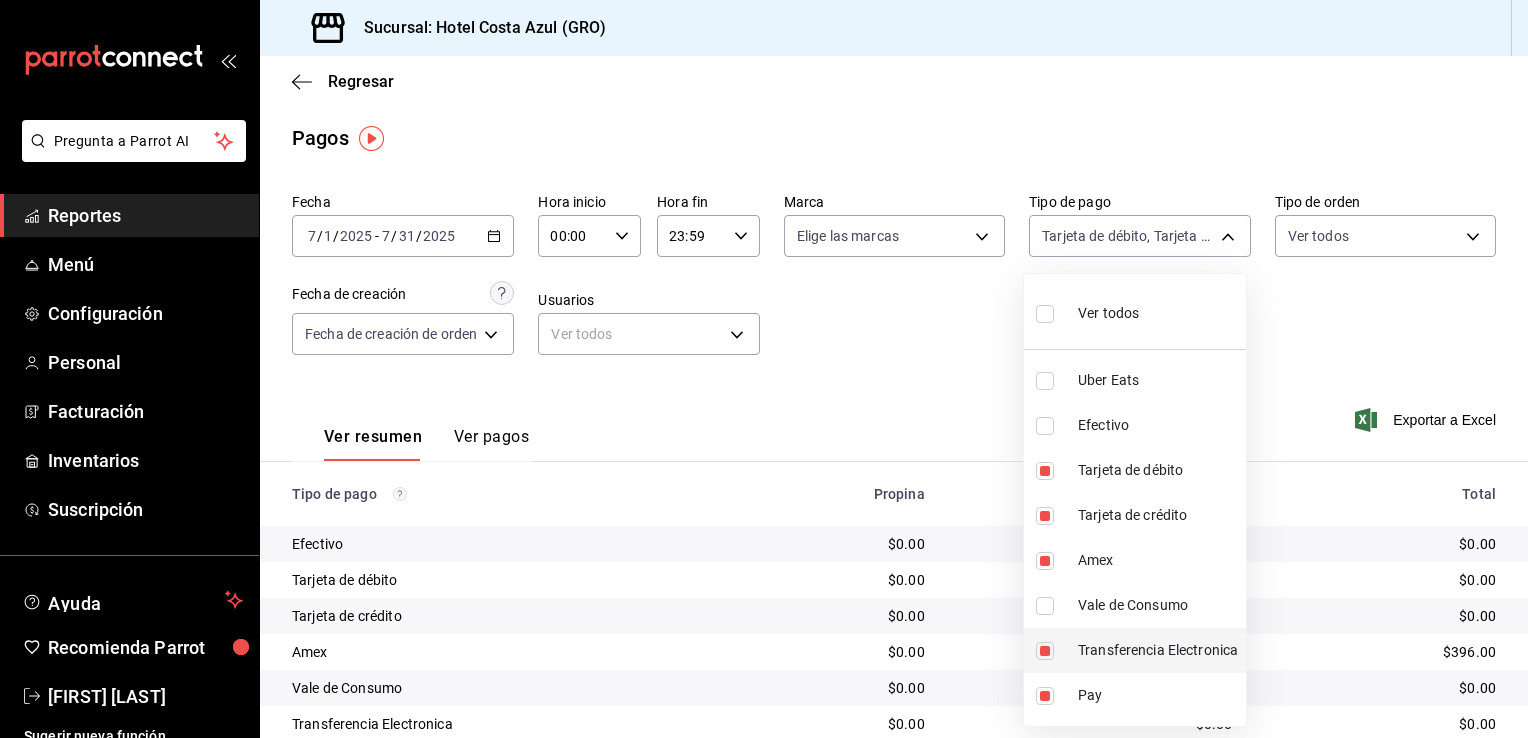 click at bounding box center [1045, 651] 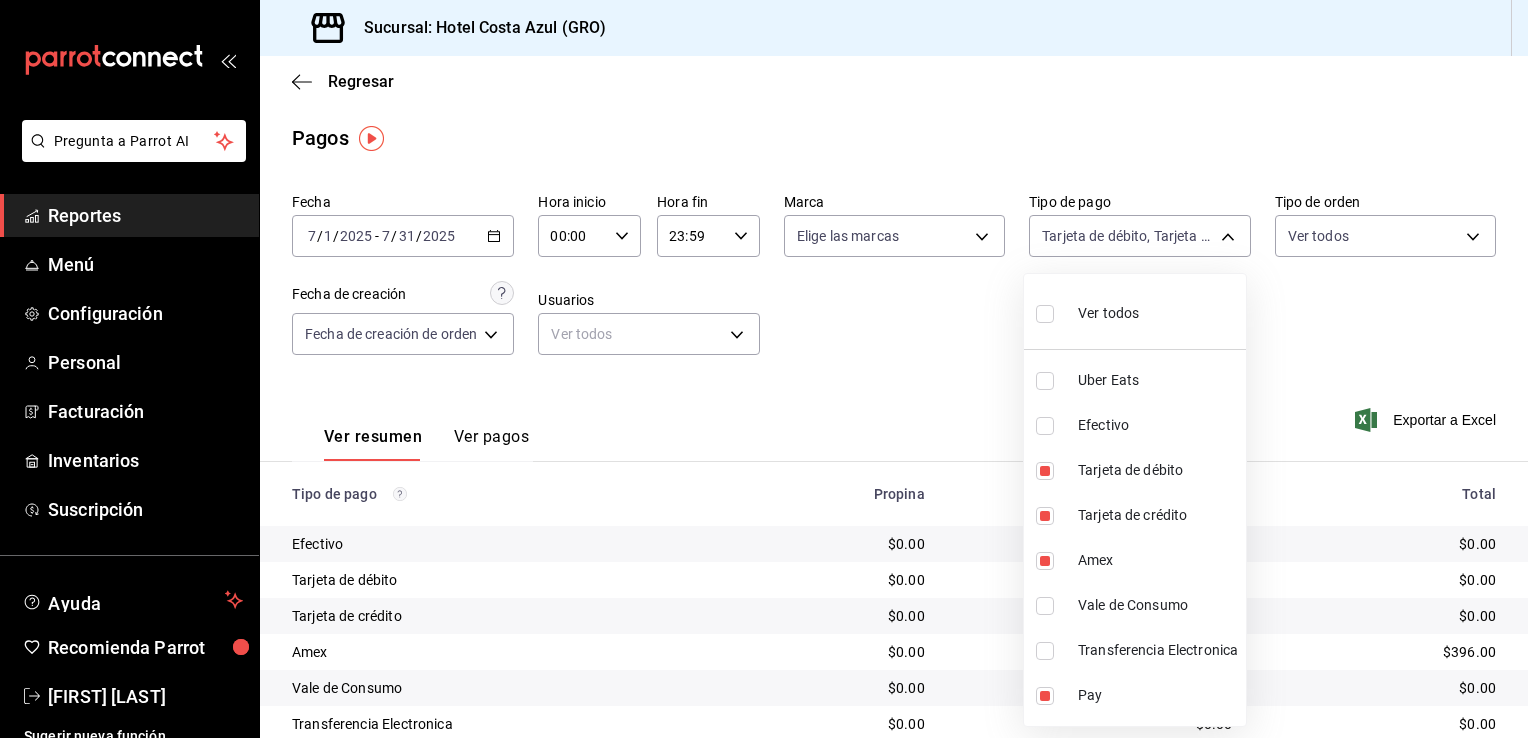 click at bounding box center (764, 369) 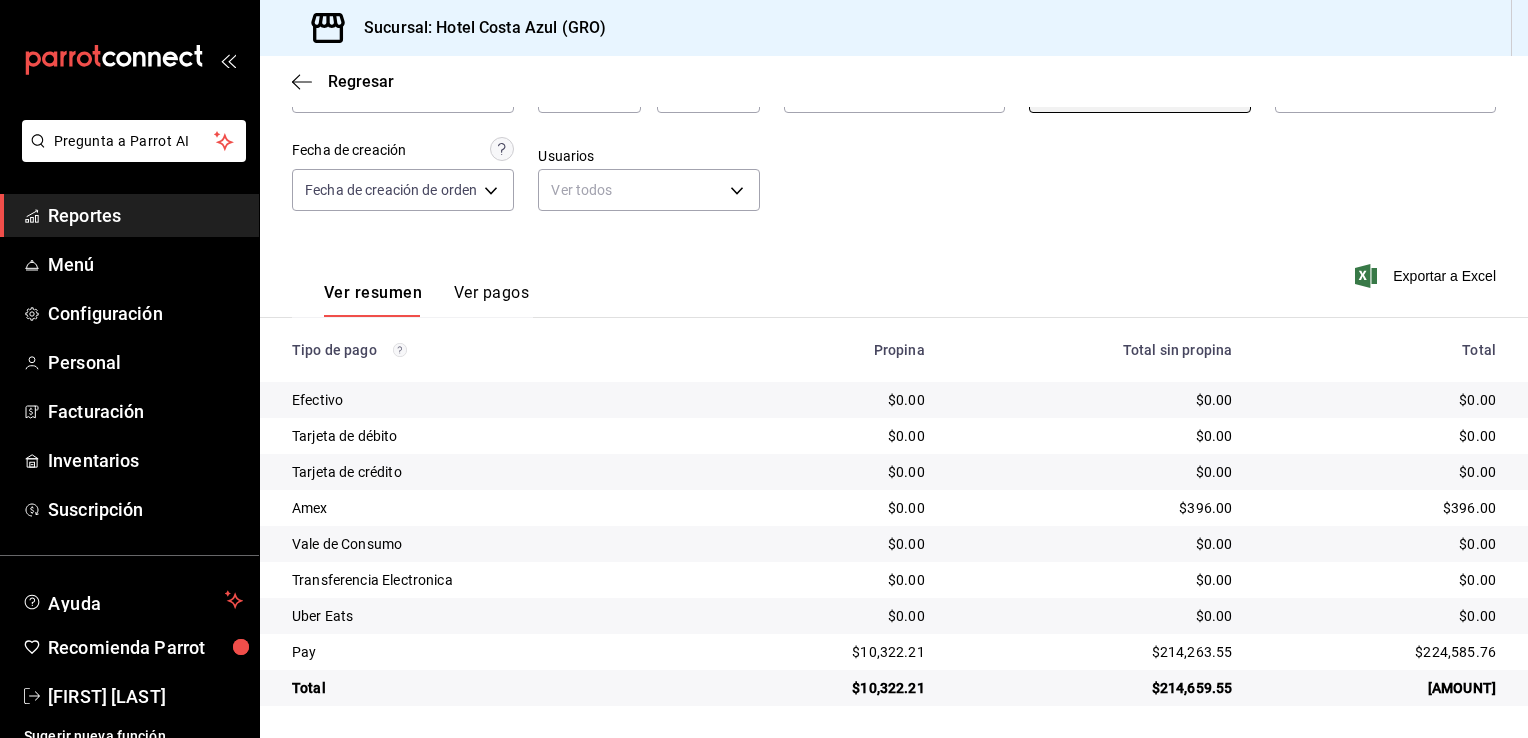 scroll, scrollTop: 0, scrollLeft: 0, axis: both 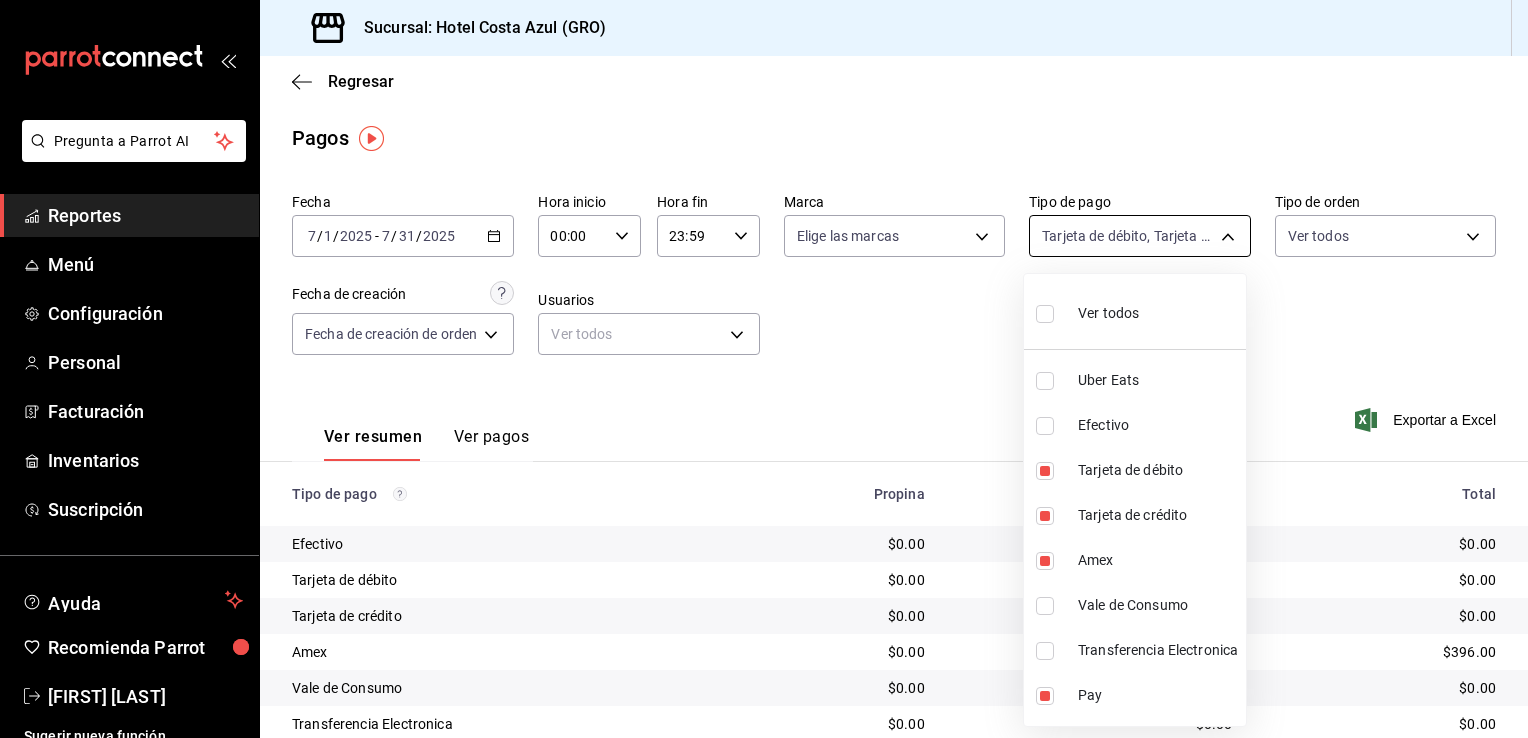 click on "Pregunta a Parrot AI Reportes   Menú   Configuración   Personal   Facturación   Inventarios   Suscripción   Ayuda Recomienda Parrot   [FIRST] [LAST]   Sugerir nueva función   Sucursal: Hotel Costa Azul ([STATE]) Regresar Pagos Fecha [DATE] [DATE] - [DATE] [DATE] Hora inicio 00:00 Hora inicio Hora fin 23:59 Hora fin Marca Elige las marcas Tipo de pago Tarjeta de débito, Tarjeta de crédito, Amex, Pay [ID],[ID],[ID],[ID],[ID] Tipo de orden Ver todos Fecha de creación   Fecha de creación de orden ORDER Usuarios Ver todos null Ver resumen Ver pagos Exportar a Excel Tipo de pago   Propina Total sin propina Total Efectivo $0.00 $0.00 $0.00 Tarjeta de débito $0.00 $0.00 $0.00 Tarjeta de crédito $0.00 $0.00 $0.00 Amex $0.00 $396.00 $396.00 Vale de Consumo $0.00 $0.00 $0.00 Transferencia Electronica $0.00 $0.00 $0.00 Uber Eats $0.00 $0.00 $0.00 Pay $10,322.21 $214,263.55" at bounding box center [764, 369] 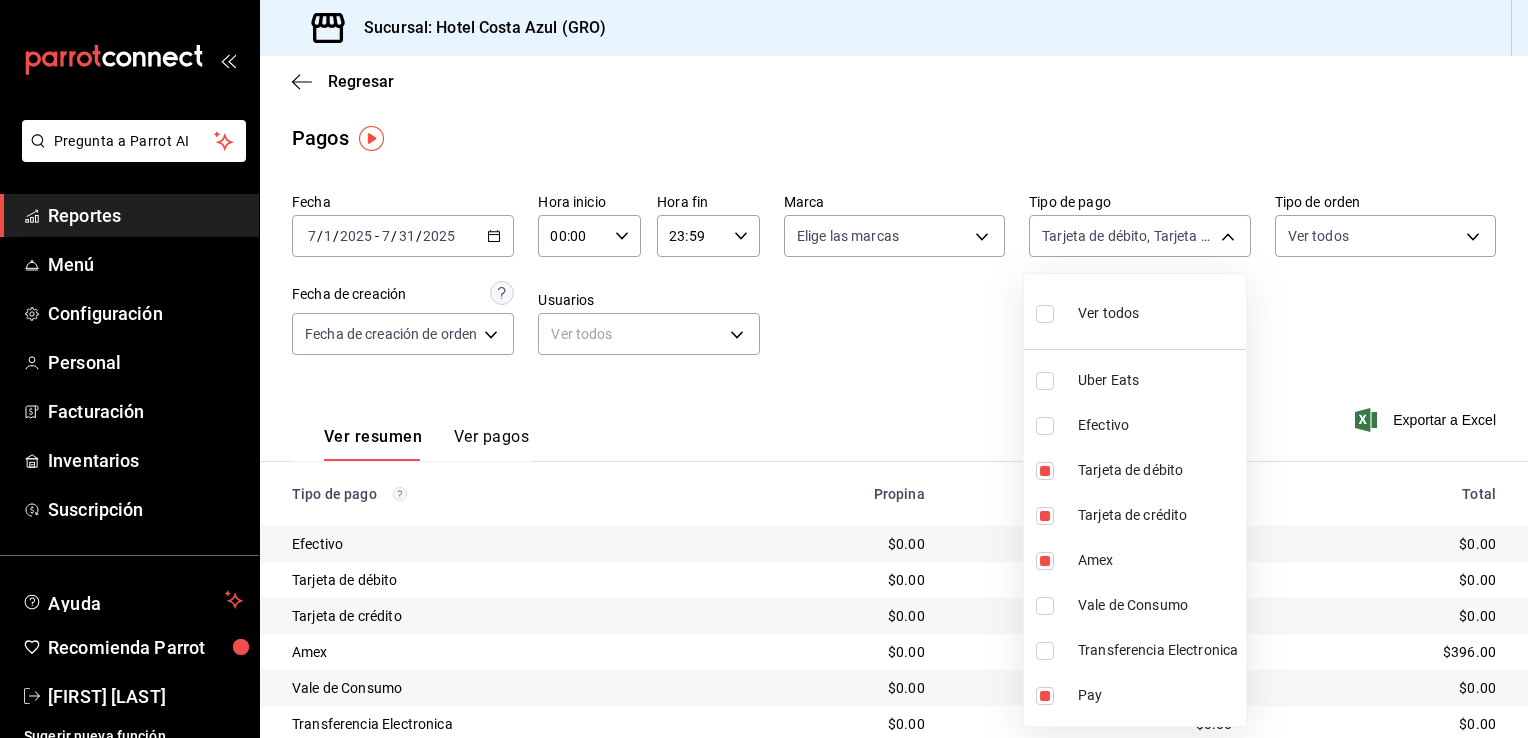 click at bounding box center (1045, 426) 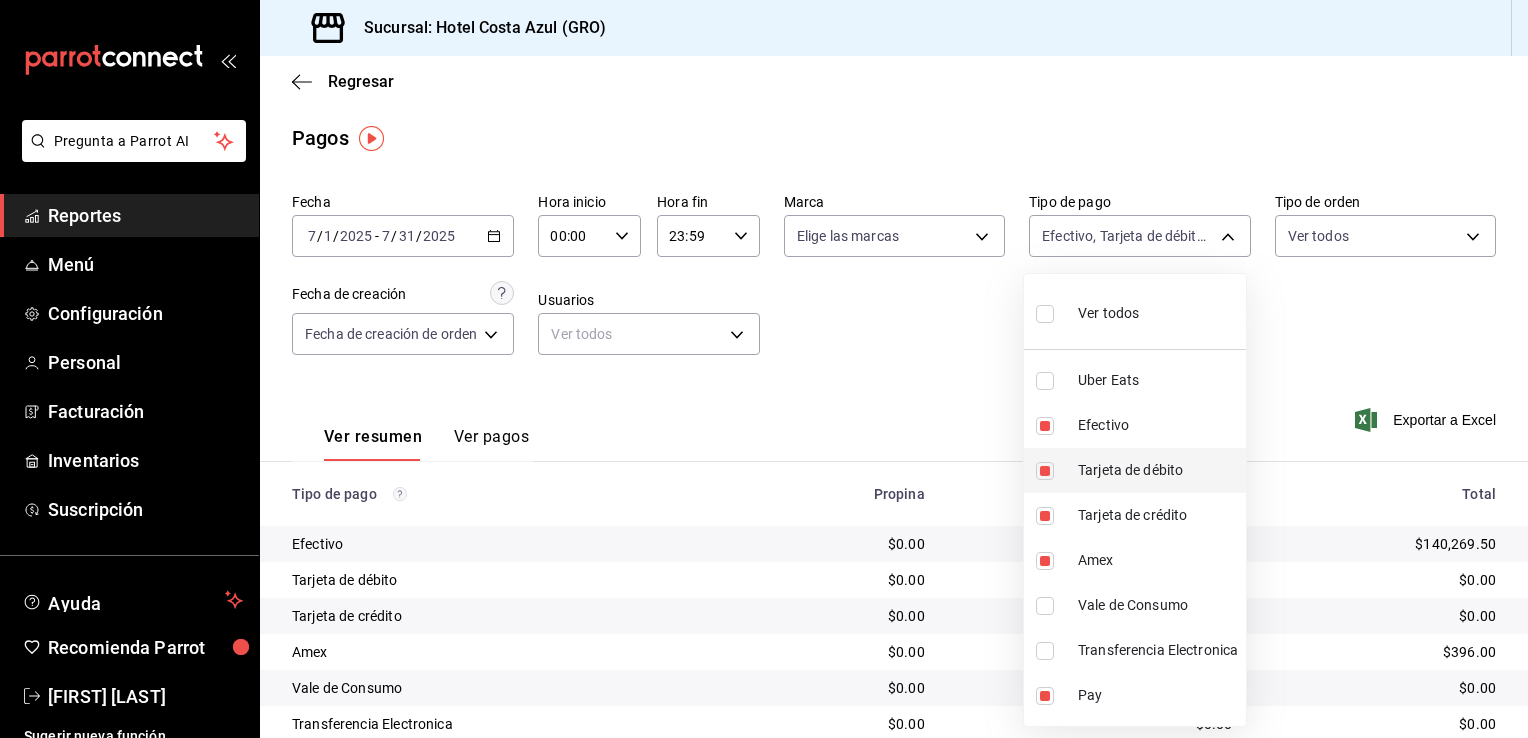 click at bounding box center [1045, 471] 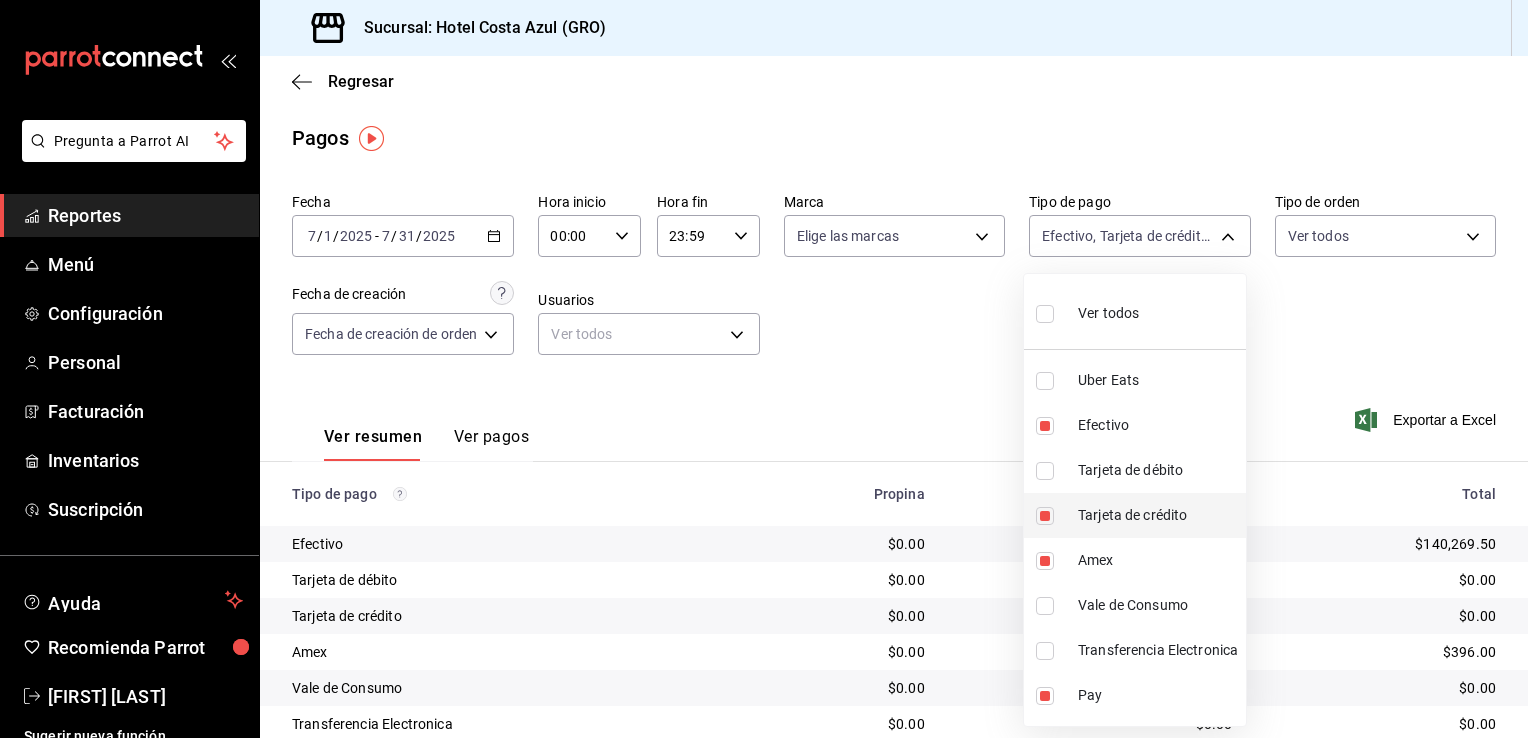 click at bounding box center (1045, 516) 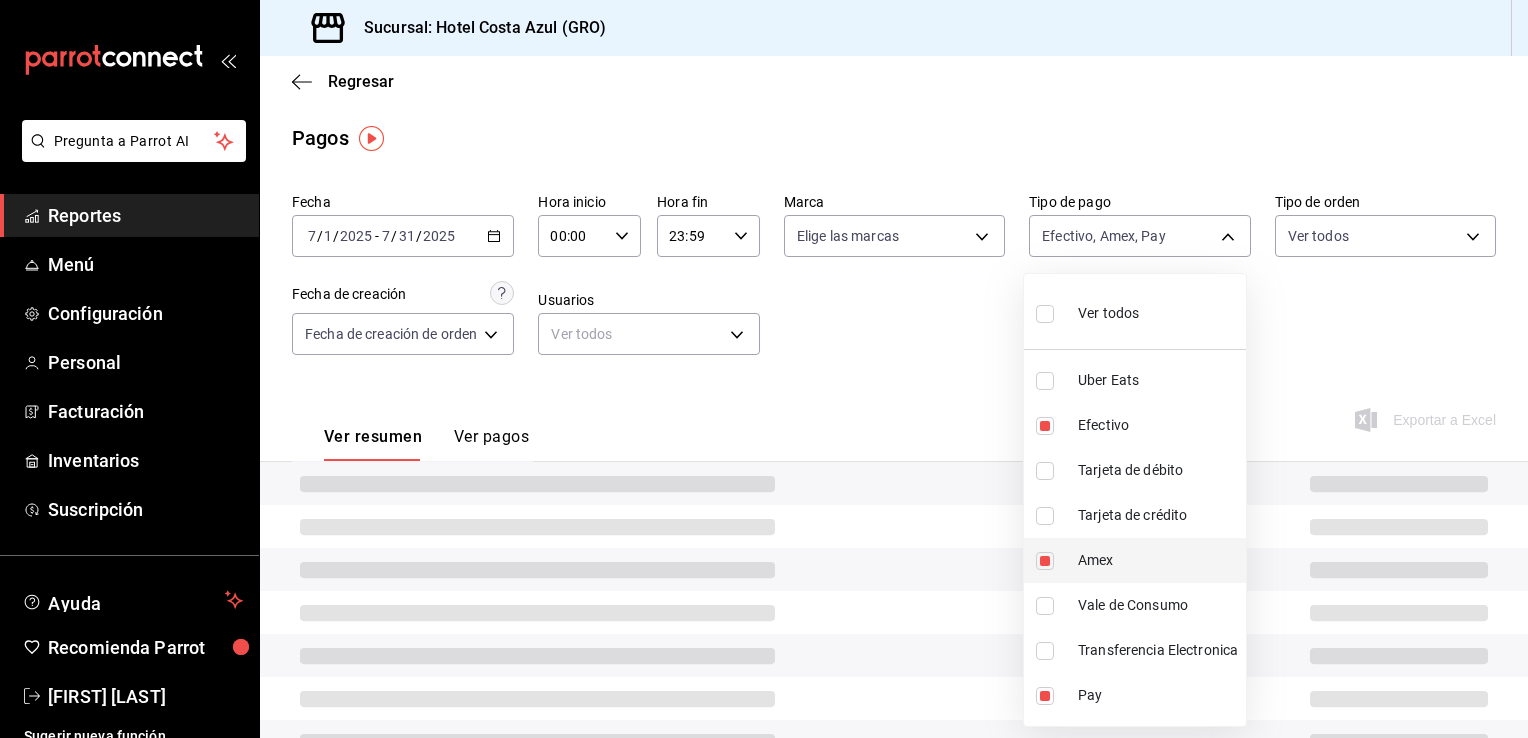 click at bounding box center (1045, 561) 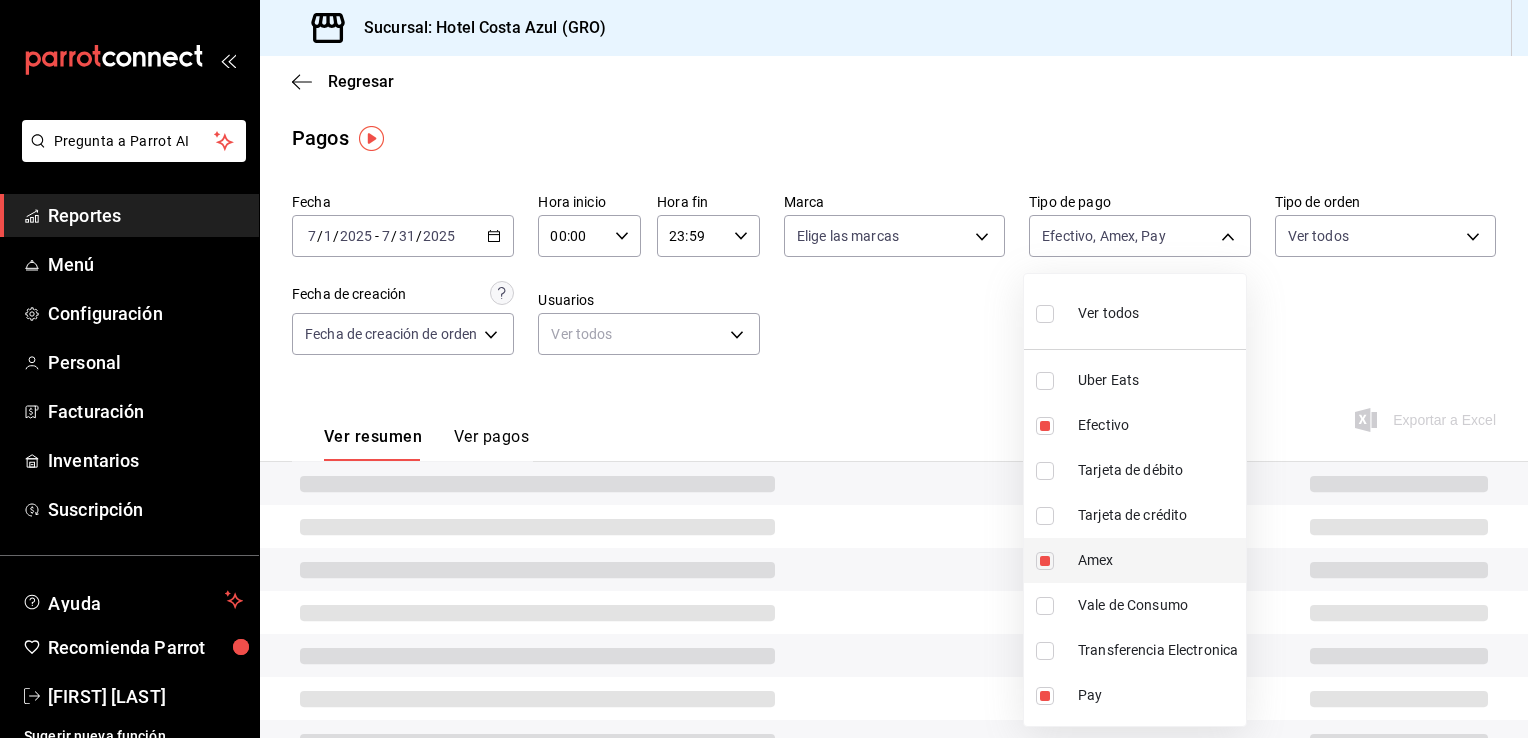 checkbox on "false" 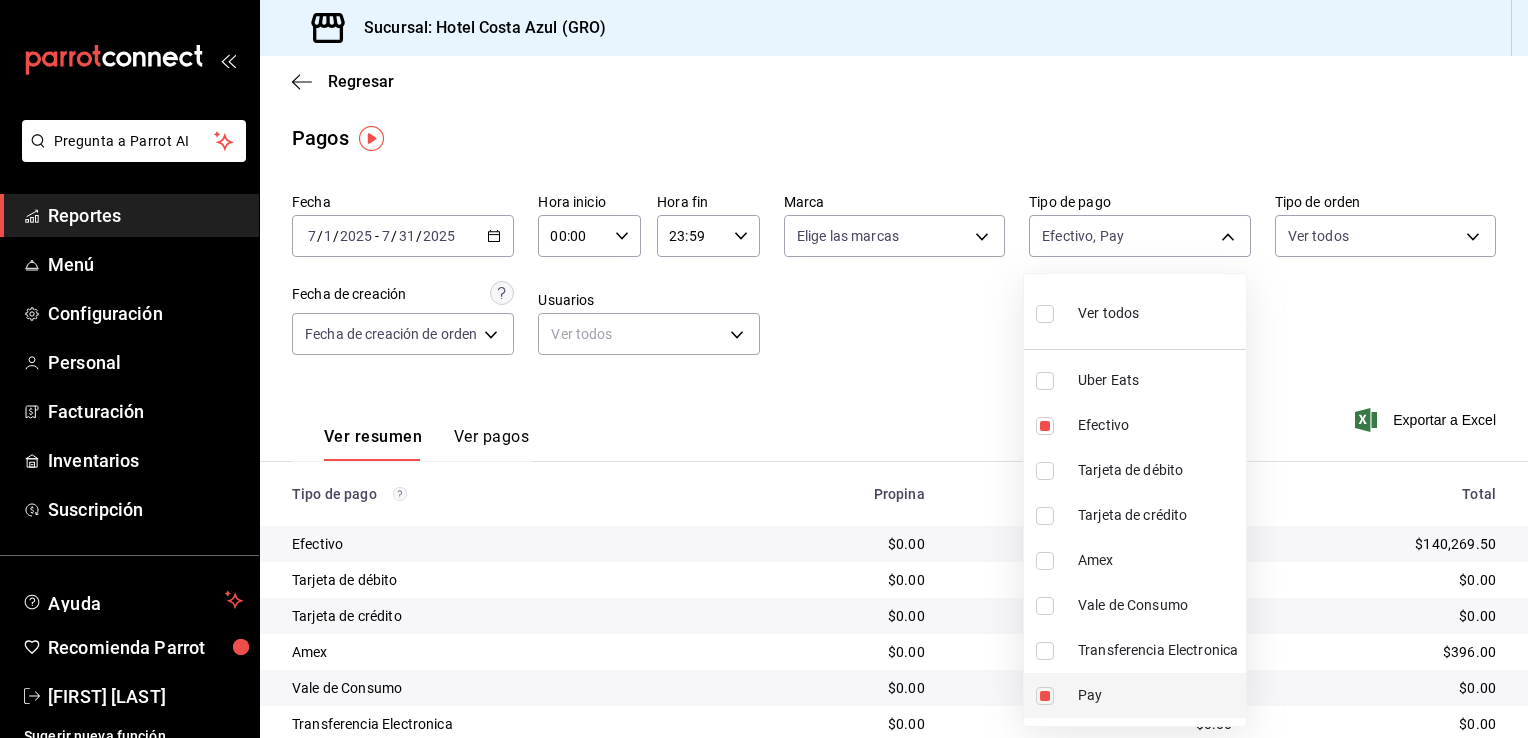 click on "Pay" at bounding box center [1135, 695] 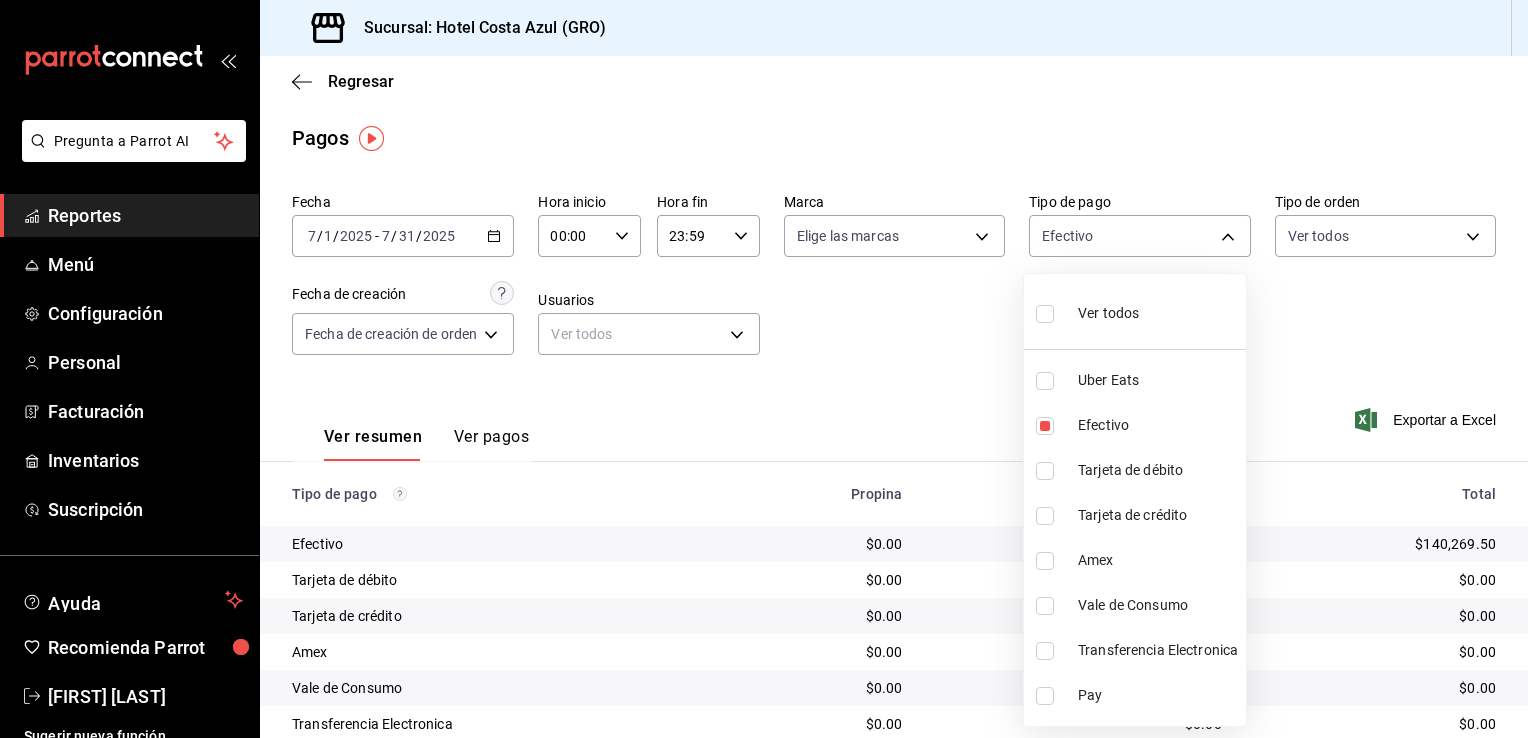 click at bounding box center (764, 369) 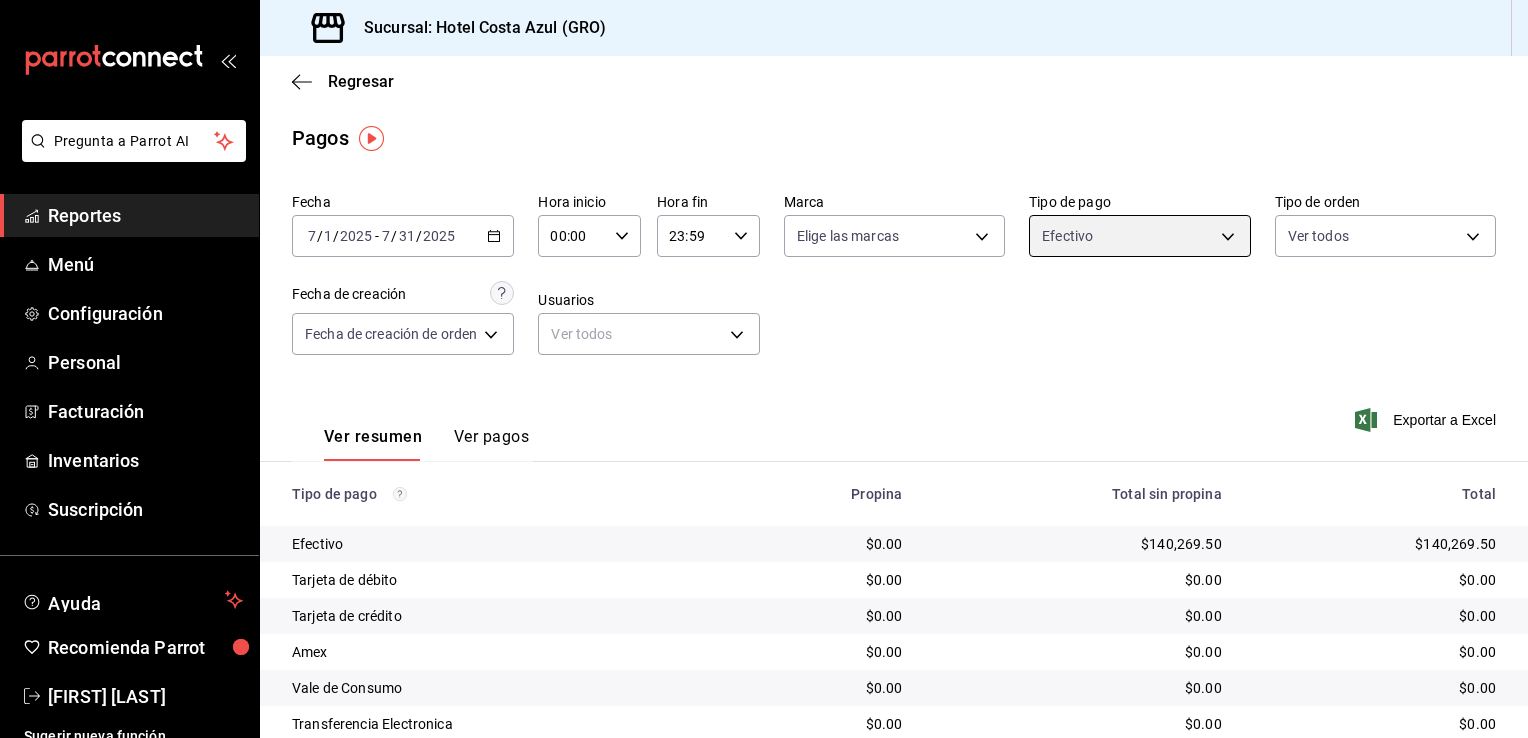 scroll, scrollTop: 144, scrollLeft: 0, axis: vertical 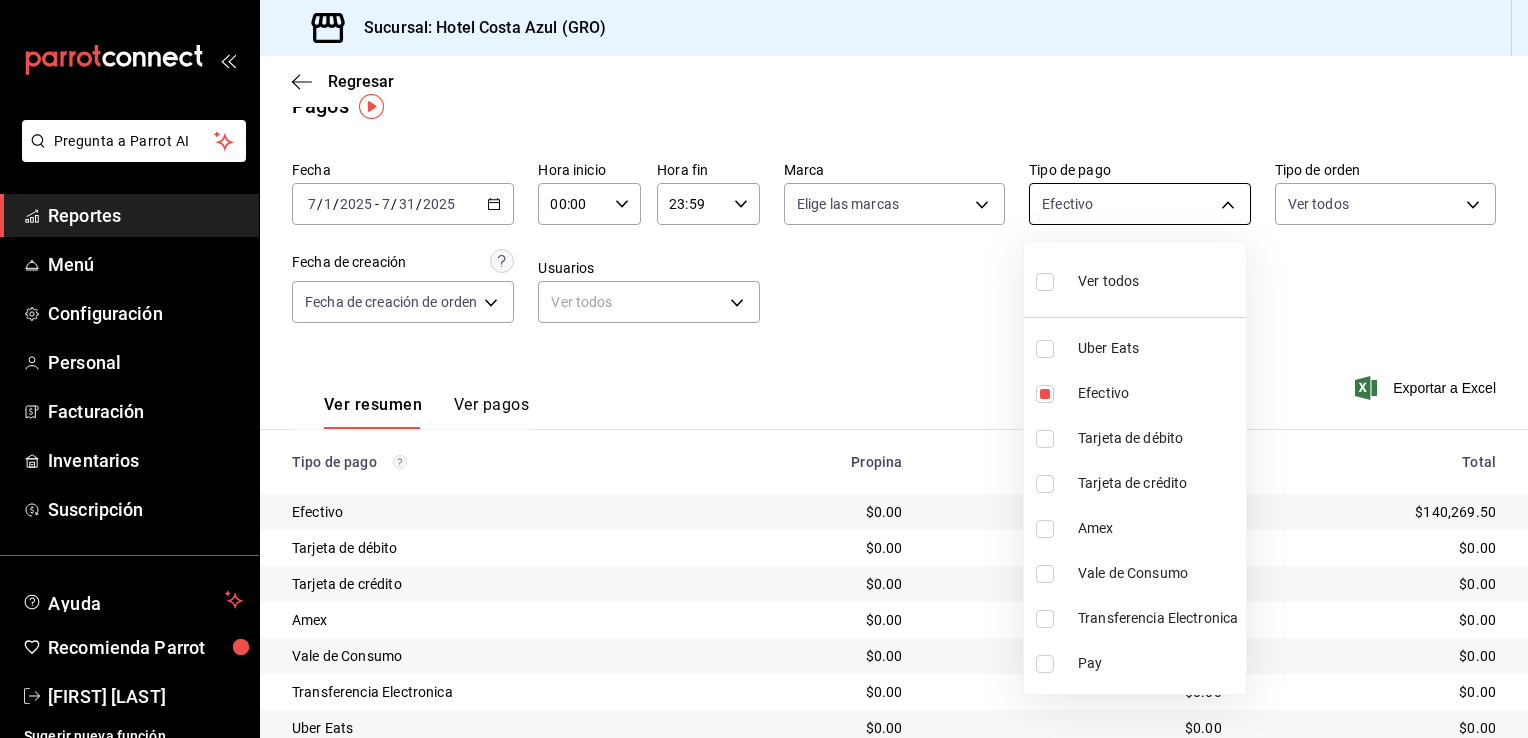 click on "Pregunta a Parrot AI Reportes   Menú   Configuración   Personal   Facturación   Inventarios   Suscripción   Ayuda Recomienda Parrot   [FIRST] [LAST]   Sugerir nueva función   Sucursal: Hotel Costa Azul (GRO) Regresar Pagos Fecha [DATE] [DATE] - [DATE] [DATE] Hora inicio 00:00 Hora inicio Hora fin 23:59 Hora fin Marca Elige las marcas Tipo de pago Efectivo [UUID] Tipo de orden Ver todos Fecha de creación   Fecha de creación de orden ORDER Usuarios Ver todos null Ver resumen Ver pagos Exportar a Excel Tipo de pago   Propina Total sin propina Total Efectivo $0.00 $140,269.50 $140,269.50 Tarjeta de débito $0.00 $0.00 $0.00 Tarjeta de crédito $0.00 $0.00 $0.00 Amex $0.00 $0.00 $0.00 Vale de Consumo $0.00 $0.00 $0.00 Transferencia Electronica $0.00 $0.00 $0.00 Uber Eats $0.00 $0.00 $0.00 Pay $0.00 $0.00 $0.00 Total $0.00 $140,269.50 $140,269.50 Pregunta a Parrot AI Reportes   Menú   Configuración   Personal   Facturación   Inventarios   Suscripción" at bounding box center [764, 369] 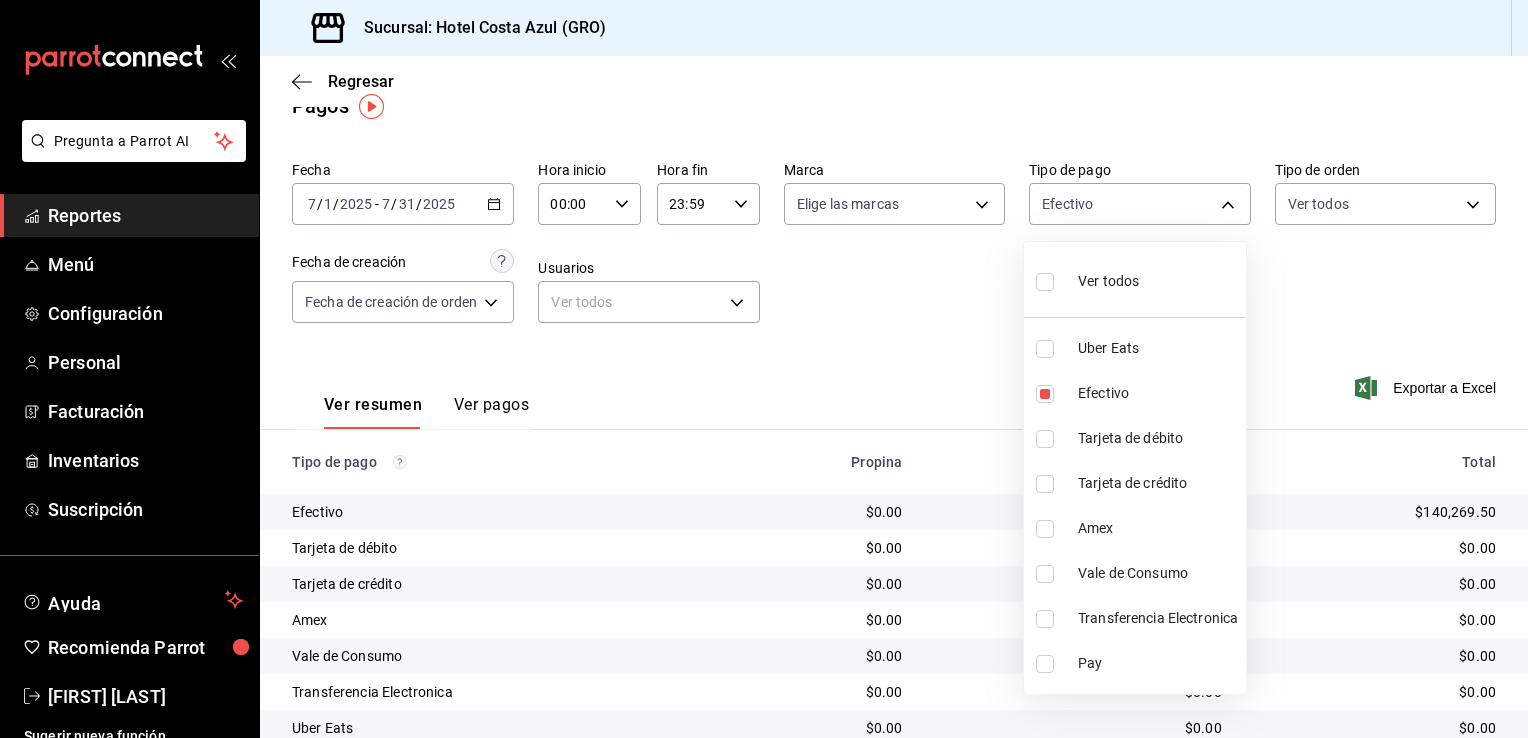 click at bounding box center [1045, 282] 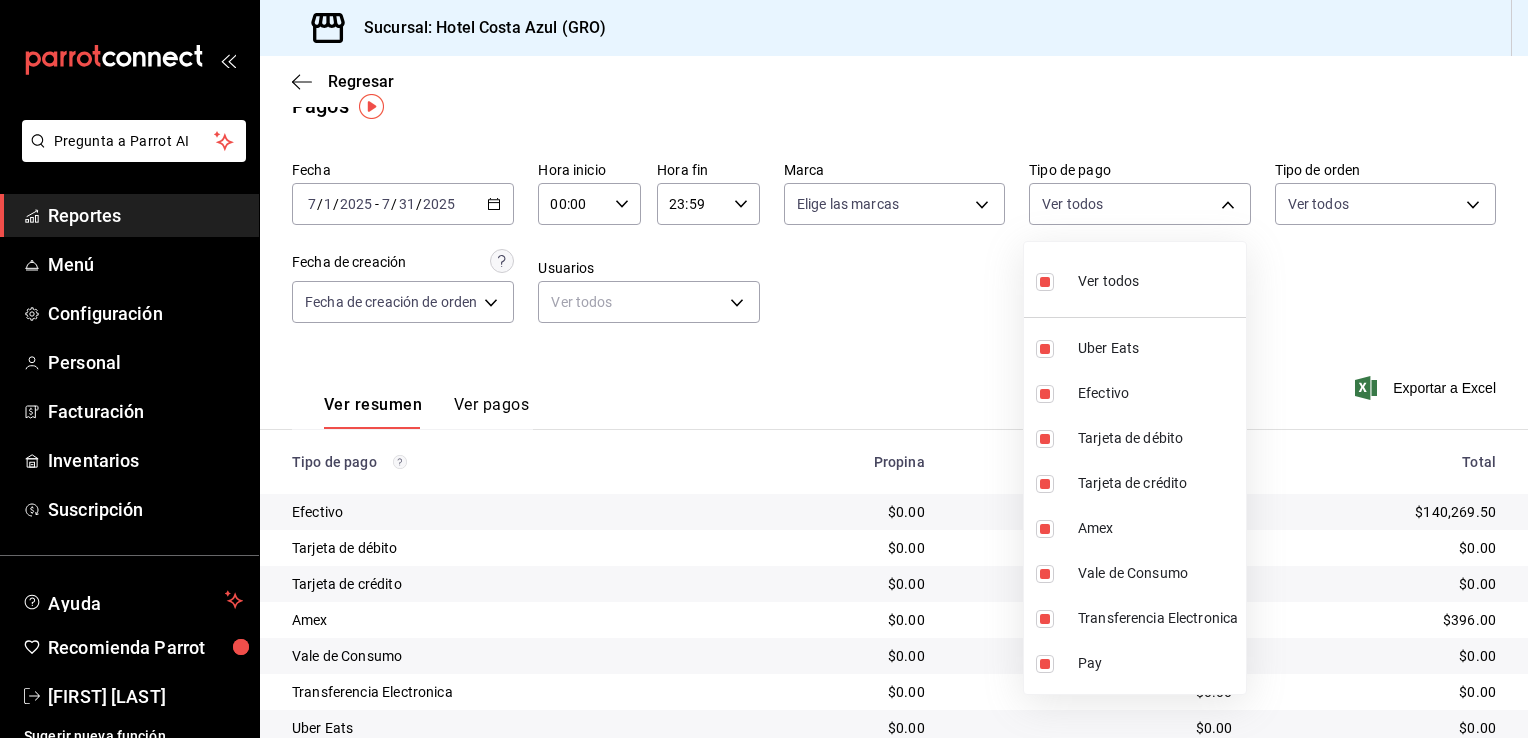 click at bounding box center (764, 369) 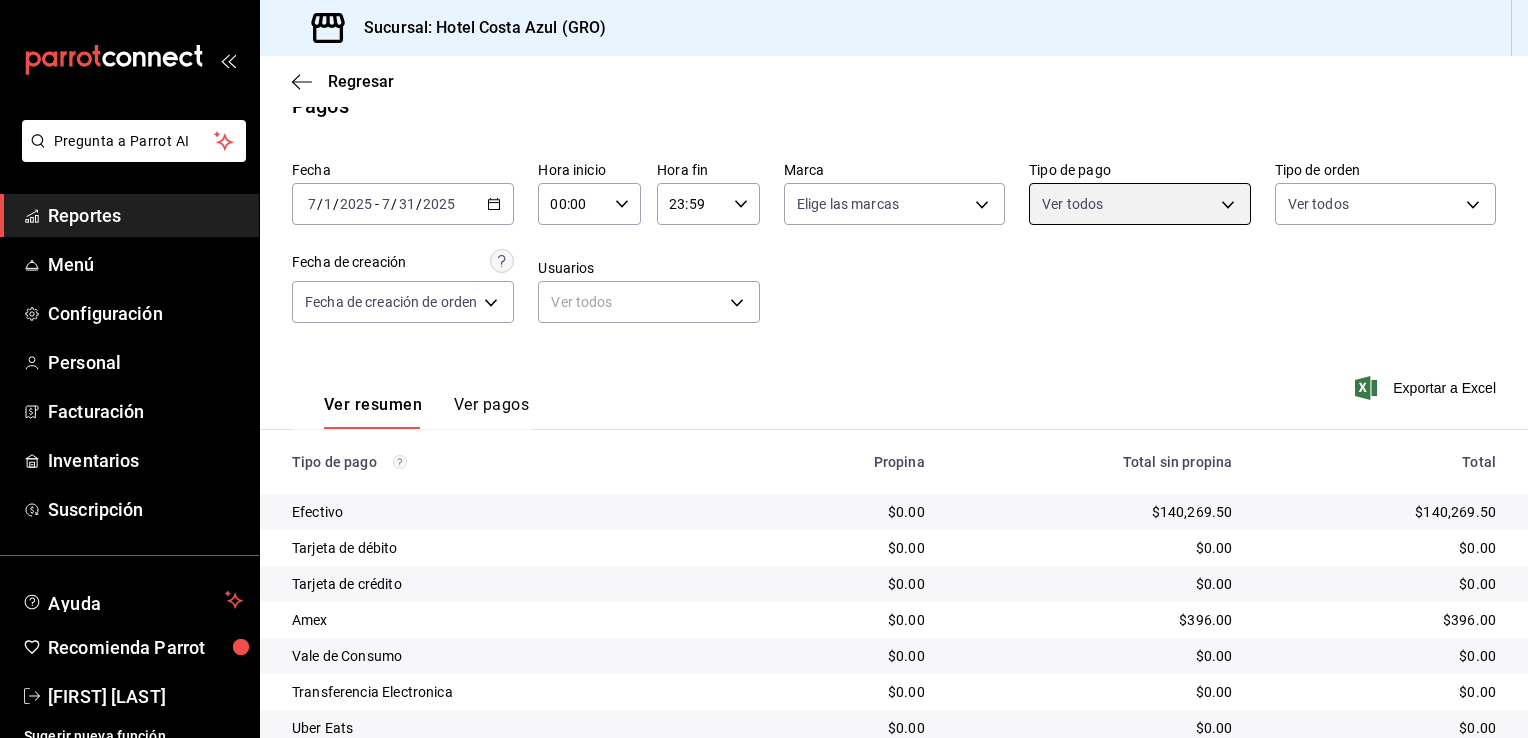 scroll, scrollTop: 144, scrollLeft: 0, axis: vertical 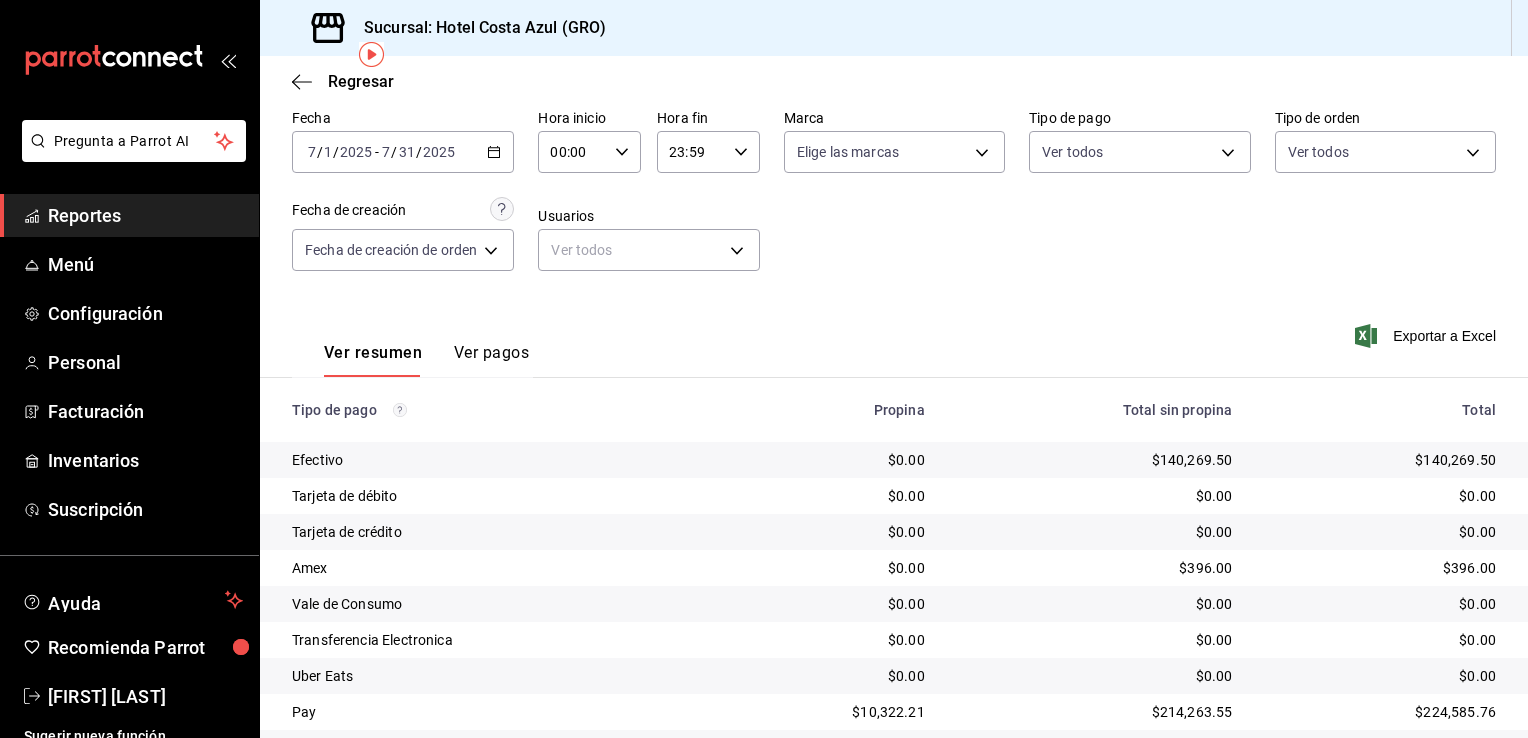 click on "2025-07-01 7 / 1 / 2025 - 2025-07-31 7 / 31 / 2025" at bounding box center [403, 152] 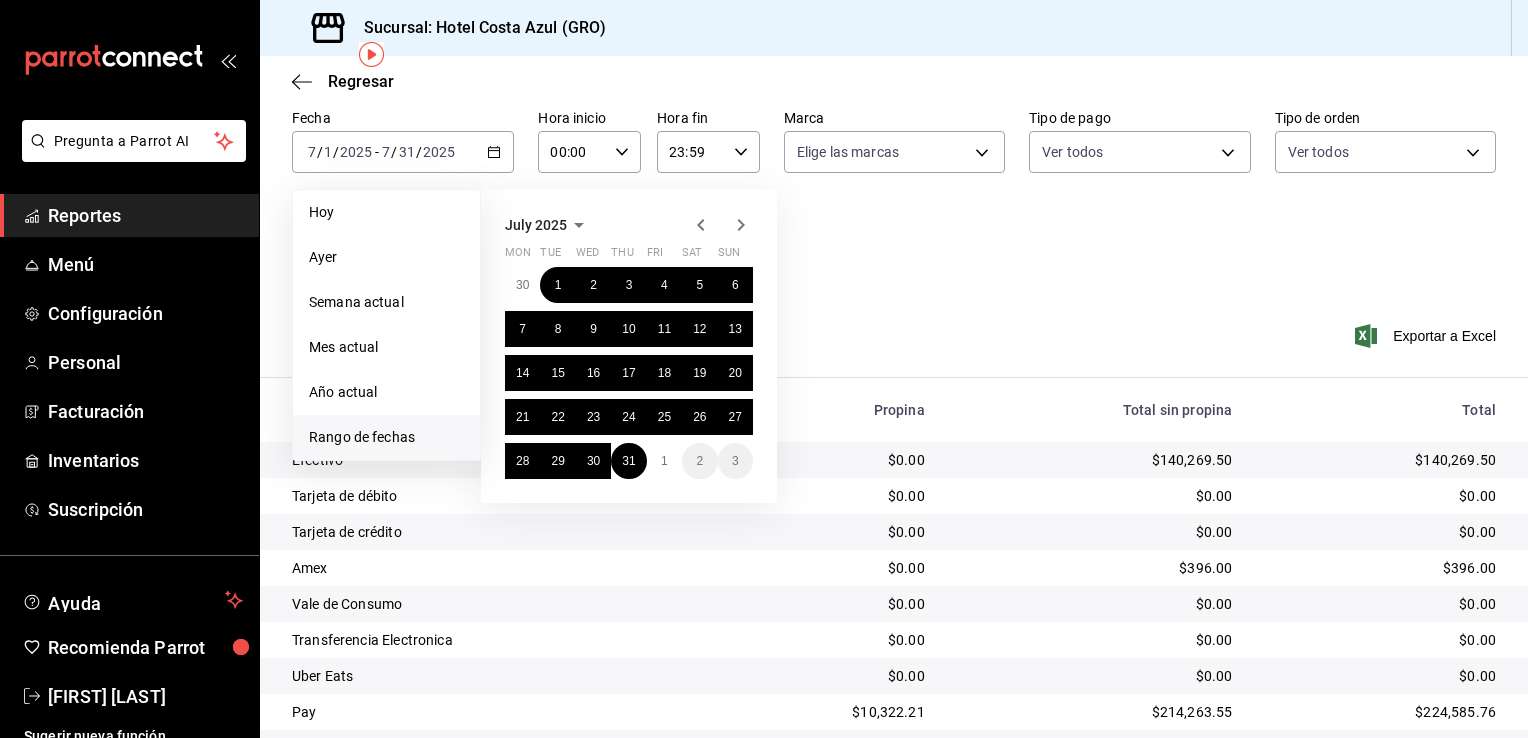 click 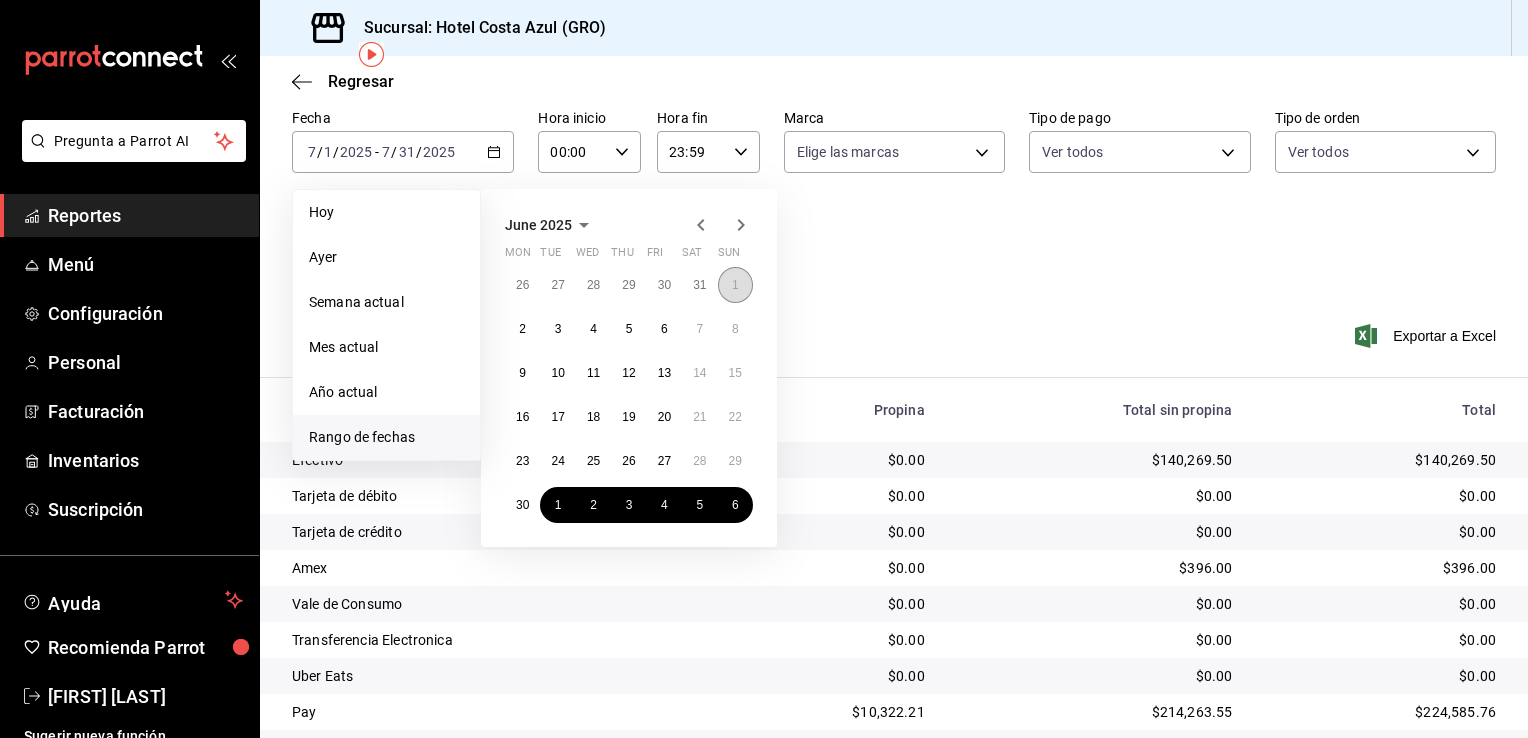 click on "1" at bounding box center [735, 285] 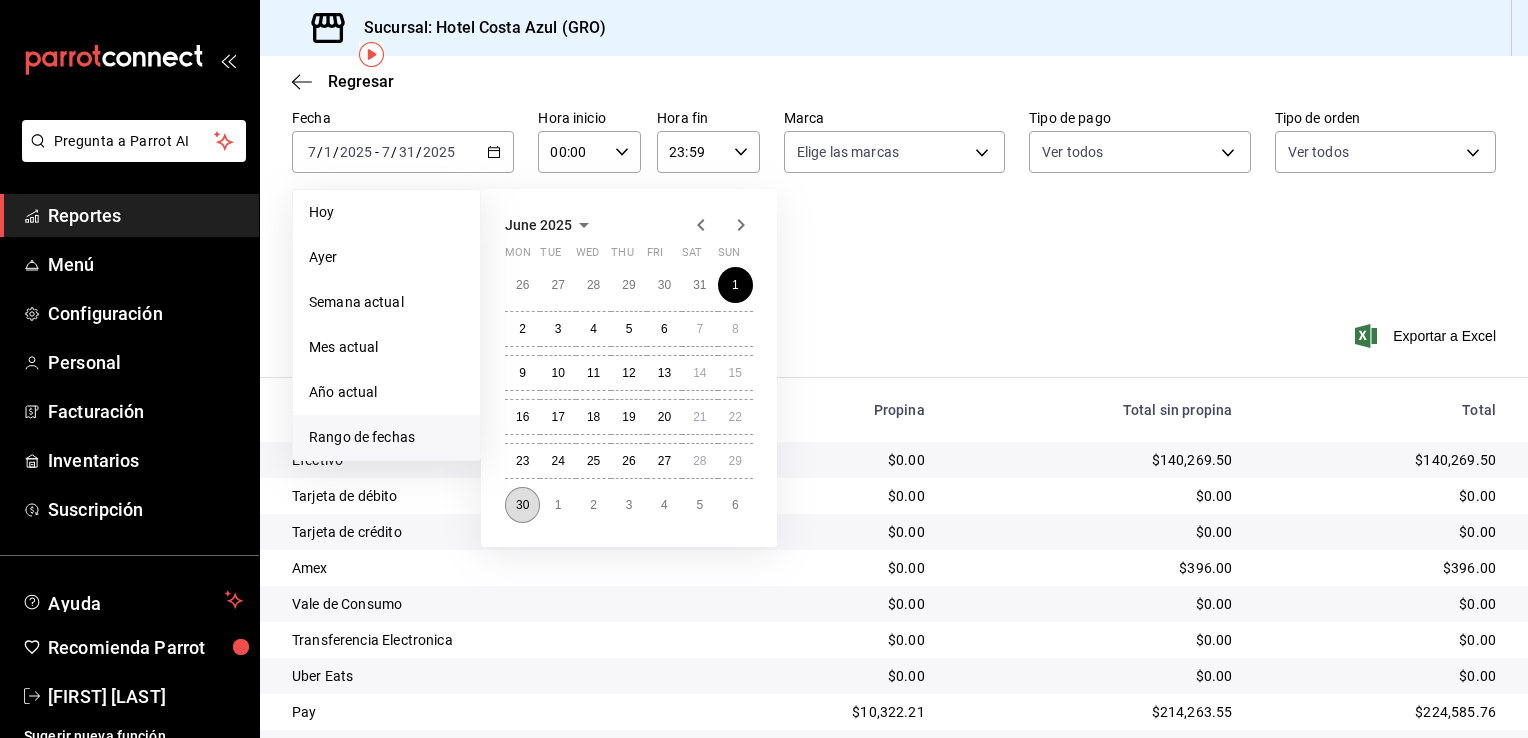 click on "30" at bounding box center [522, 505] 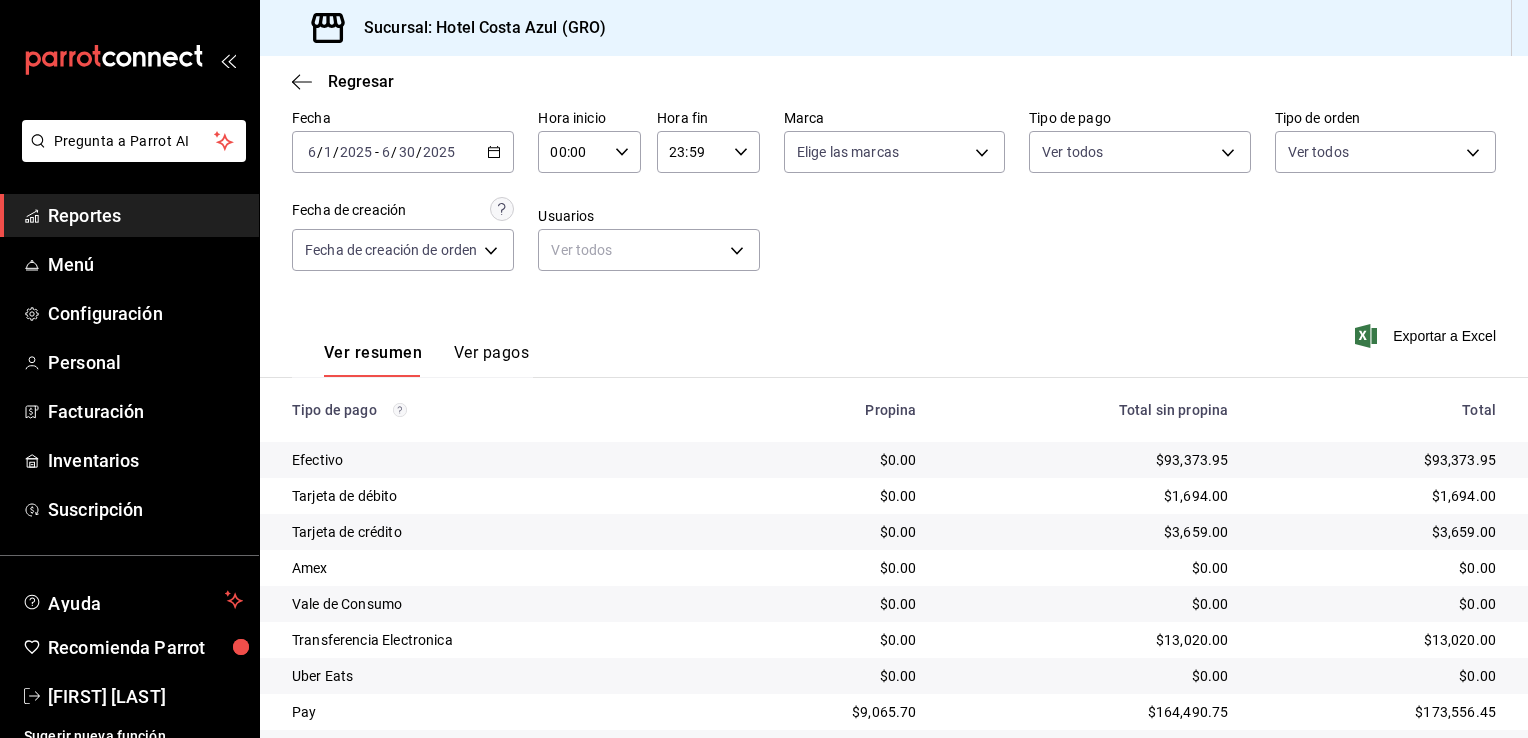 scroll, scrollTop: 144, scrollLeft: 0, axis: vertical 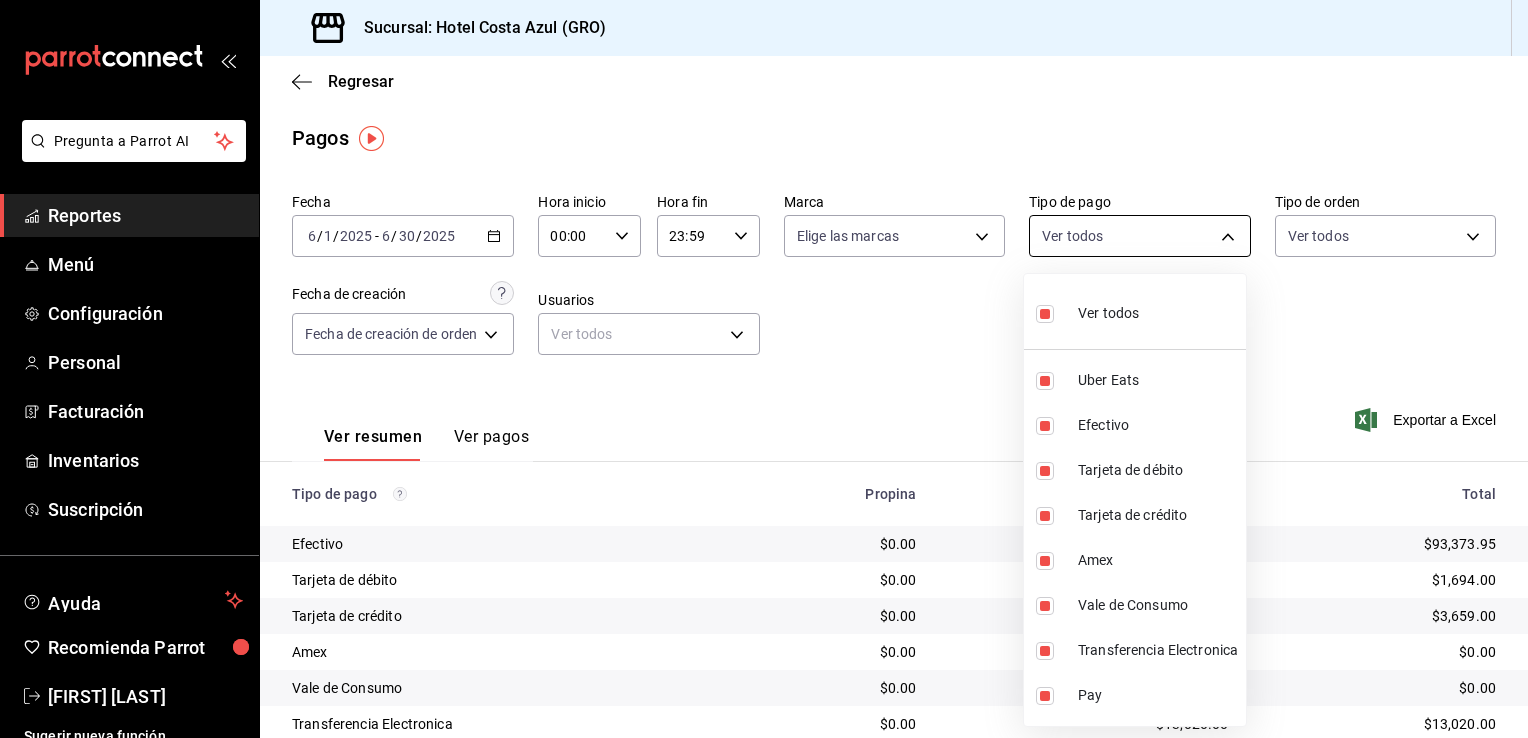 click on "Pregunta a Parrot AI Reportes   Menú   Configuración   Personal   Facturación   Inventarios   Suscripción   Ayuda Recomienda Parrot   [FIRST] [LAST]   Sugerir nueva función   Sucursal: Hotel Costa Azul (GRO) Regresar Pagos Fecha [DATE] [DATE] - [DATE] [DATE] Hora inicio 00:00 Hora inicio Hora fin 23:59 Hora fin Marca Elige las marcas Tipo de pago Ver todos [UUID], [UUID], [UUID], [UUID], [UUID], [UUID], [UUID], [UUID] Tipo de orden Ver todos Fecha de creación   Fecha de creación de orden ORDER Usuarios Ver todos null Ver resumen Ver pagos Exportar a Excel Tipo de pago   Propina Total sin propina Total Efectivo $0.00 $93,373.95 $93,373.95 Tarjeta de débito $0.00 $1,694.00 $1,694.00 Tarjeta de crédito $0.00 $3,659.00 $3,659.00 Amex $0.00 $0.00 $0.00 $0.00" at bounding box center [764, 369] 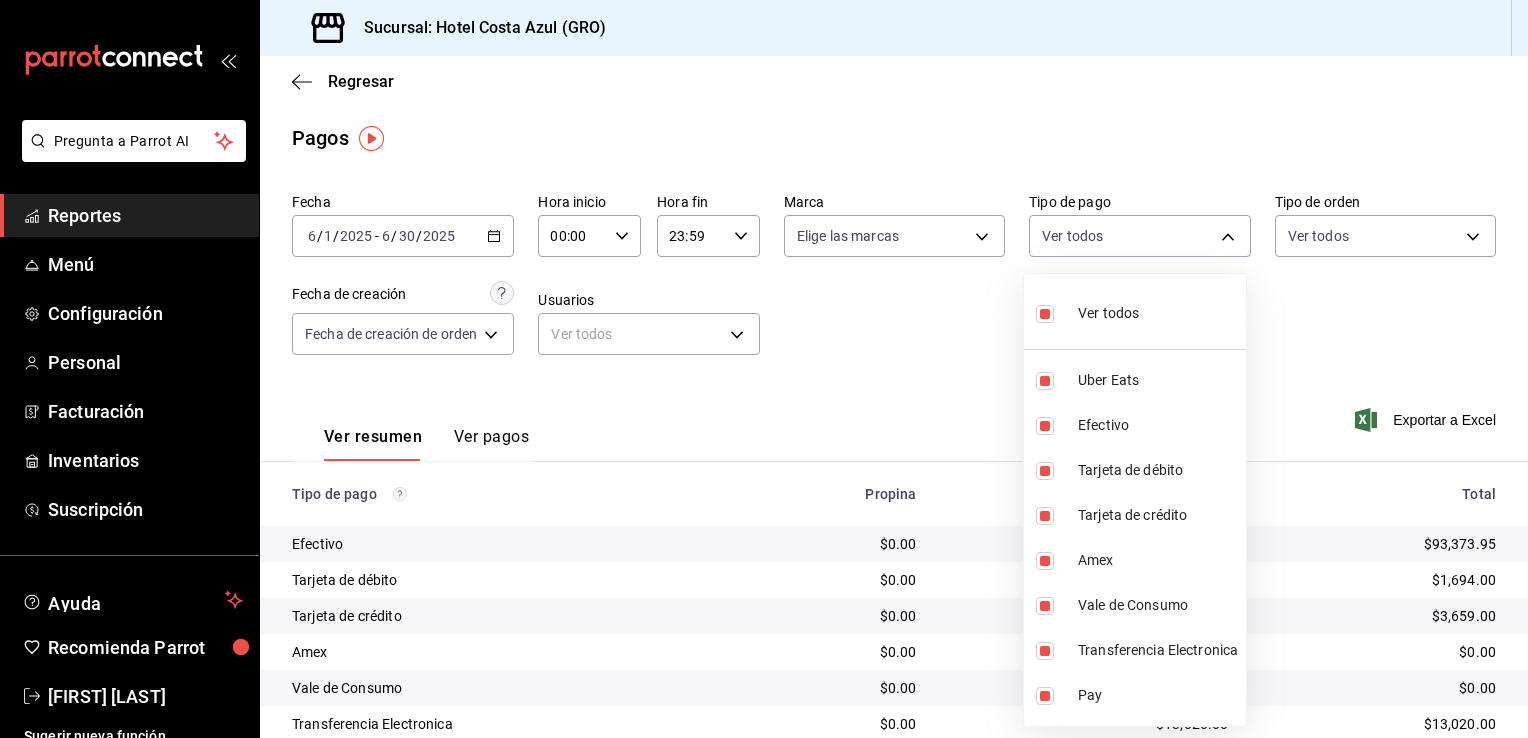 click at bounding box center [1045, 314] 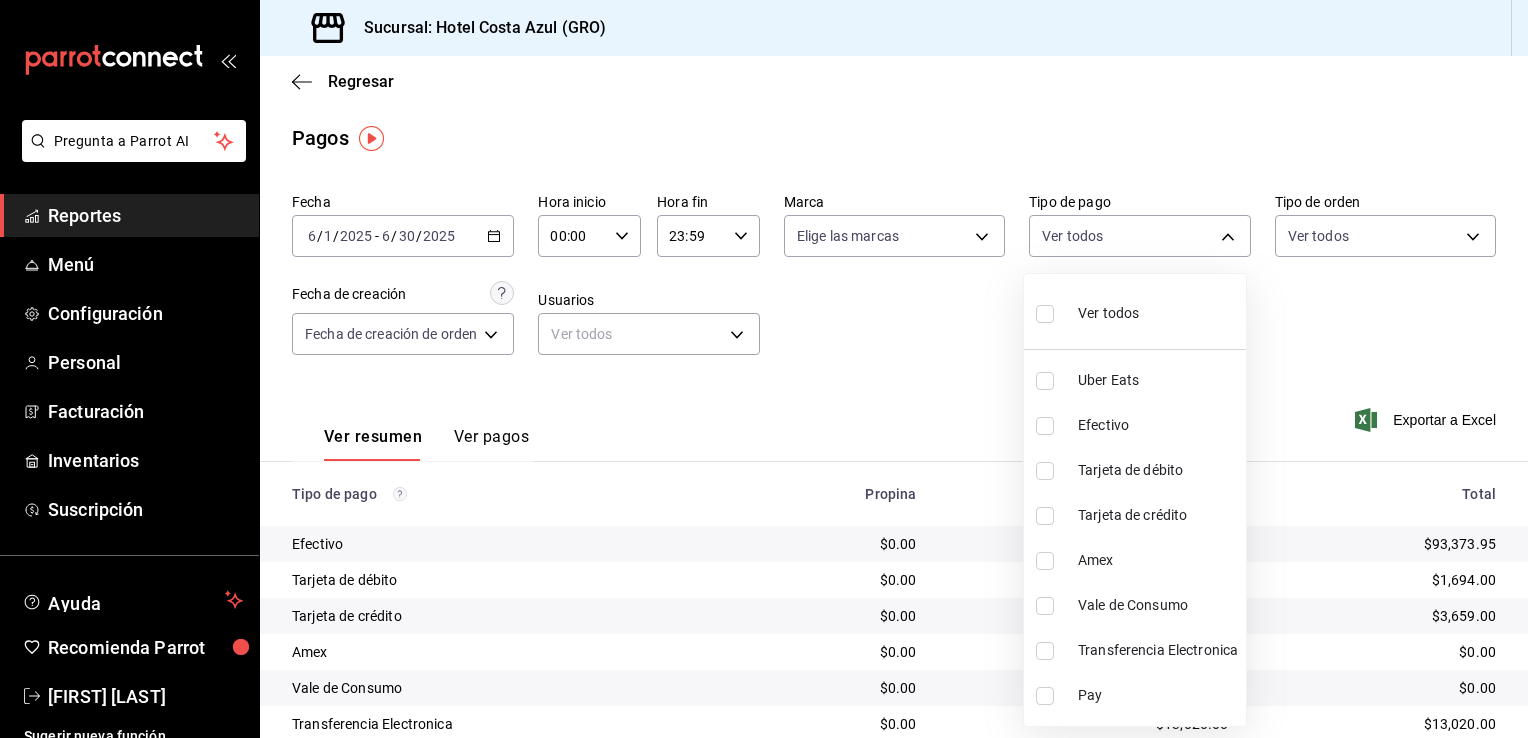 click at bounding box center (1045, 426) 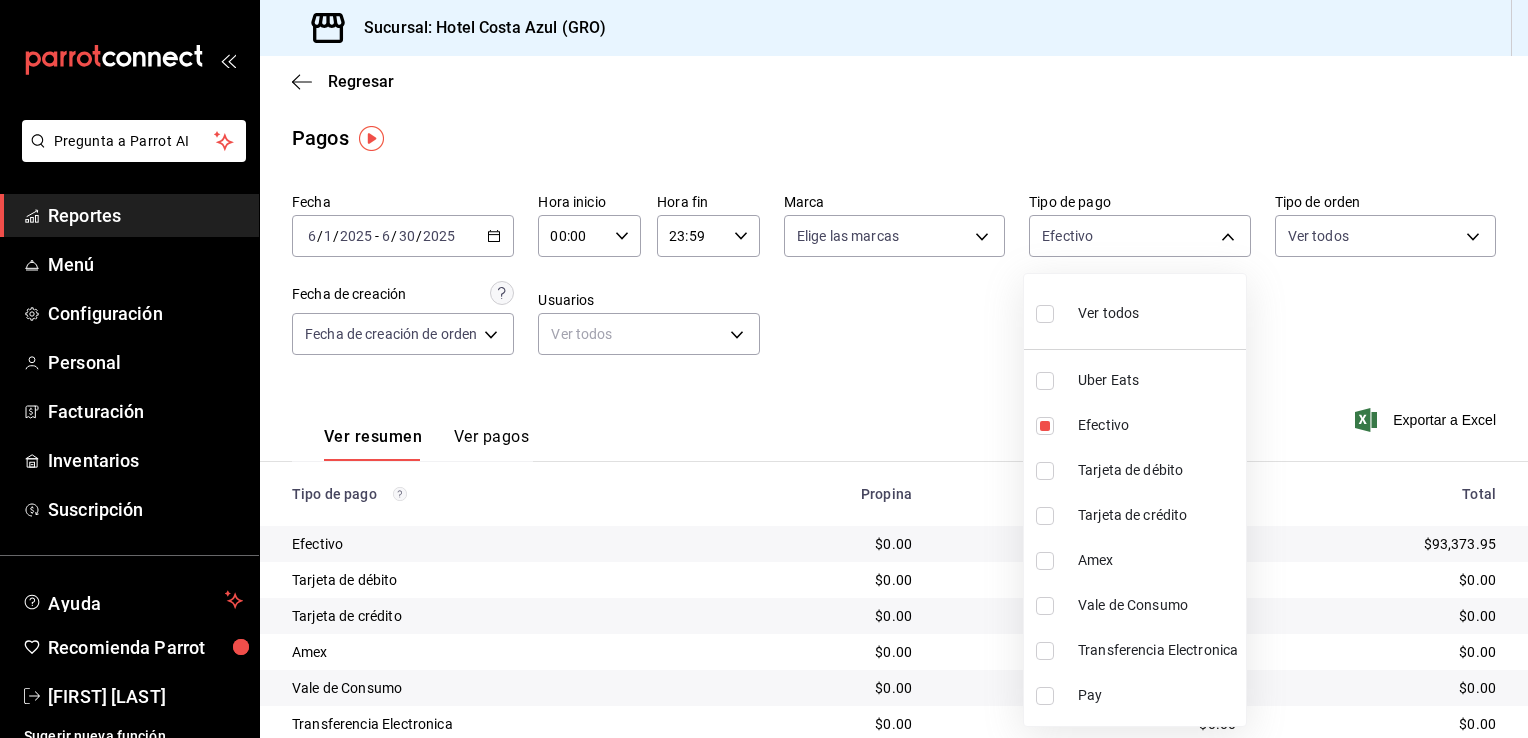 click at bounding box center (764, 369) 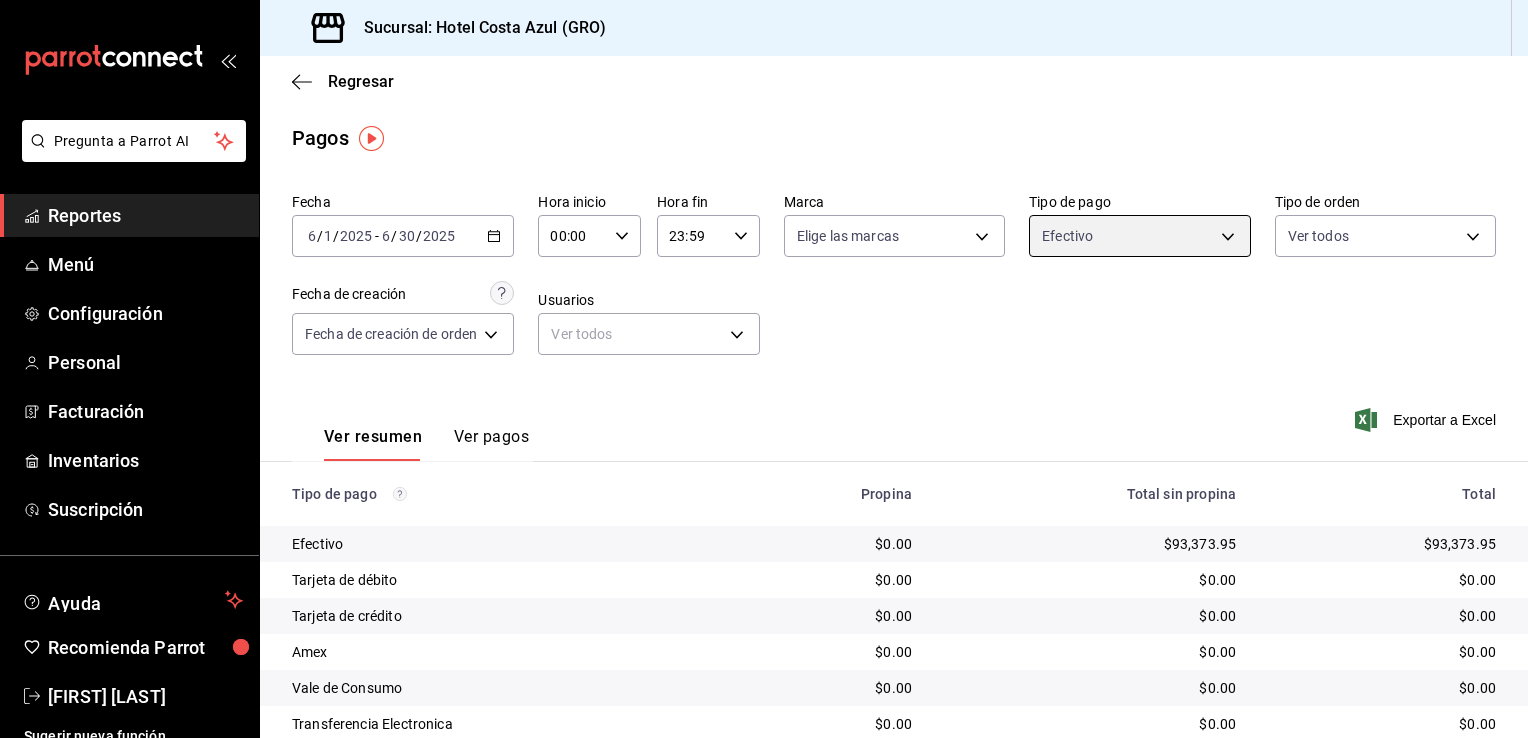 scroll, scrollTop: 144, scrollLeft: 0, axis: vertical 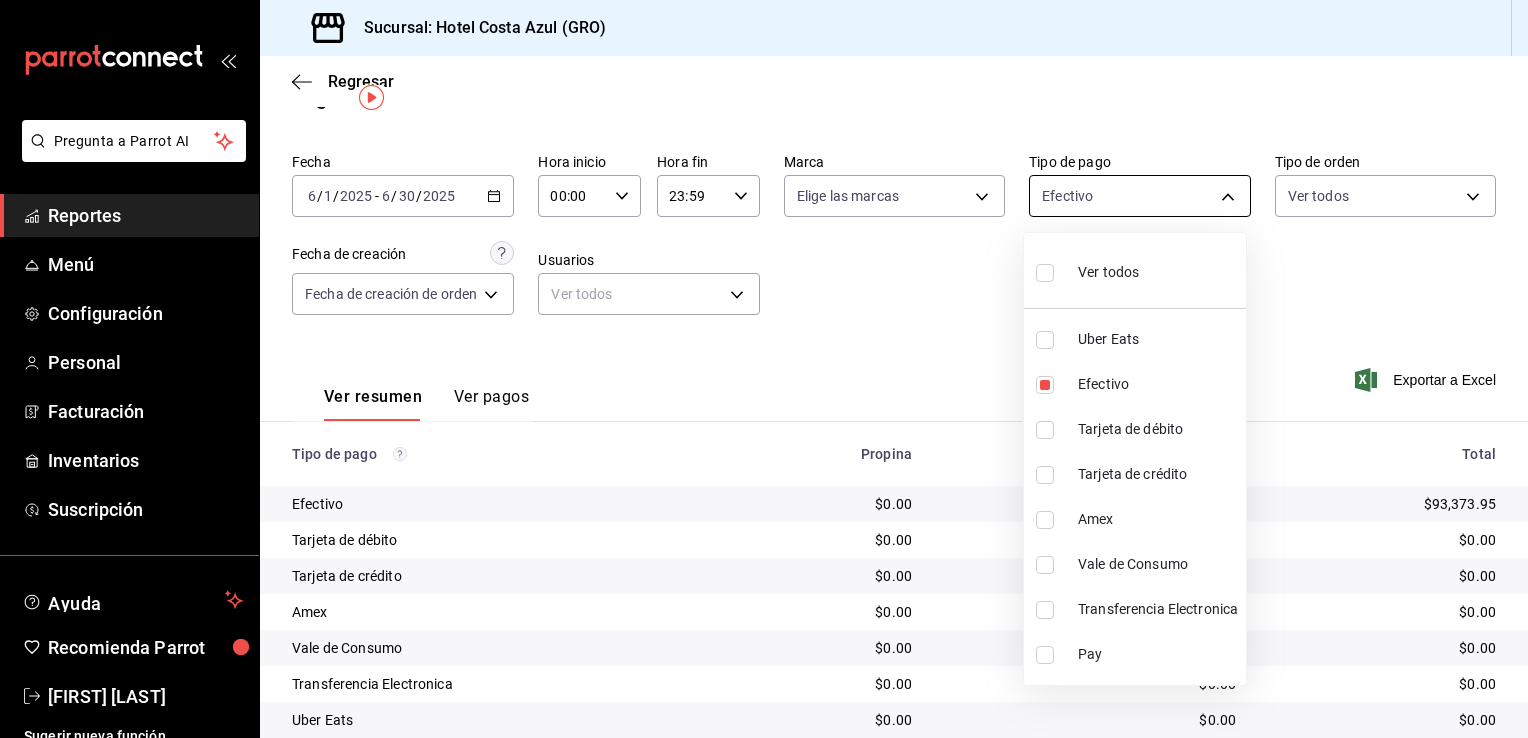 click on "Pregunta a Parrot AI Reportes   Menú   Configuración   Personal   Facturación   Inventarios   Suscripción   Ayuda Recomienda Parrot   [FIRST] [LAST]   Sugerir nueva función   Sucursal: Hotel Costa Azul ([STATE]) Regresar Pagos Fecha [DATE] [DATE] - [DATE] [DATE] Hora inicio 00:00 Hora inicio Hora fin 23:59 Hora fin Marca Elige las marcas Tipo de pago Efectivo [ID] Tipo de orden Ver todos Fecha de creación   Fecha de creación de orden ORDER Usuarios Ver todos null Ver resumen Ver pagos Exportar a Excel Tipo de pago   Propina Total sin propina Total Efectivo $0.00 $93,373.95 $93,373.95 Tarjeta de débito $0.00 $0.00 $0.00 Tarjeta de crédito $0.00 $0.00 $0.00 Amex $0.00 $0.00 $0.00 Vale de Consumo $0.00 $0.00 $0.00 Transferencia Electronica $0.00 $0.00 $0.00 Uber Eats $0.00 $0.00 $0.00 Pay $0.00 $0.00 $0.00 Total $0.00 $93,373.95 $93,373.95 Pregunta a Parrot AI Reportes   Menú   Configuración   Personal   Facturación   Inventarios   Suscripción   Ayuda" at bounding box center (764, 369) 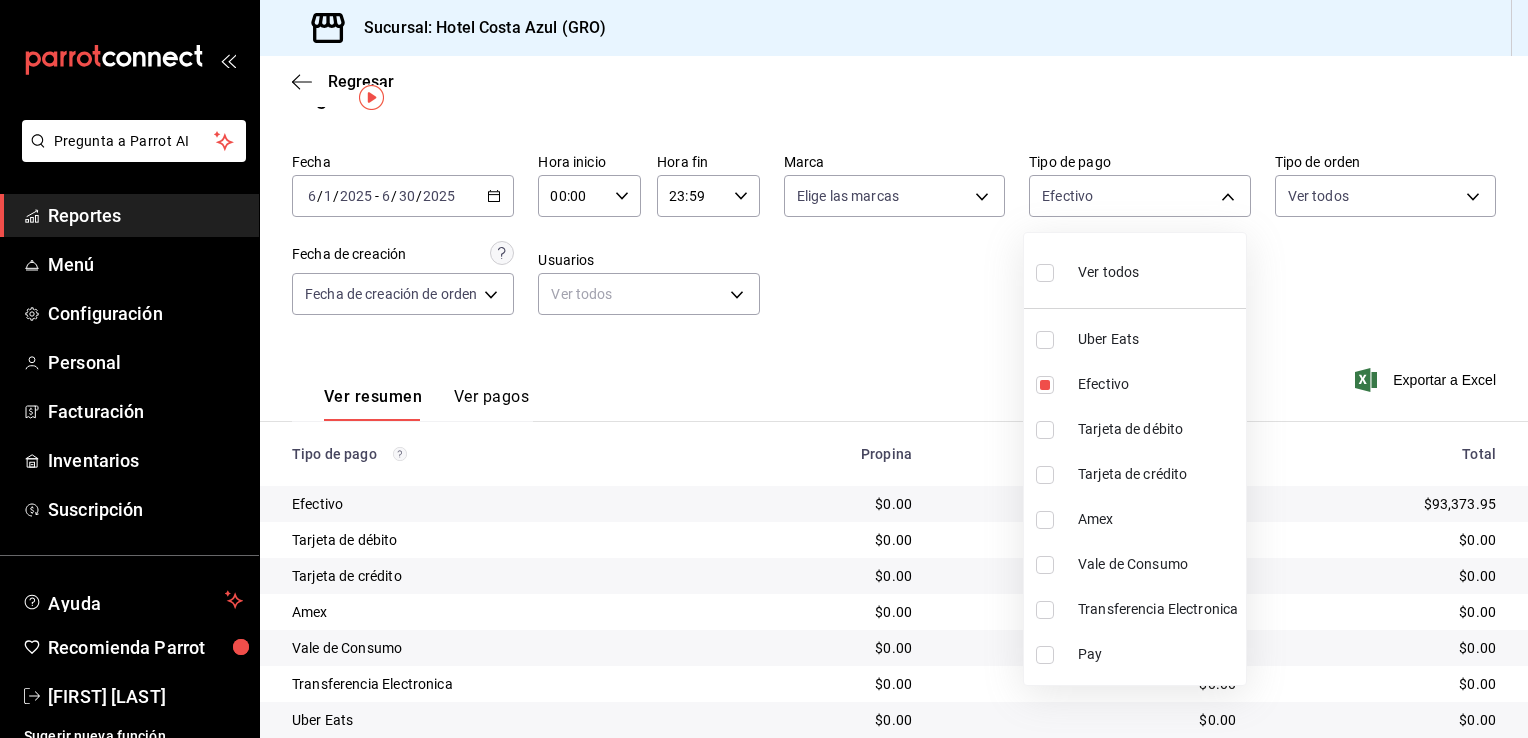 click at bounding box center [1045, 273] 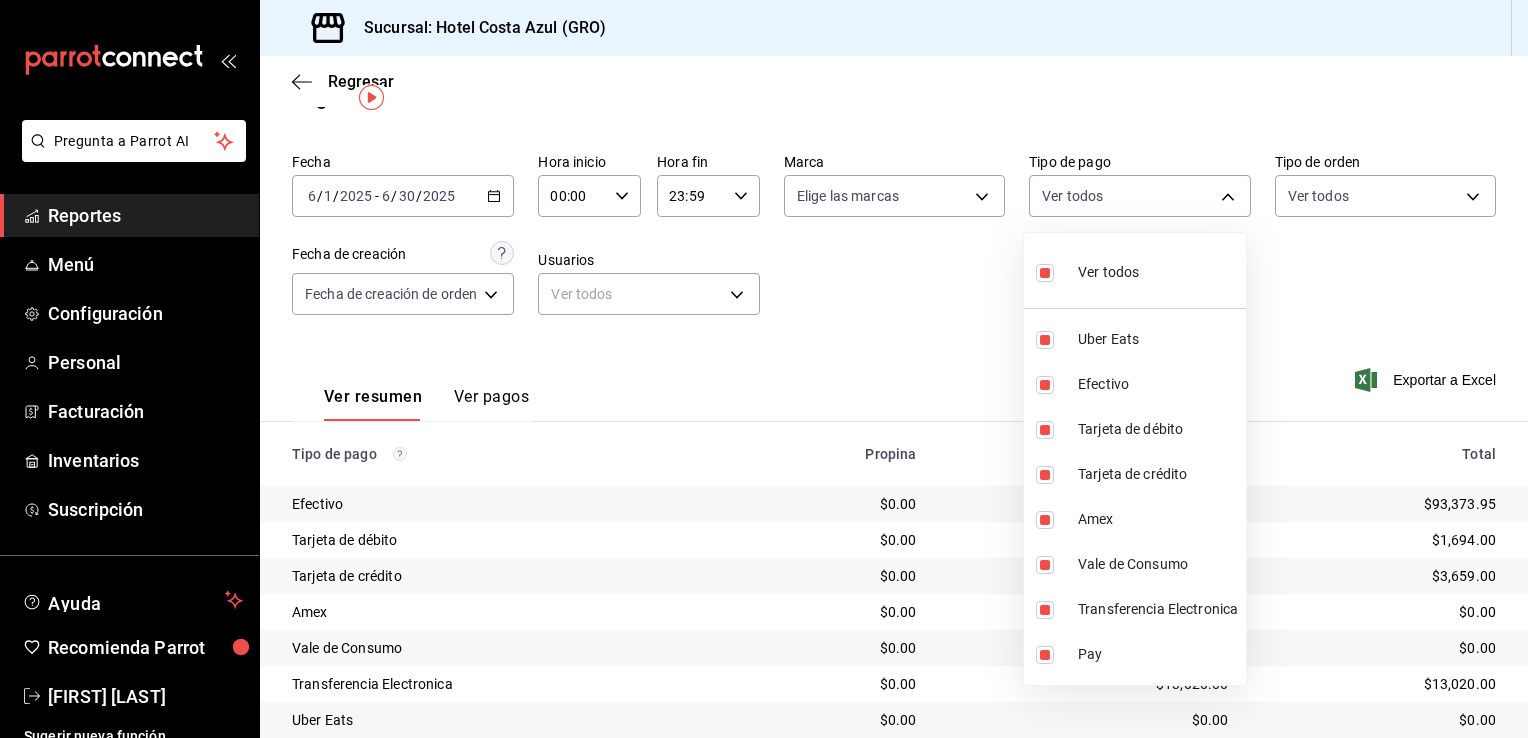 click at bounding box center (764, 369) 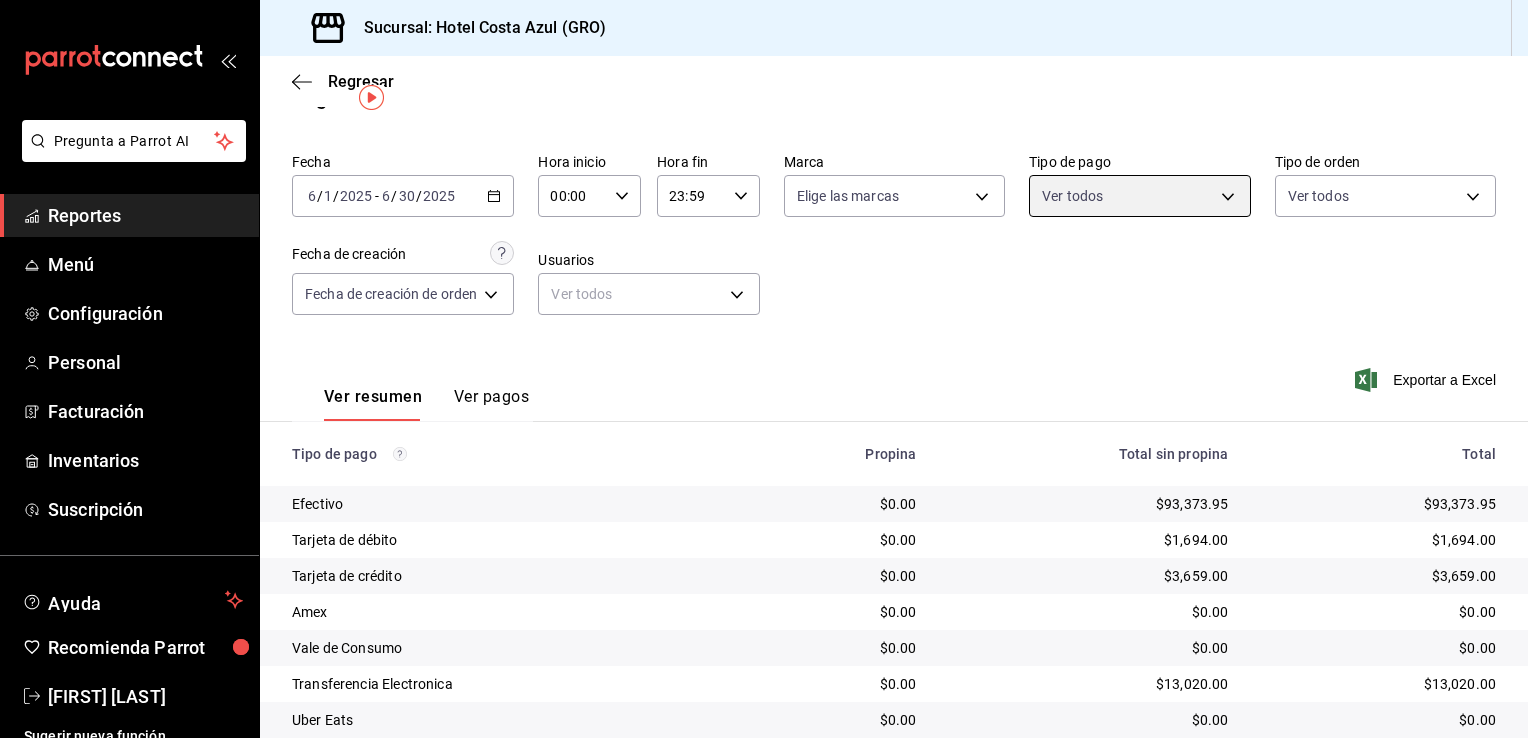 scroll, scrollTop: 144, scrollLeft: 0, axis: vertical 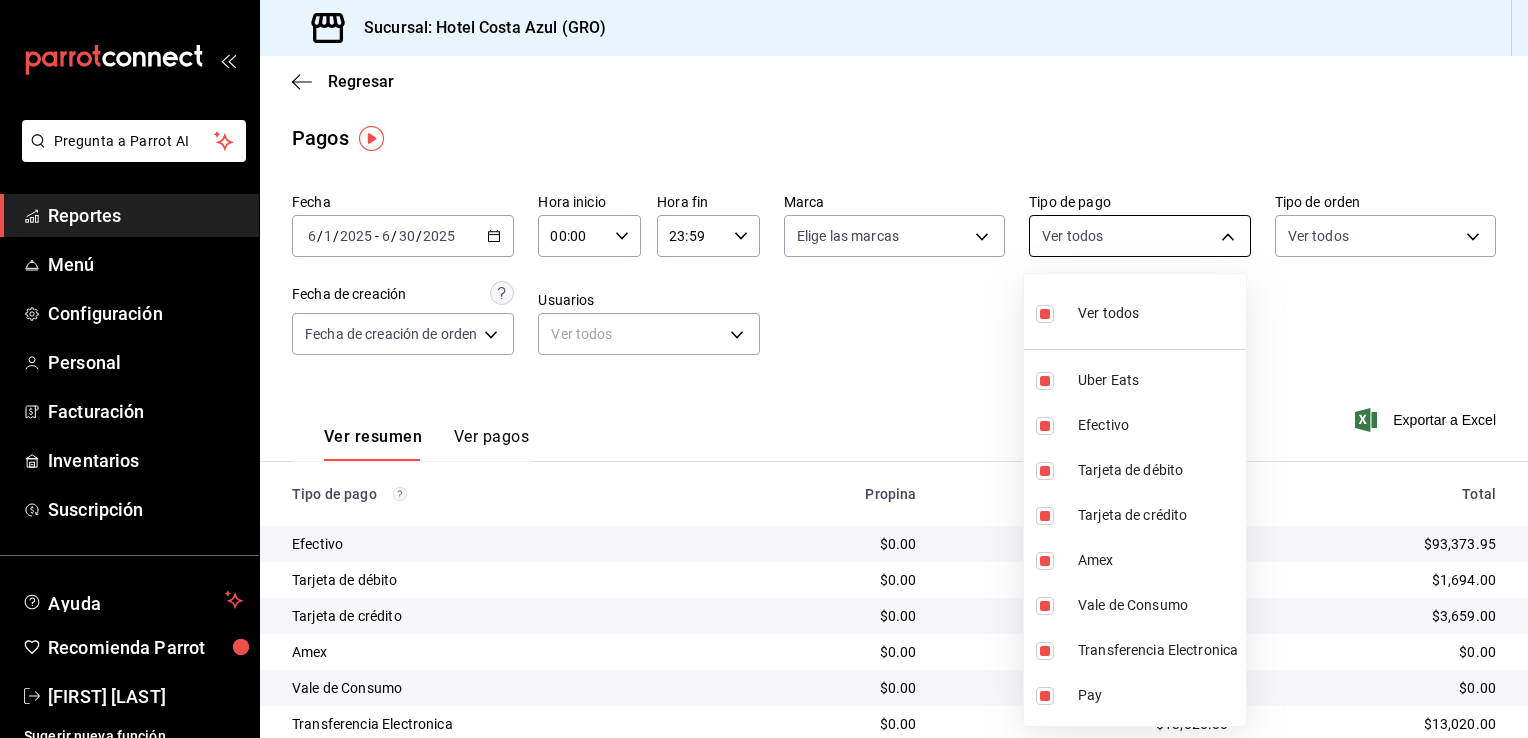 click on "Pregunta a Parrot AI Reportes   Menú   Configuración   Personal   Facturación   Inventarios   Suscripción   Ayuda Recomienda Parrot   [FIRST] [LAST]   Sugerir nueva función   Sucursal: Hotel Costa Azul (GRO) Regresar Pagos Fecha [DATE] [DATE] - [DATE] [DATE] Hora inicio 00:00 Hora inicio Hora fin 23:59 Hora fin Marca Elige las marcas Tipo de pago Ver todos [UUID], [UUID], [UUID], [UUID], [UUID], [UUID], [UUID], [UUID] Tipo de orden Ver todos Fecha de creación   Fecha de creación de orden ORDER Usuarios Ver todos null Ver resumen Ver pagos Exportar a Excel Tipo de pago   Propina Total sin propina Total Efectivo $0.00 $93,373.95 $93,373.95 Tarjeta de débito $0.00 $1,694.00 $1,694.00 Tarjeta de crédito $0.00 $3,659.00 $3,659.00 Amex $0.00 $0.00 $0.00 $0.00" at bounding box center (764, 369) 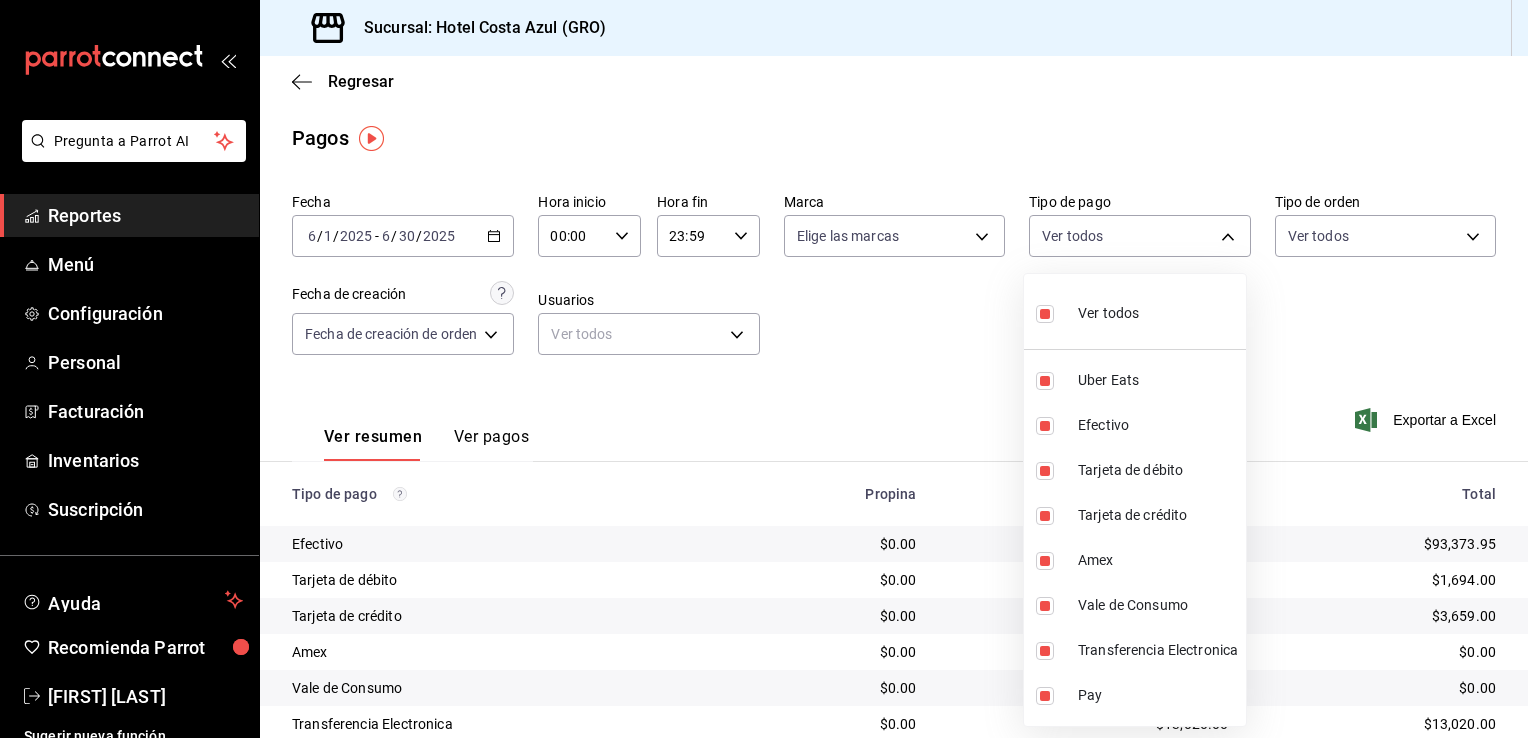 click at bounding box center [1045, 314] 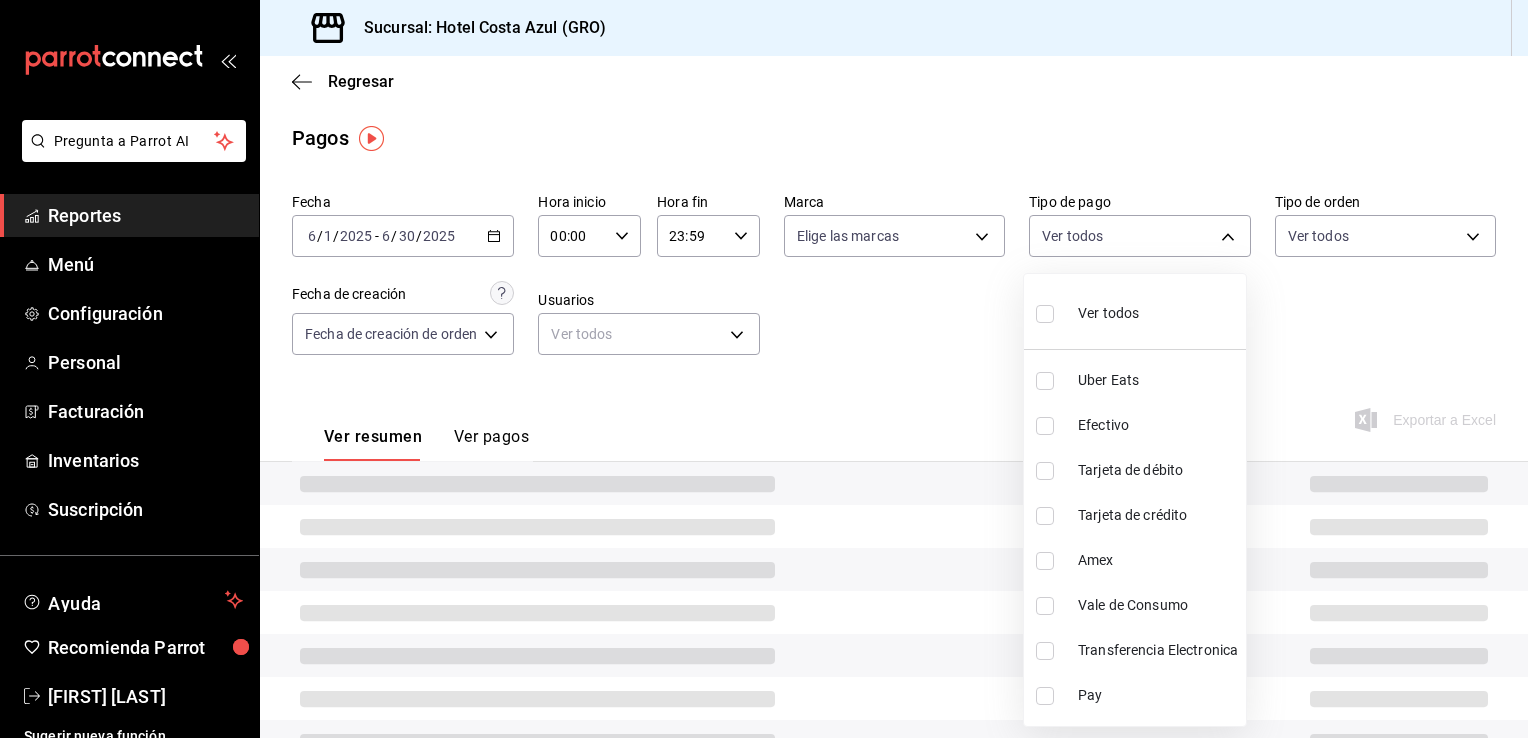 click at bounding box center (1045, 426) 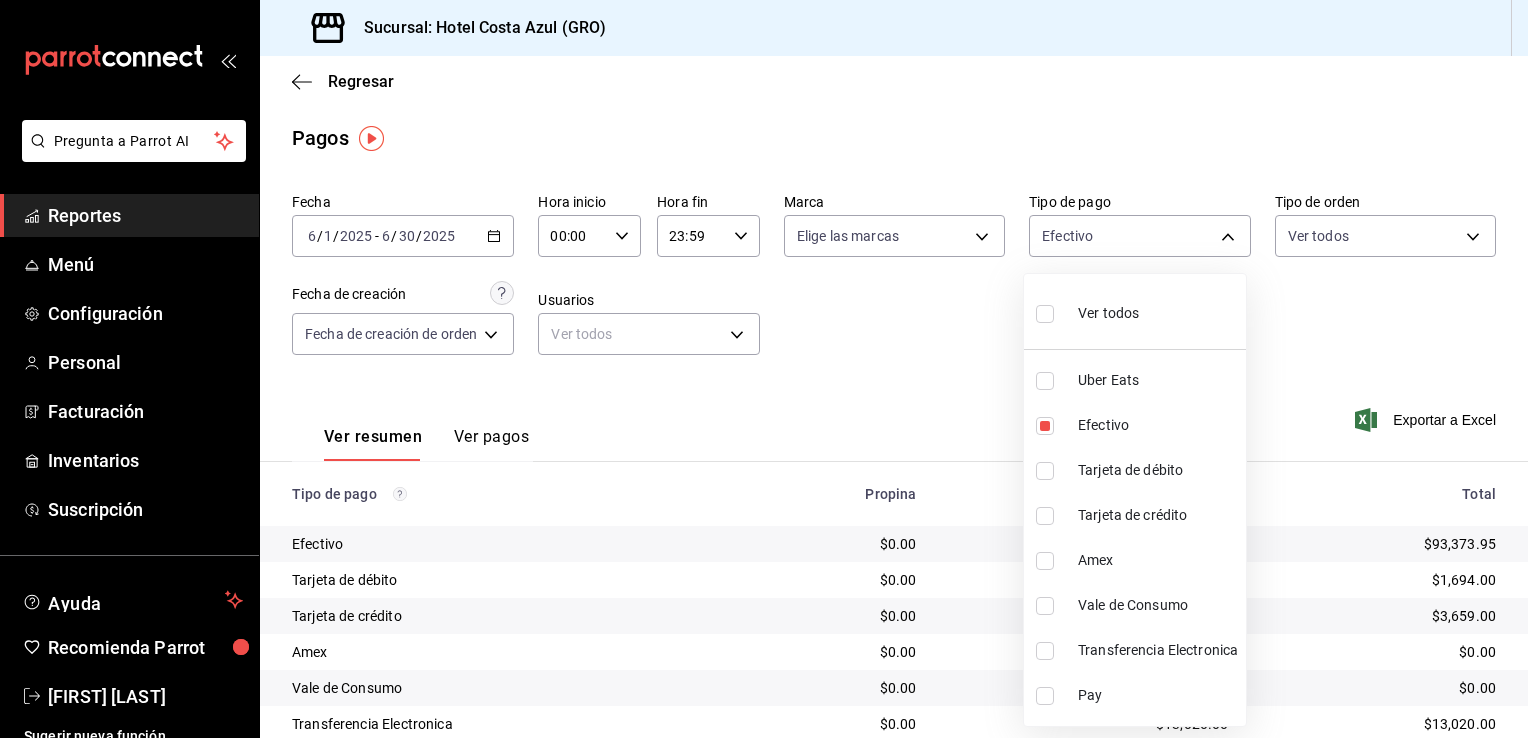 click at bounding box center (764, 369) 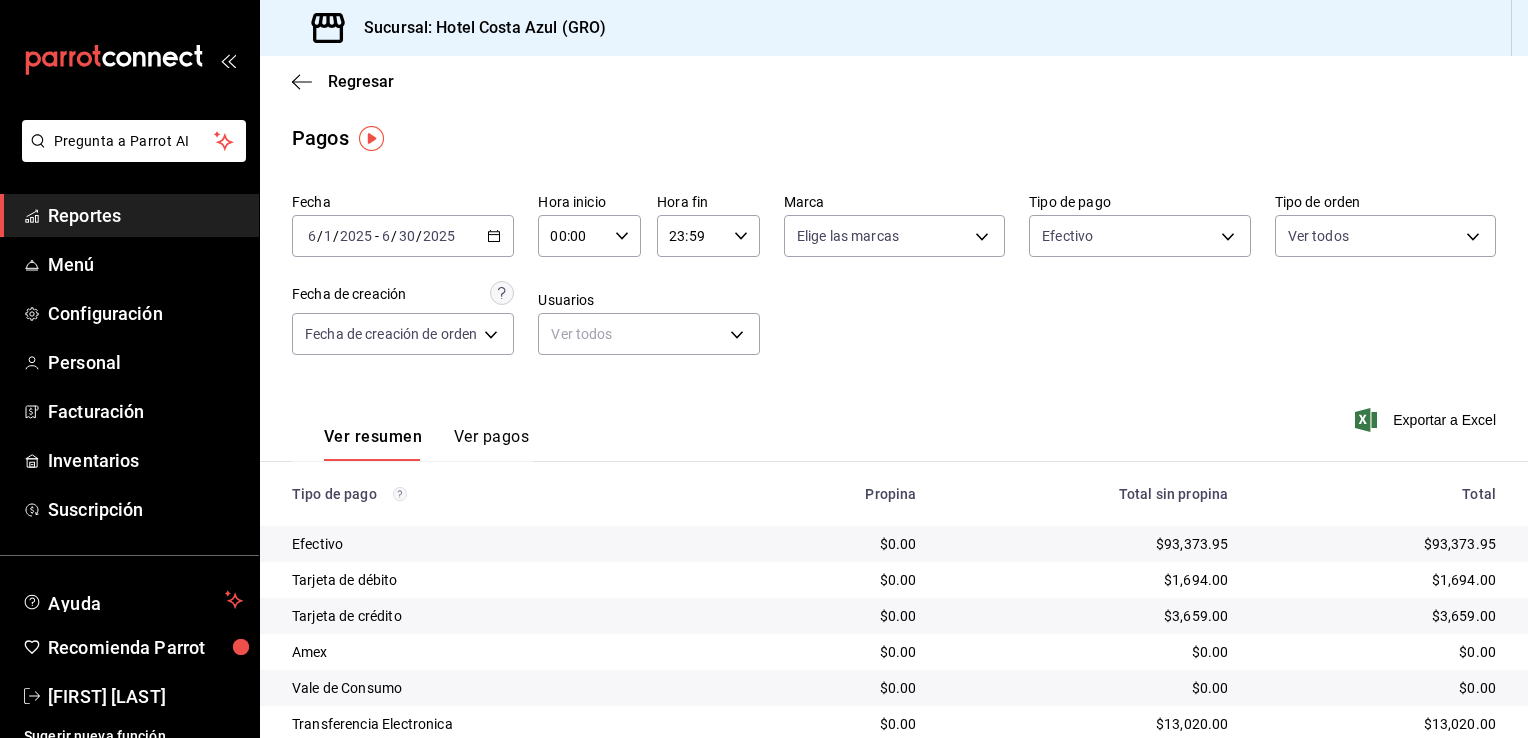 click on "[DATE] [DATE] - [DATE] [DATE]" at bounding box center (403, 236) 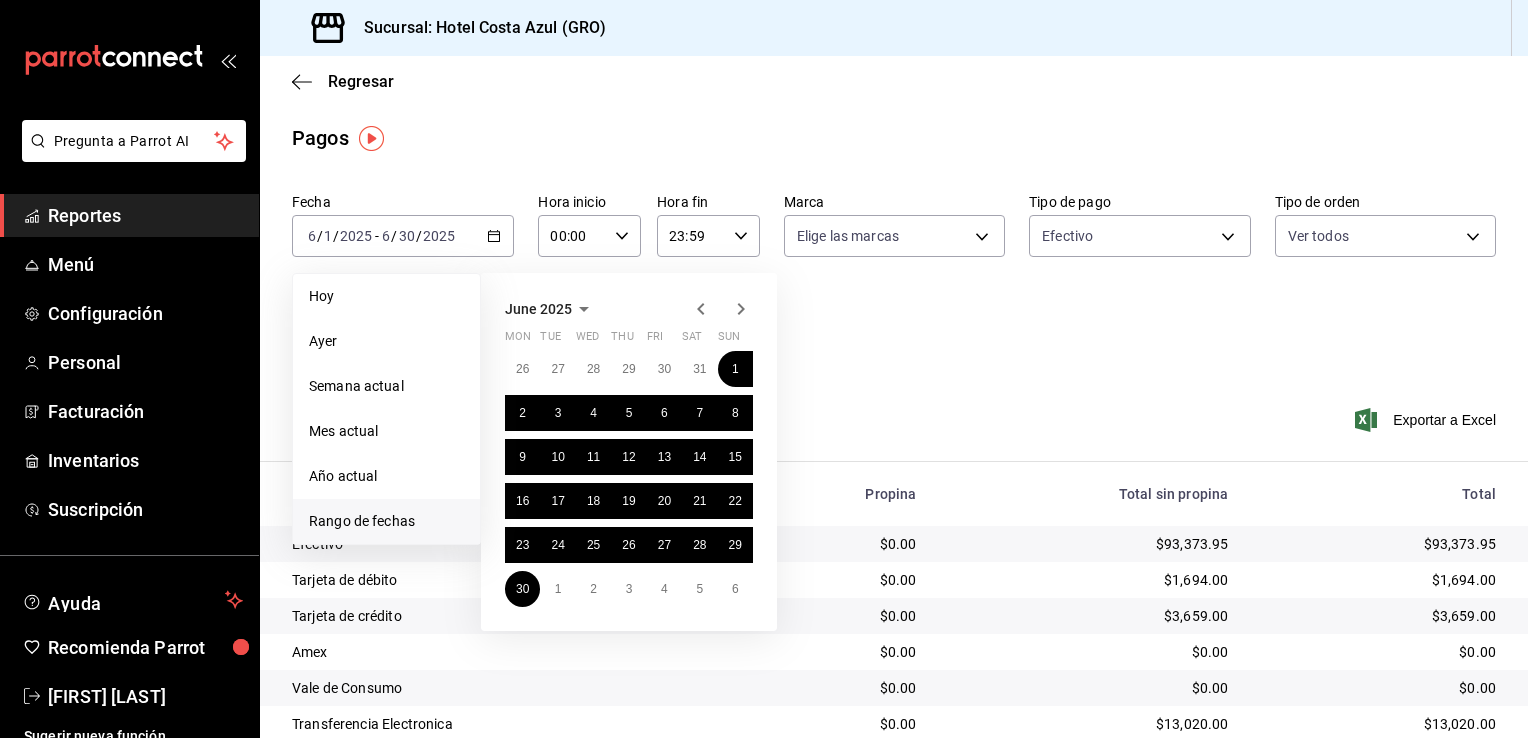 click 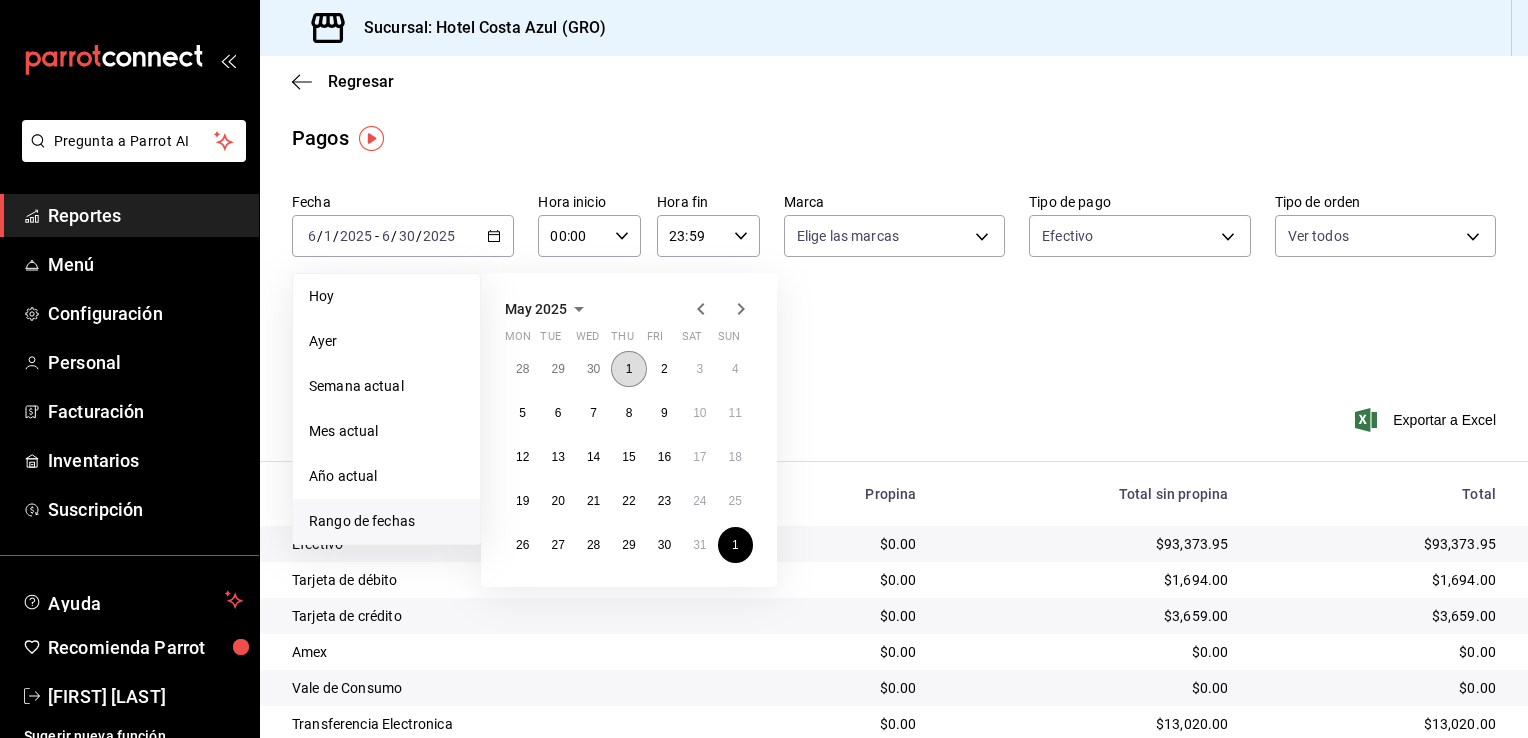click on "1" at bounding box center [628, 369] 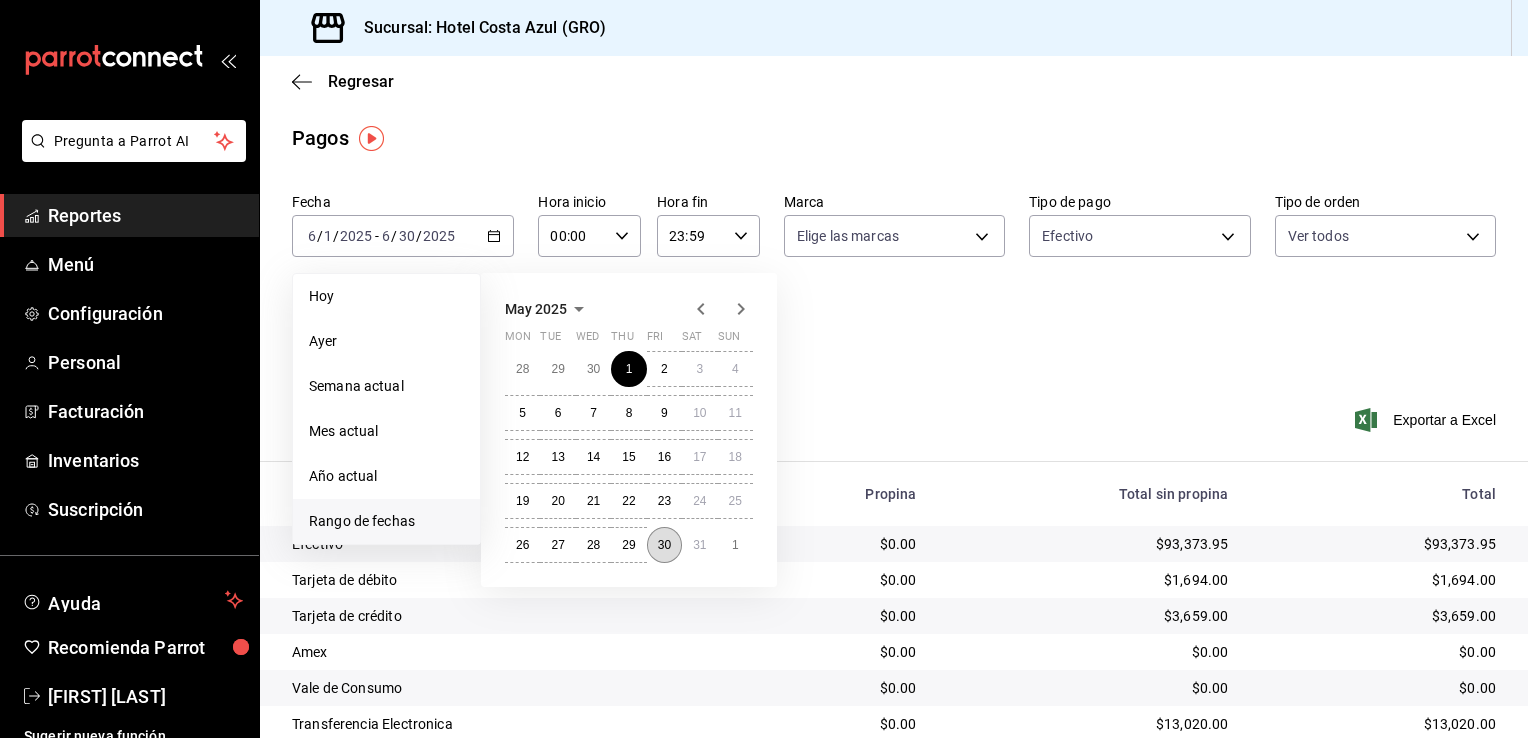 click on "30" at bounding box center (664, 545) 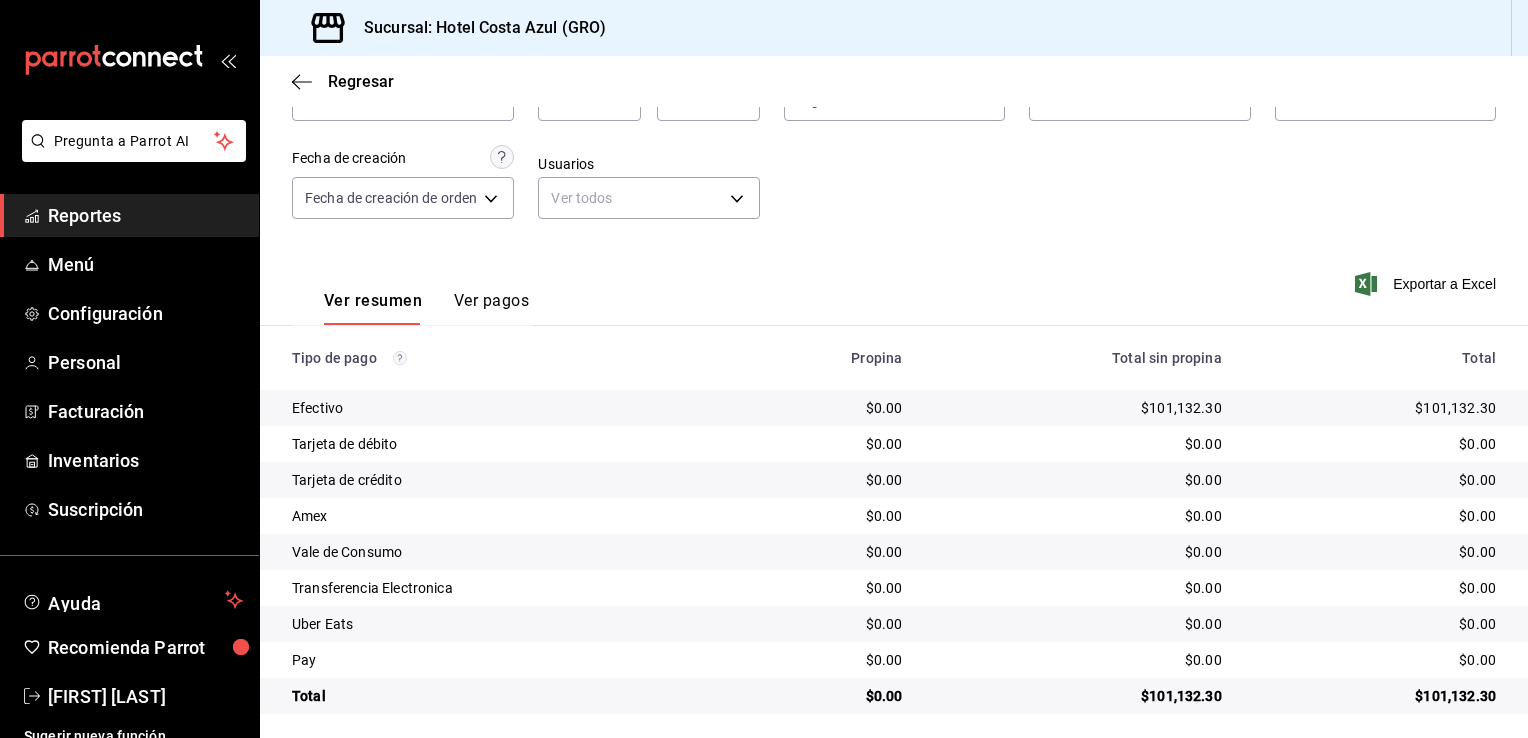 scroll, scrollTop: 144, scrollLeft: 0, axis: vertical 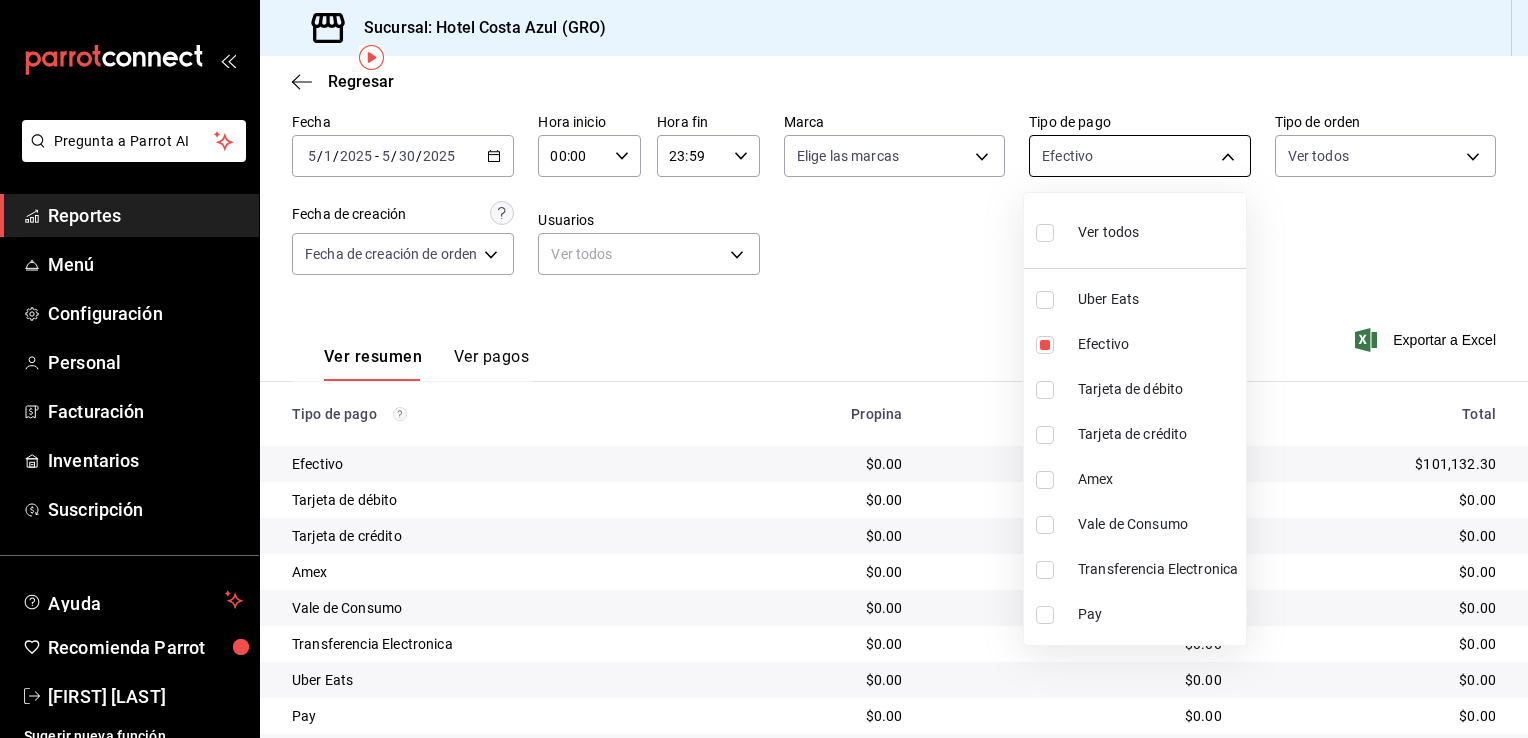 click on "Pregunta a Parrot AI Reportes   Menú   Configuración   Personal   Facturación   Inventarios   Suscripción   Ayuda Recomienda Parrot   [FIRST] [LAST]   Sugerir nueva función   Sucursal: Hotel Costa Azul ([STATE]) Regresar Pagos Fecha [DATE] [DATE] - [DATE] [DATE] Hora inicio 00:00 Hora inicio Hora fin 23:59 Hora fin Marca Elige las marcas Tipo de pago Efectivo [ID] Tipo de orden Ver todos Fecha de creación   Fecha de creación de orden ORDER Usuarios Ver todos null Ver resumen Ver pagos Exportar a Excel Tipo de pago   Propina Total sin propina Total Efectivo $0.00 $101,132.30 $101,132.30 Tarjeta de débito $0.00 $0.00 $0.00 Tarjeta de crédito $0.00 $0.00 $0.00 Amex $0.00 $0.00 $0.00 Vale de Consumo $0.00 $0.00 $0.00 Transferencia Electronica $0.00 $0.00 $0.00 Uber Eats $0.00 $0.00 $0.00 Pay $0.00 $0.00 $0.00 Total $0.00 $101,132.30 $101,132.30 Pregunta a Parrot AI Reportes   Menú   Configuración   Personal   Facturación   Inventarios   Suscripción" at bounding box center [764, 369] 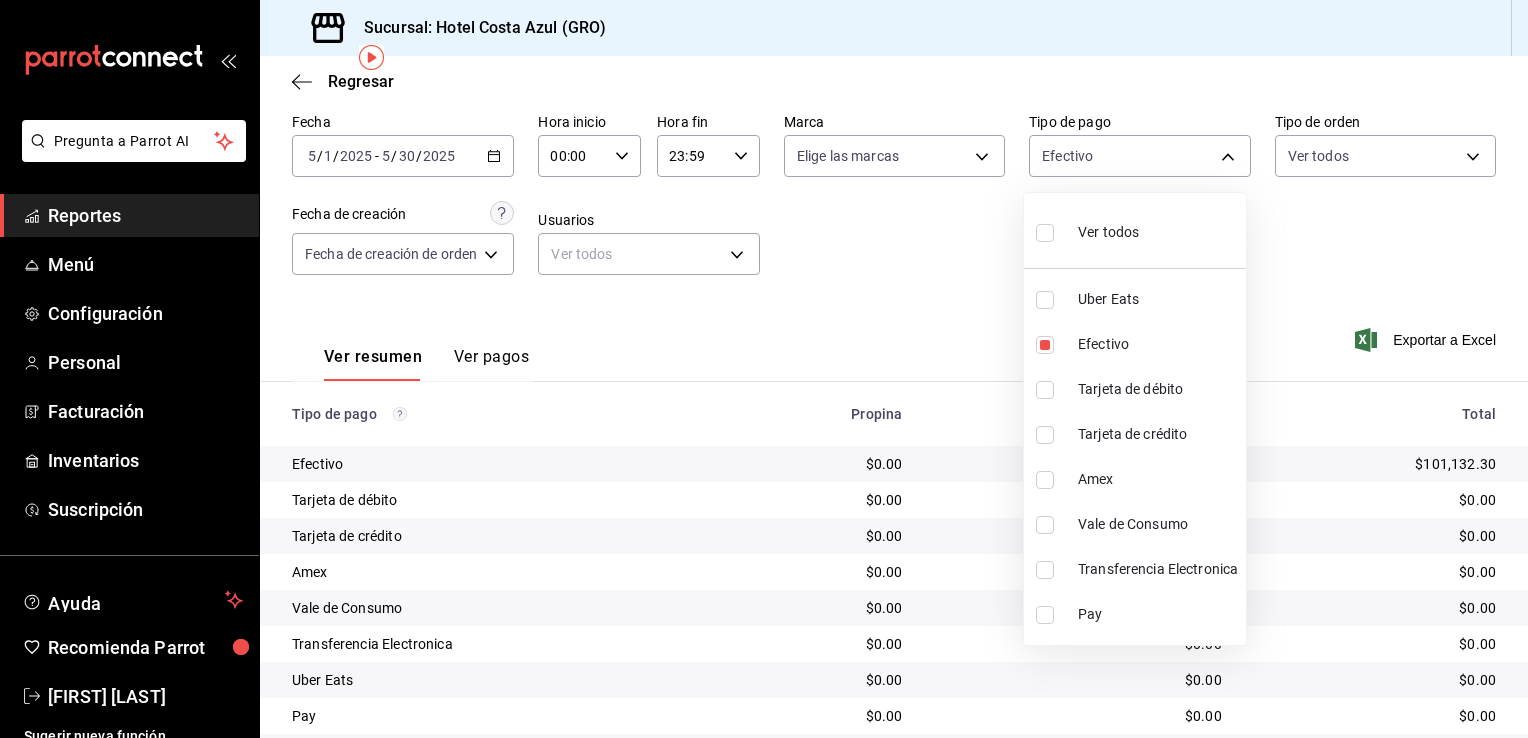 click at bounding box center (1045, 233) 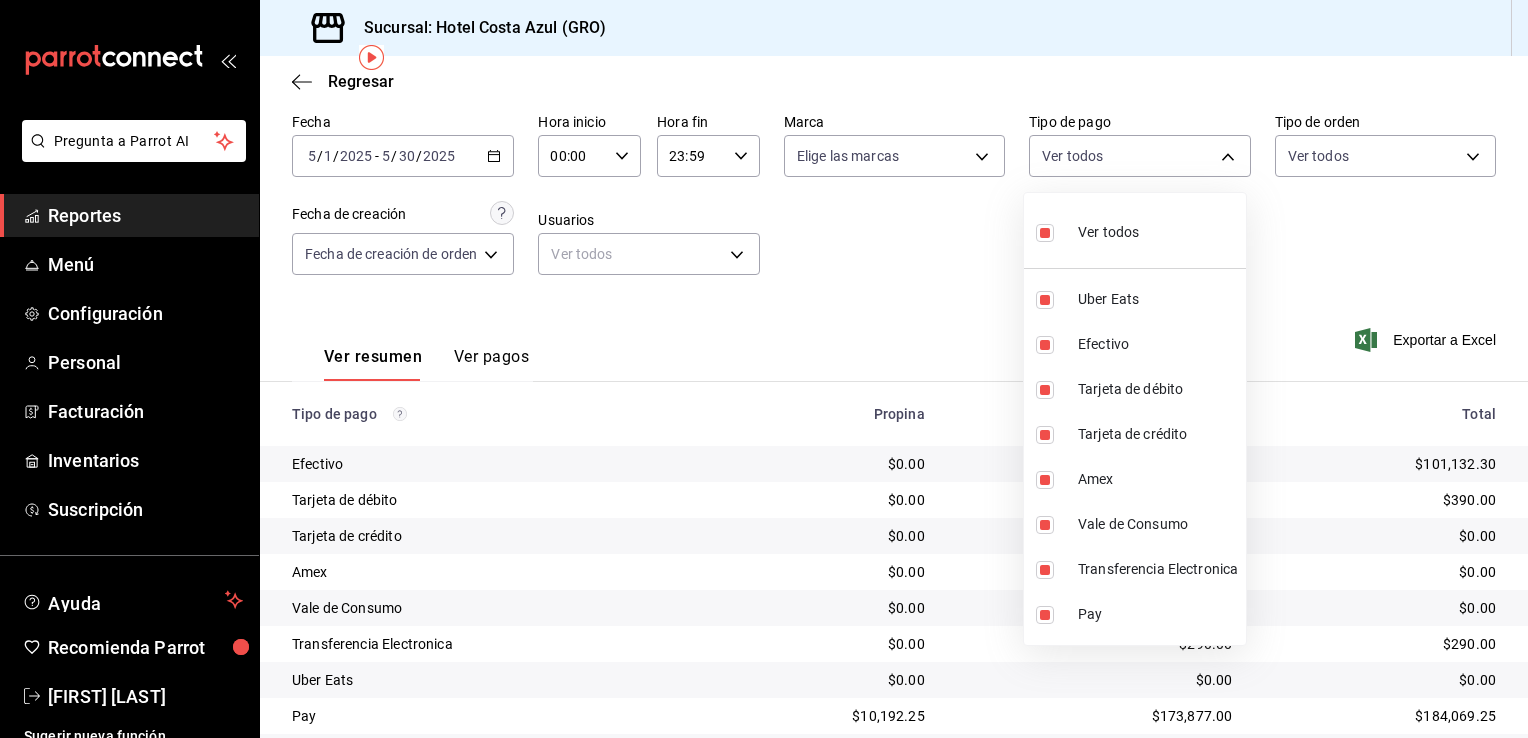 drag, startPoint x: 1519, startPoint y: 171, endPoint x: 1531, endPoint y: 337, distance: 166.43317 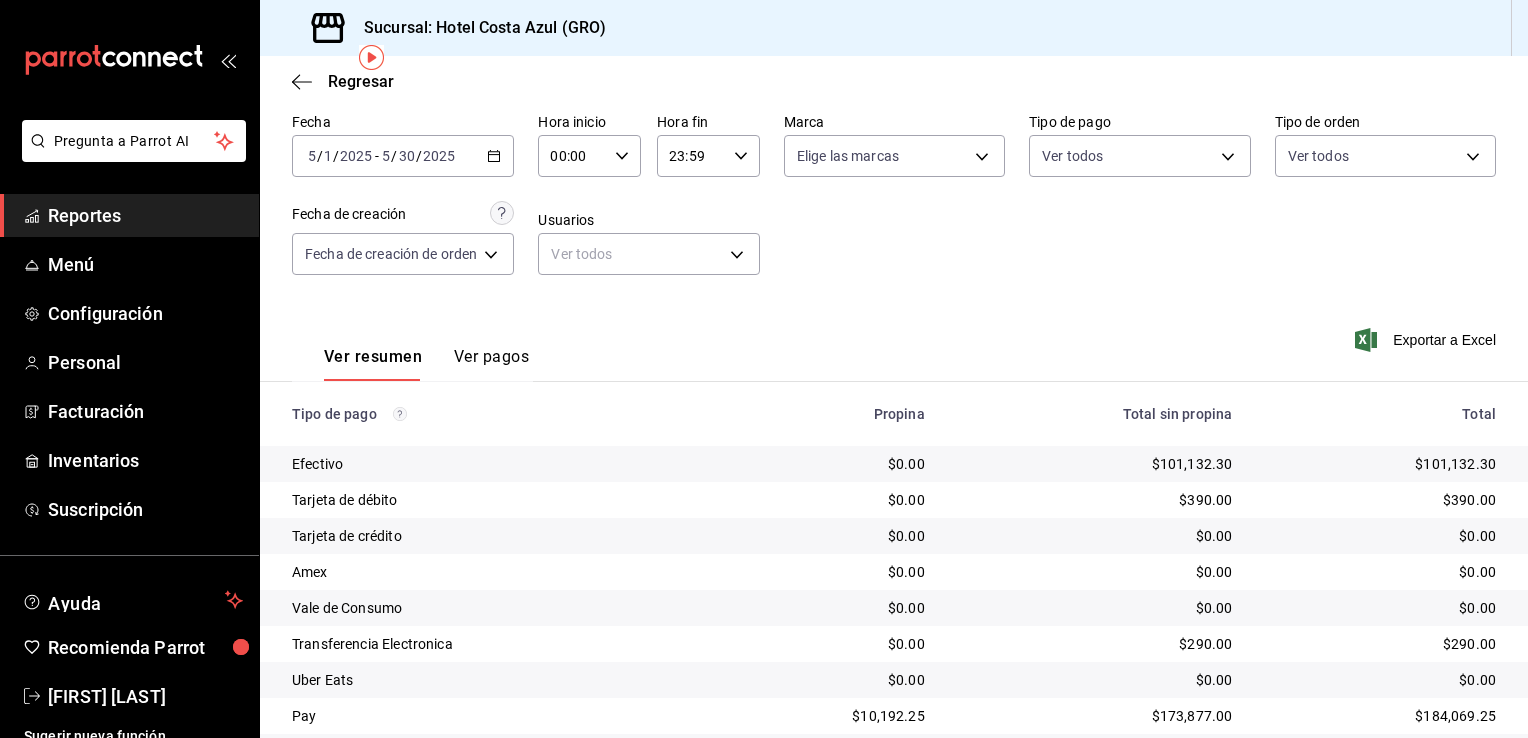 click on "Fecha [DATE] [DATE] - [DATE] [DATE] Hora inicio 00:00 Hora inicio Hora fin 23:59 Hora fin Marca Elige las marcas Tipo de pago Ver todos [ID],[ID],[ID],[ID],[ID],[ID],[ID],[ID] Tipo de orden Ver todos Fecha de creación   Fecha de creación de orden ORDER Usuarios Ver todos null" at bounding box center [894, 202] 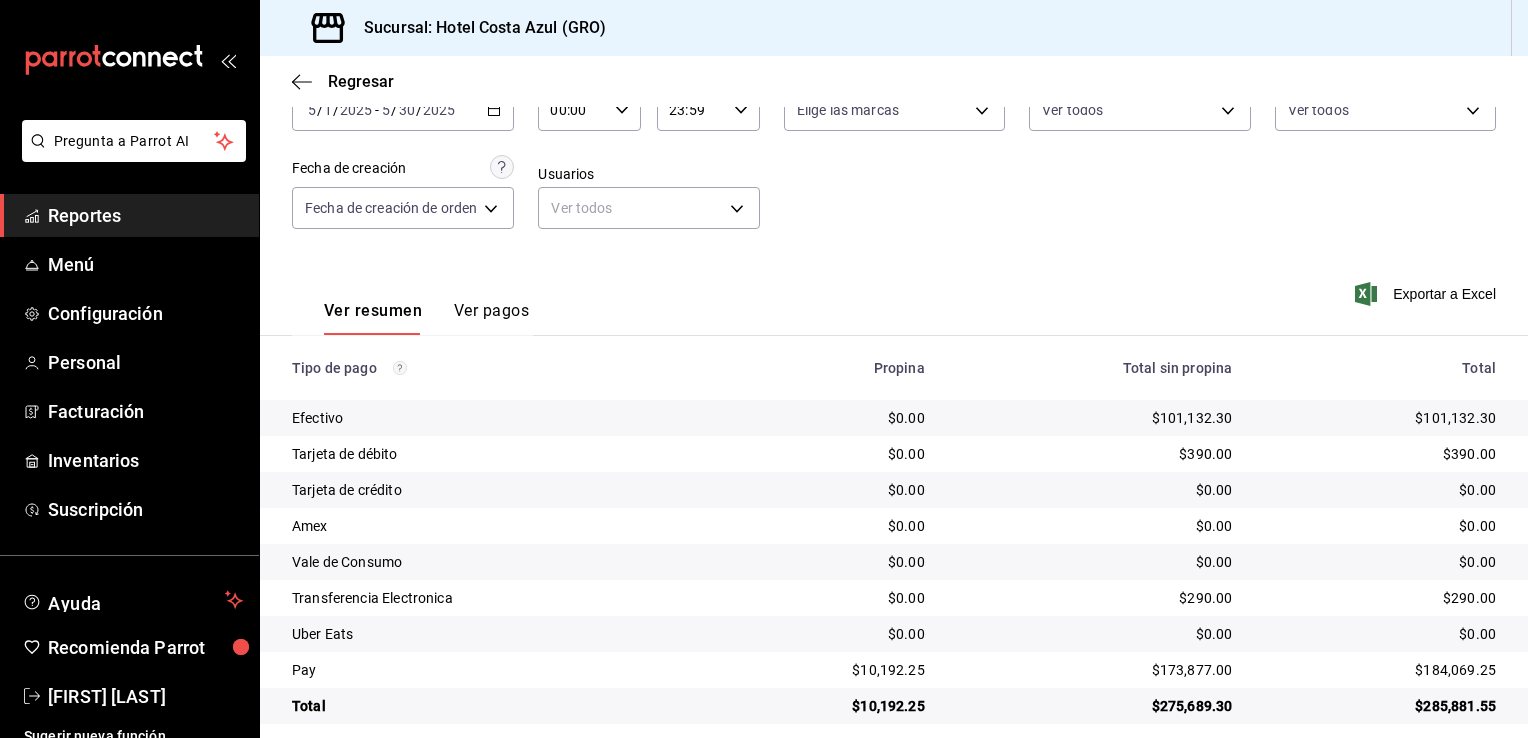 scroll, scrollTop: 144, scrollLeft: 0, axis: vertical 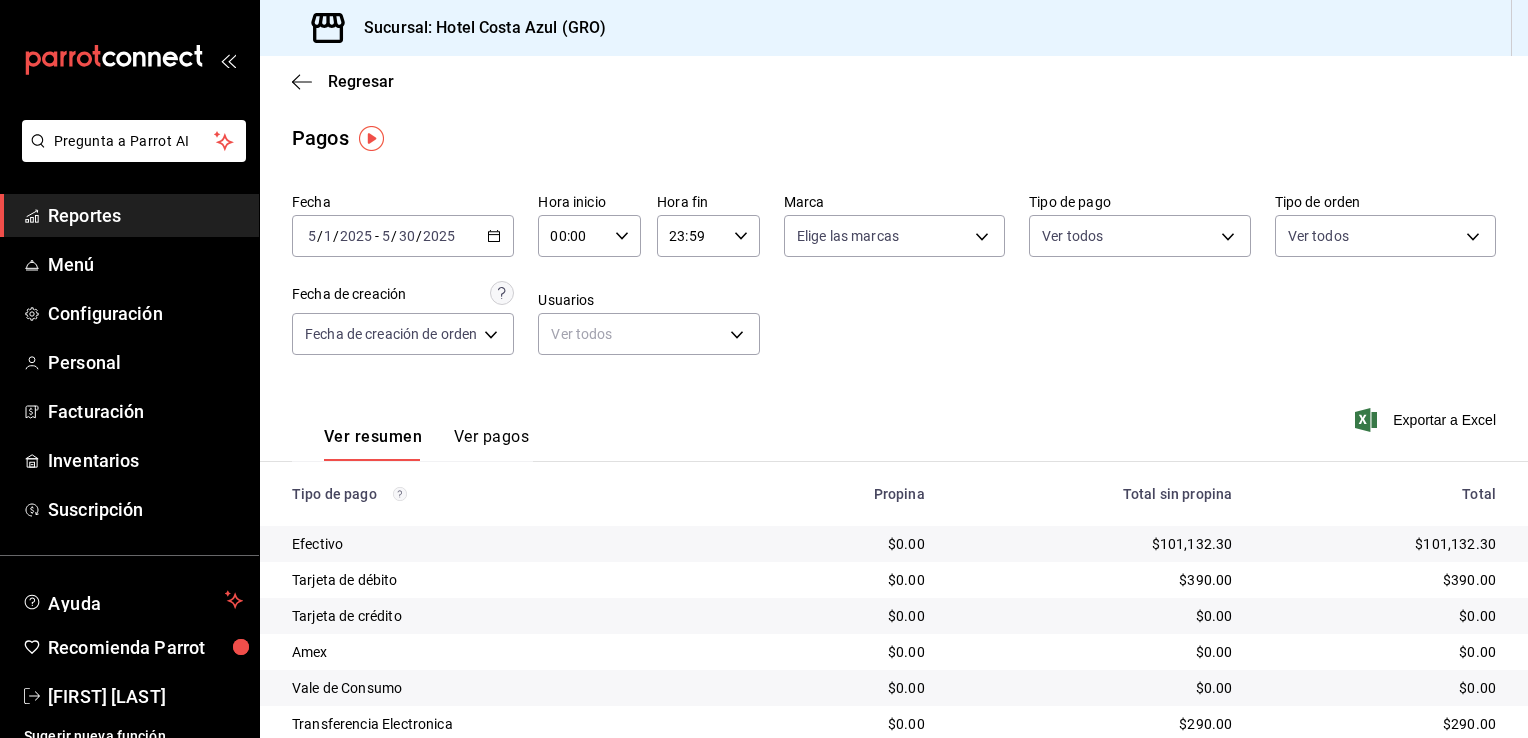 click on "2025-05-01 5 / 1 / 2025 - 2025-05-30 5 / 30 / 2025" at bounding box center [403, 236] 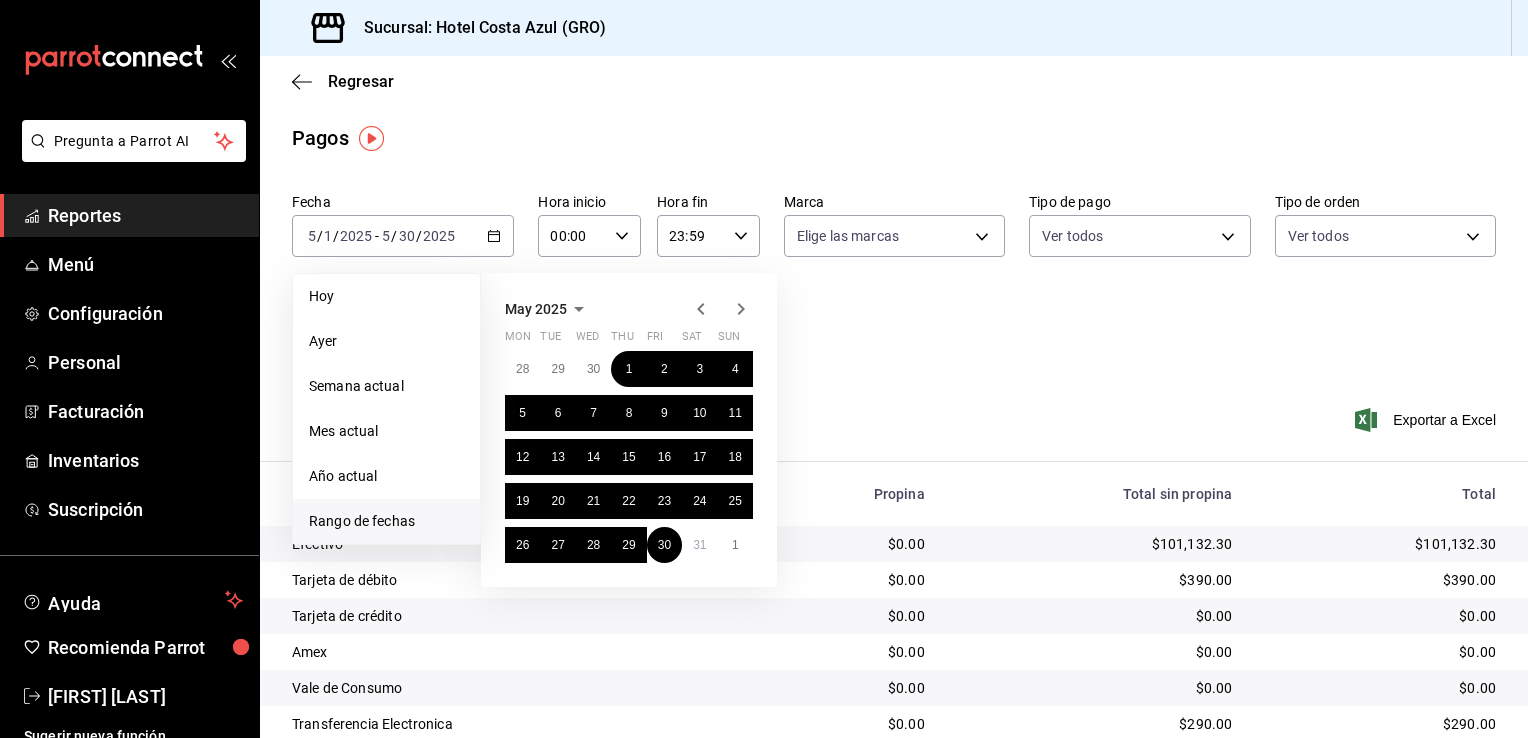 click 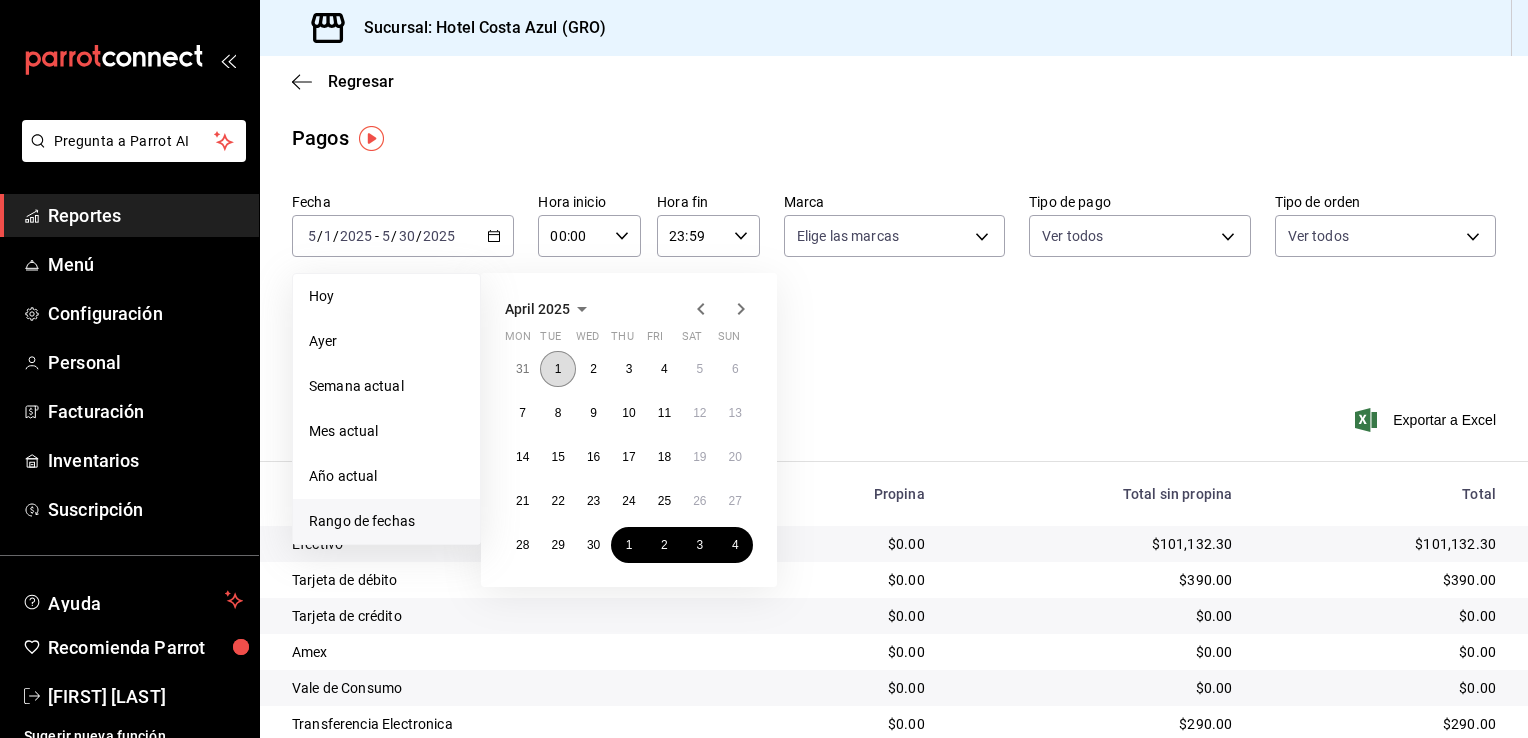 click on "1" at bounding box center (558, 369) 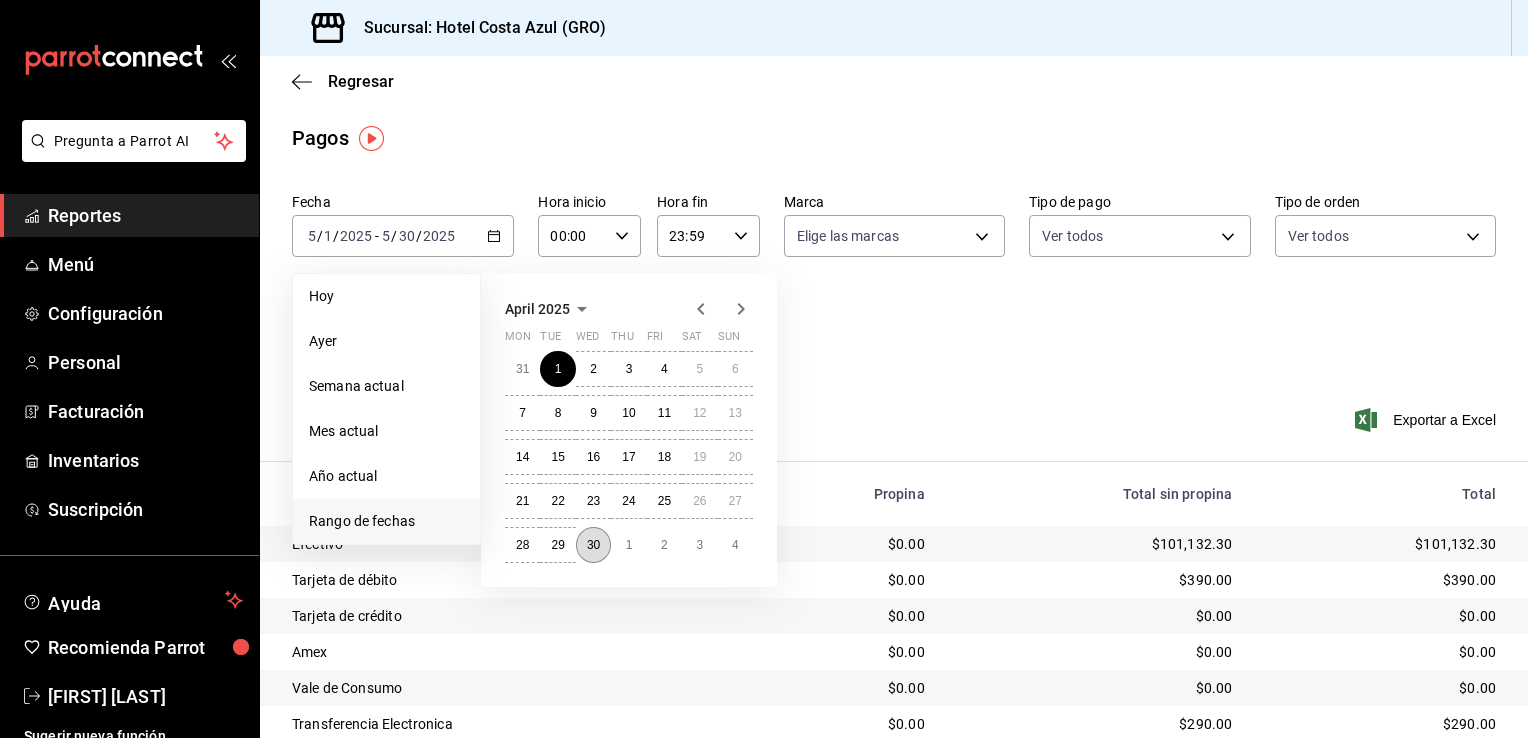 click on "30" at bounding box center [593, 545] 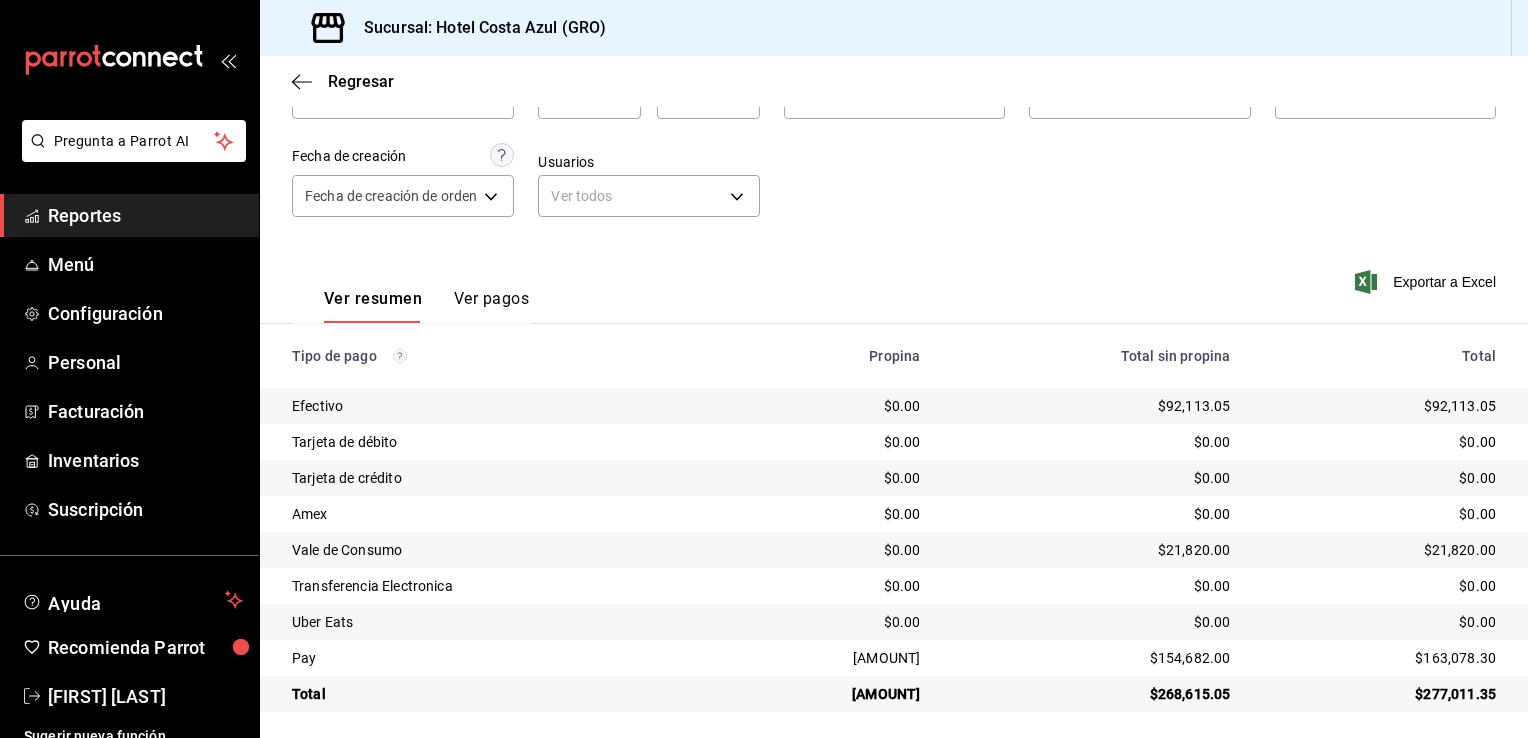 scroll, scrollTop: 144, scrollLeft: 0, axis: vertical 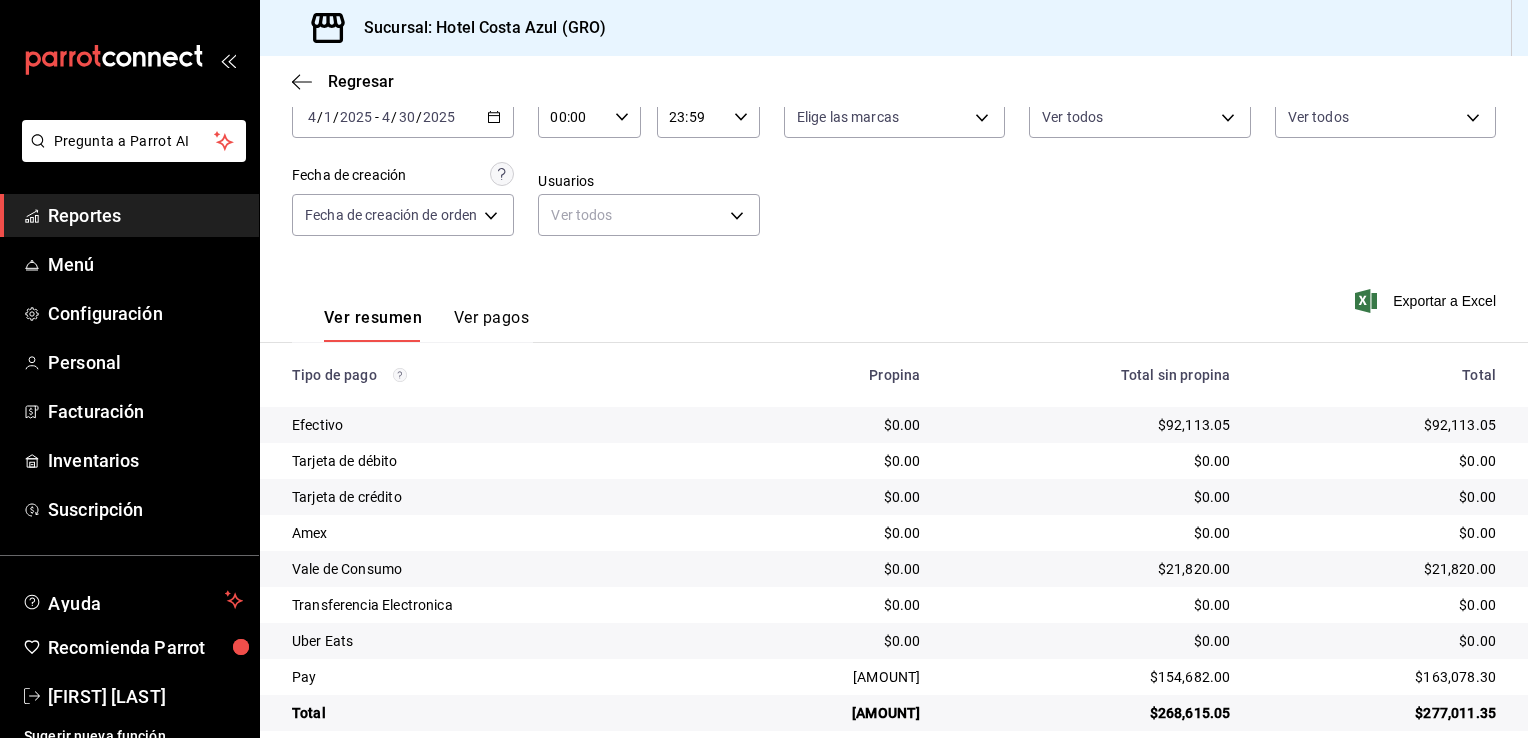 click on "[DATE] [DATE] - [DATE] [DATE]" at bounding box center (403, 117) 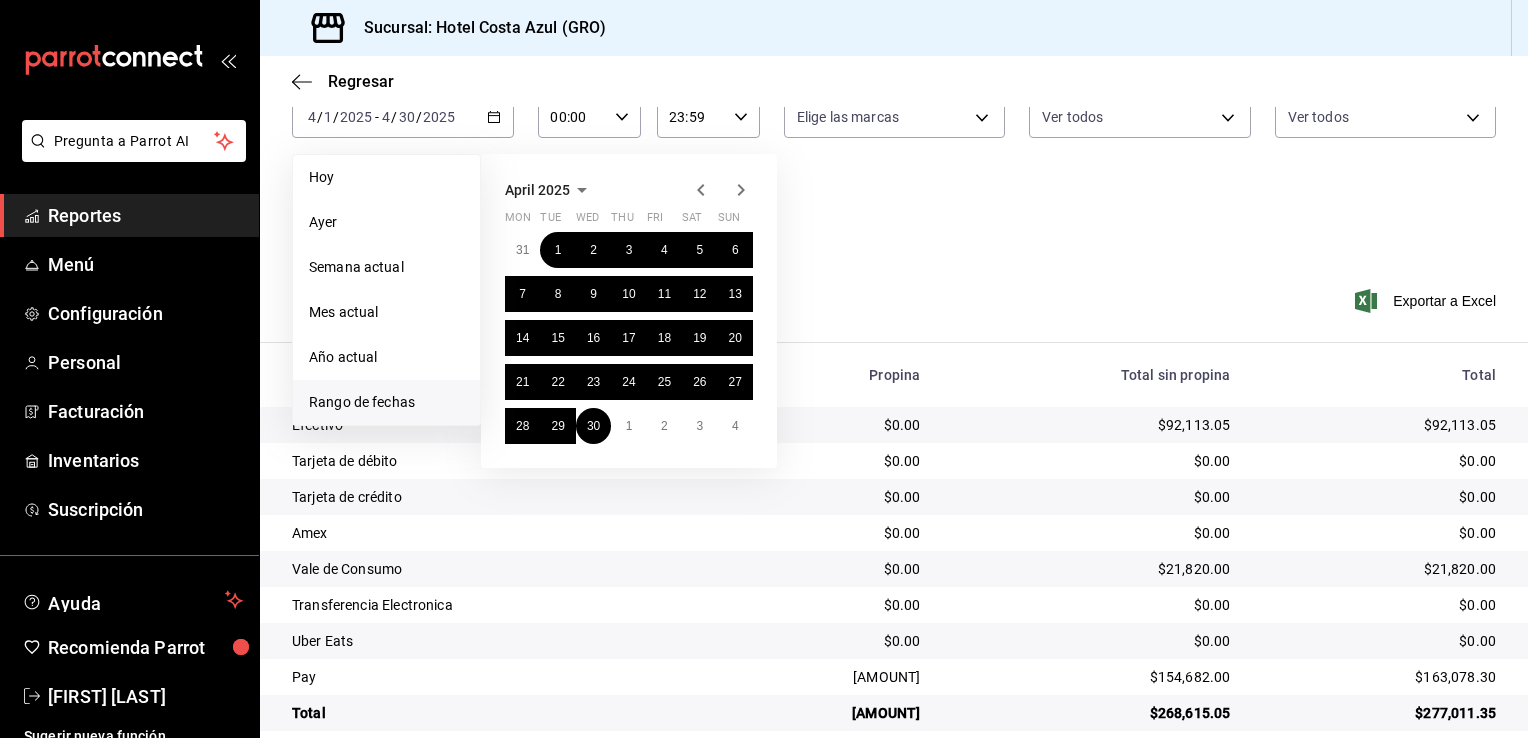 click 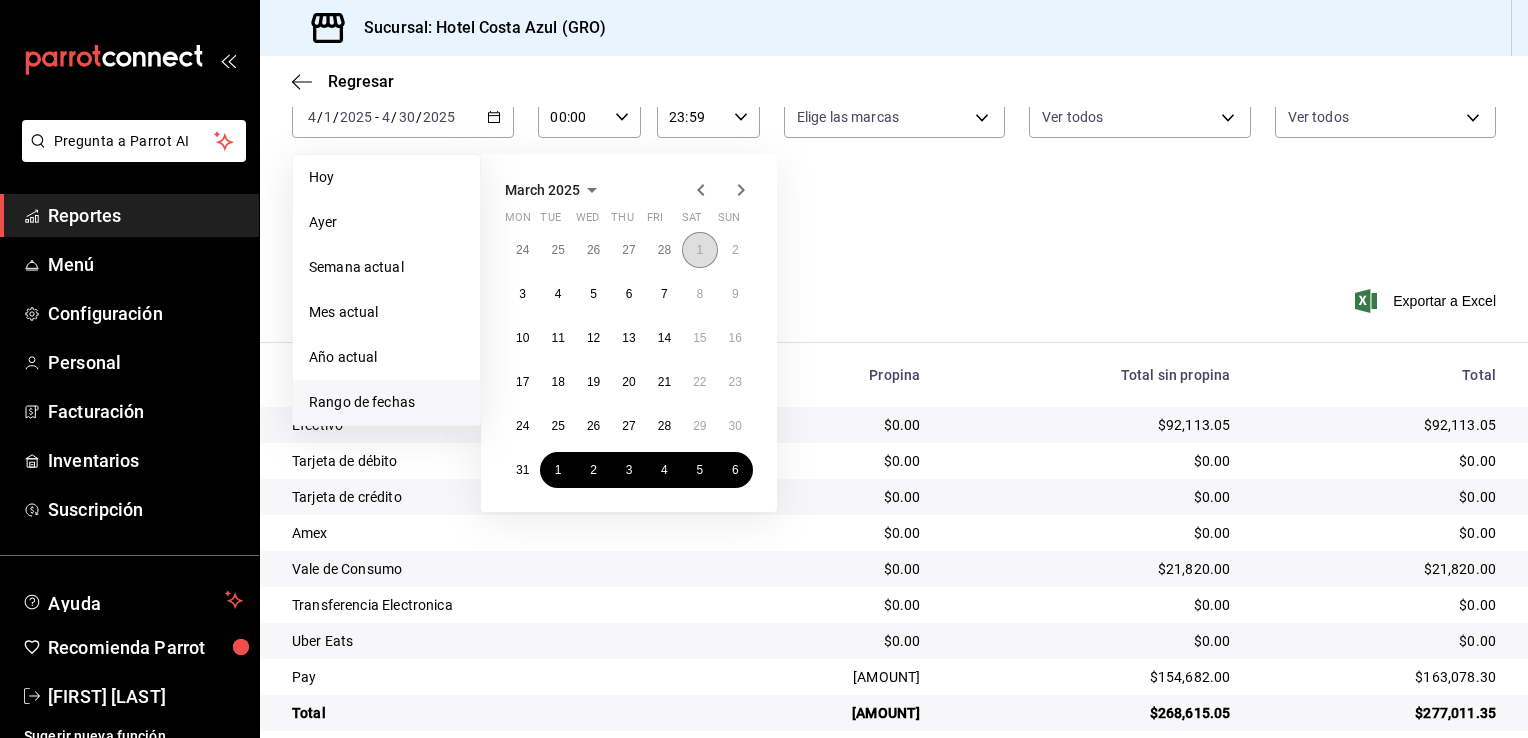 click on "1" at bounding box center (699, 250) 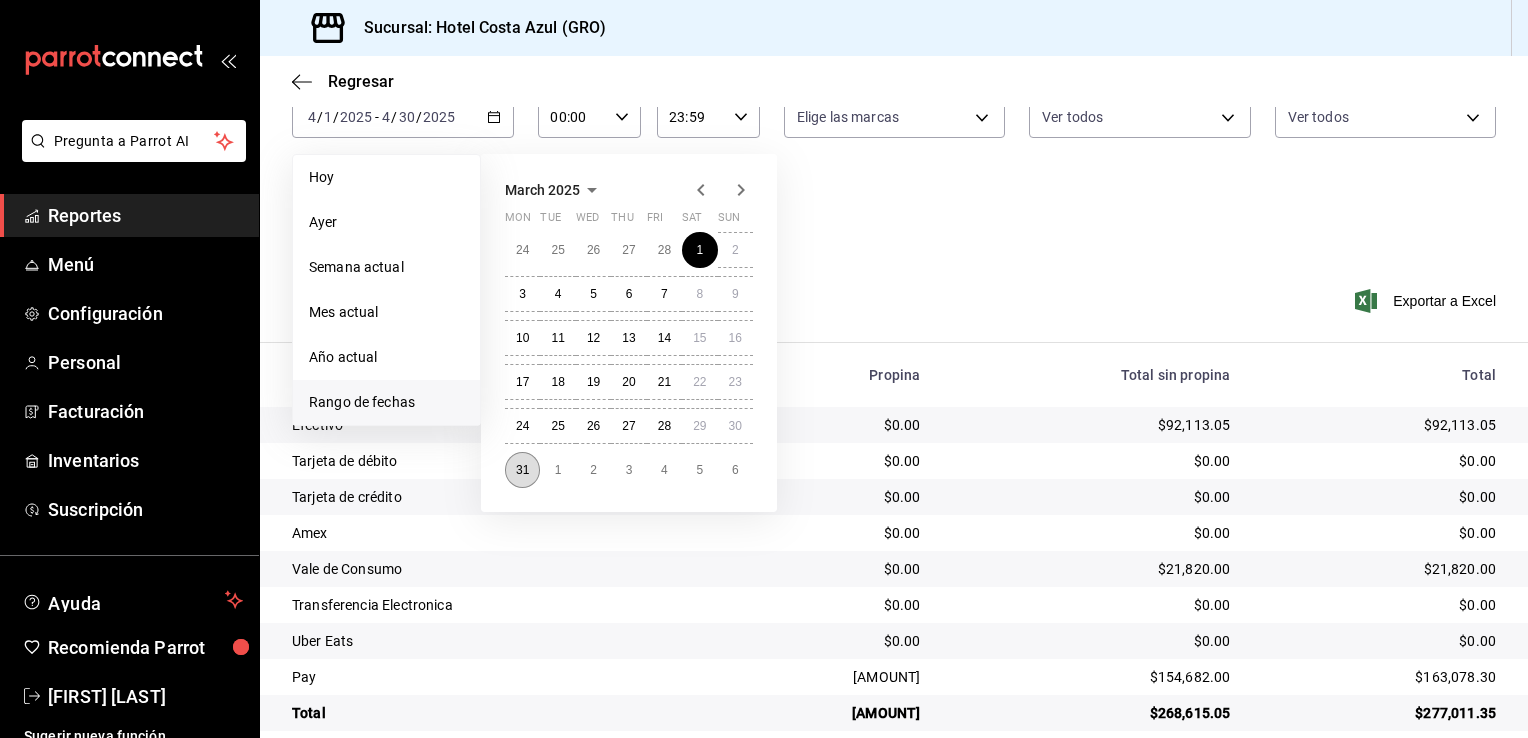 click on "31" at bounding box center (522, 470) 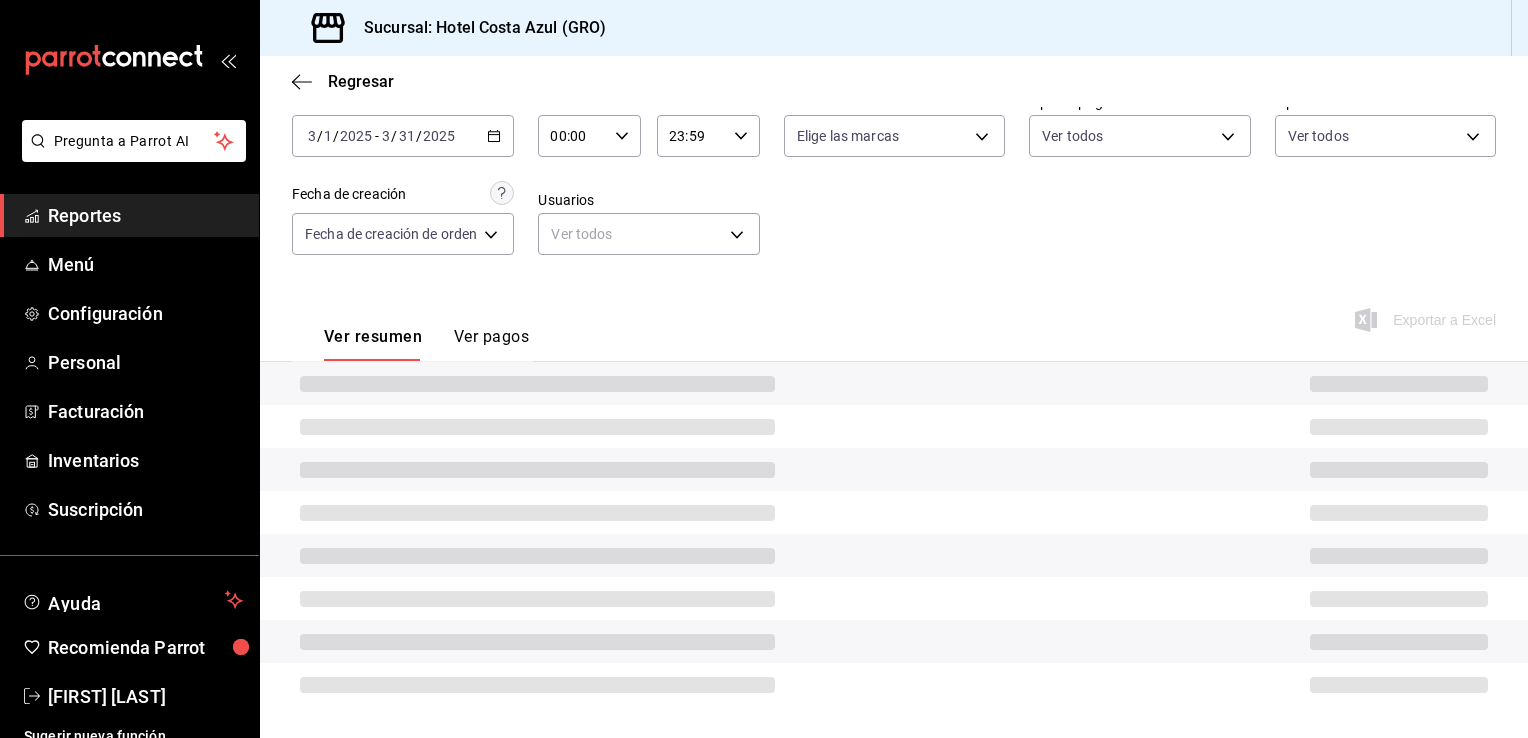 scroll, scrollTop: 100, scrollLeft: 0, axis: vertical 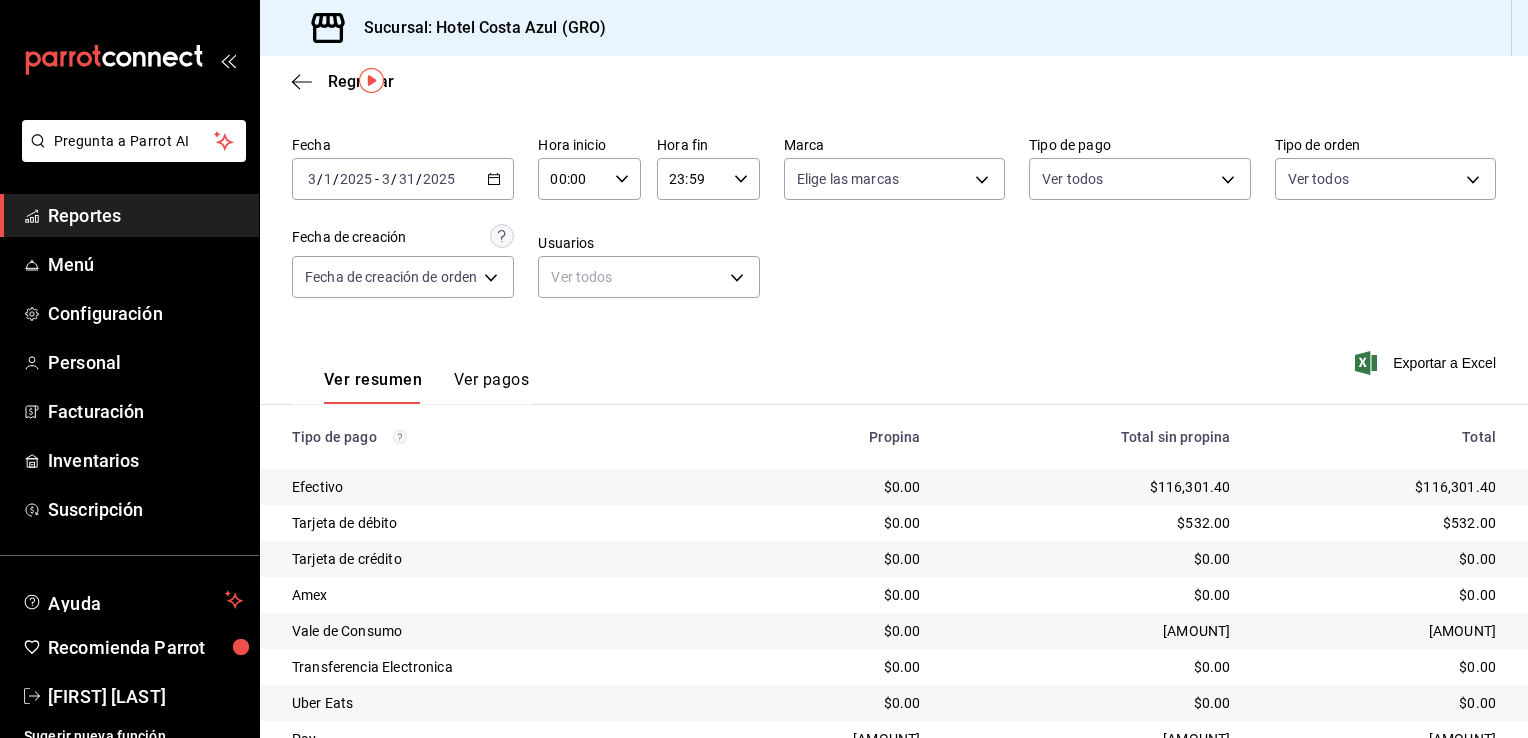 click 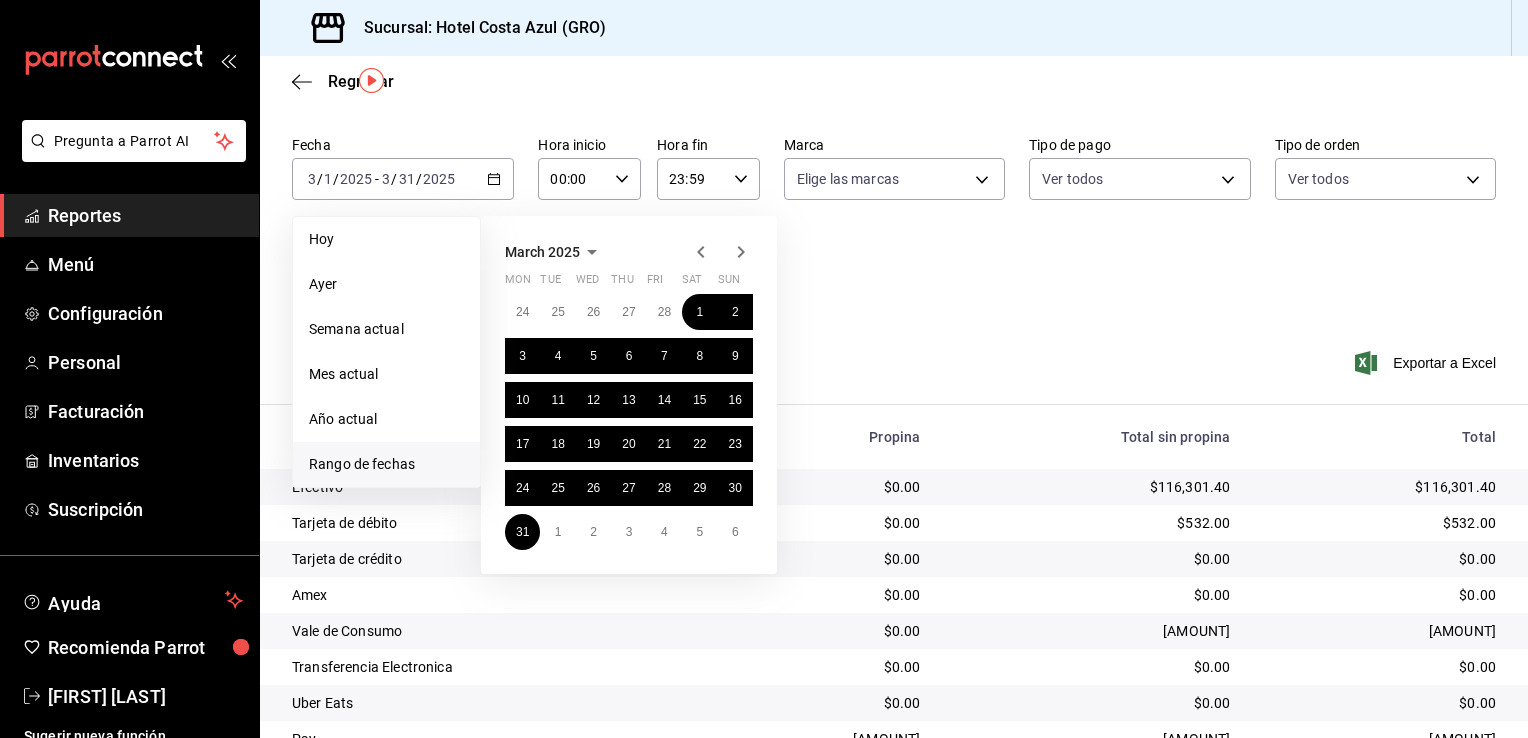 click 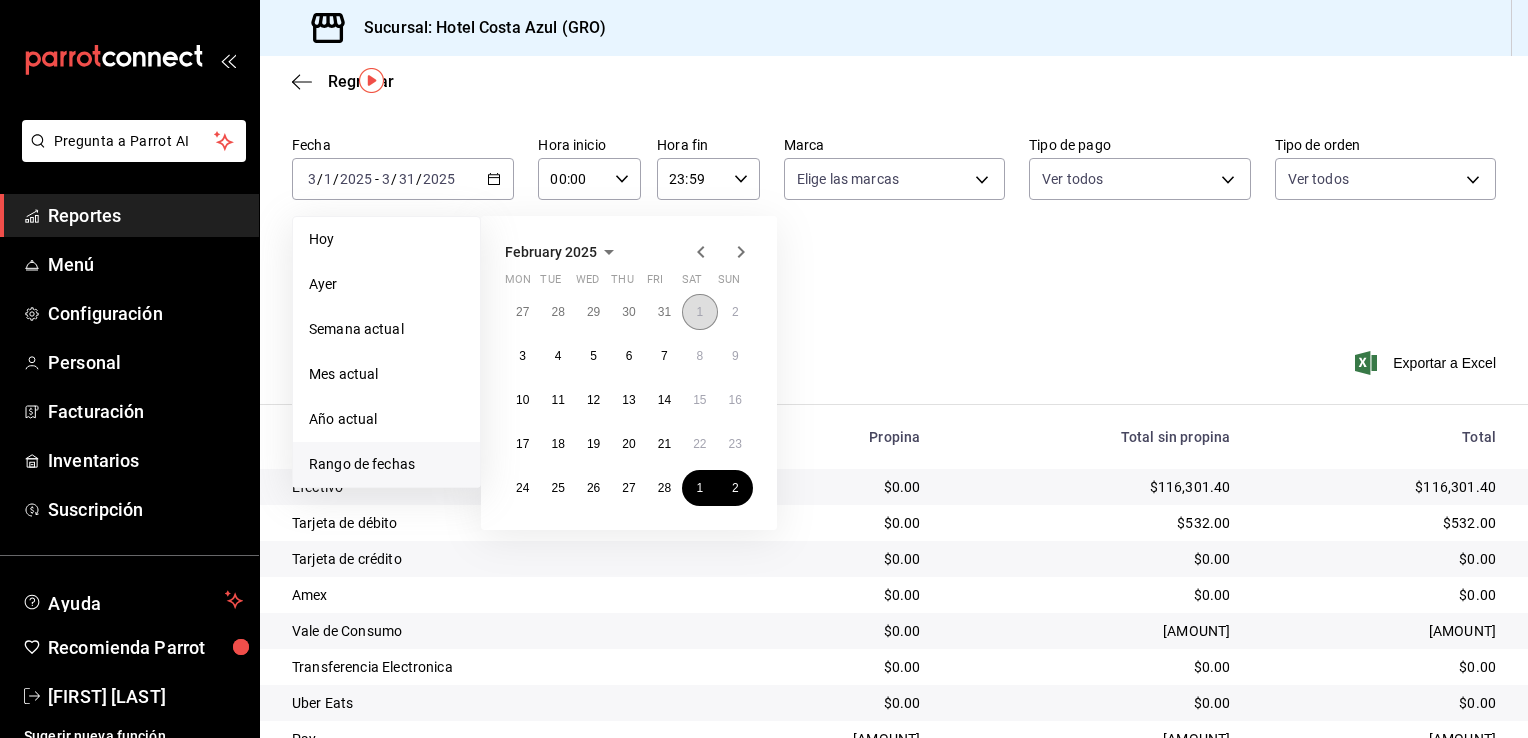 click on "1" at bounding box center [699, 312] 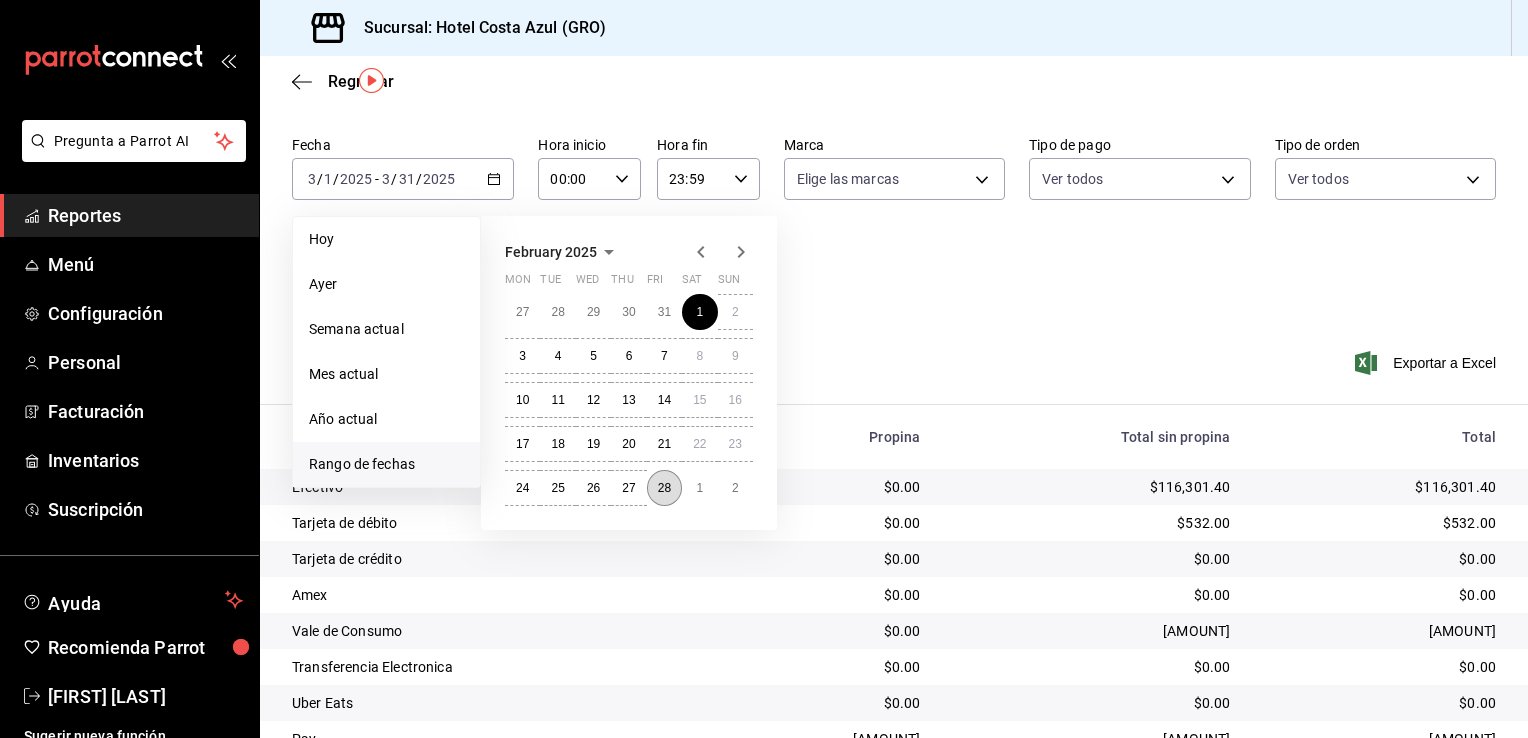 click on "28" at bounding box center (664, 488) 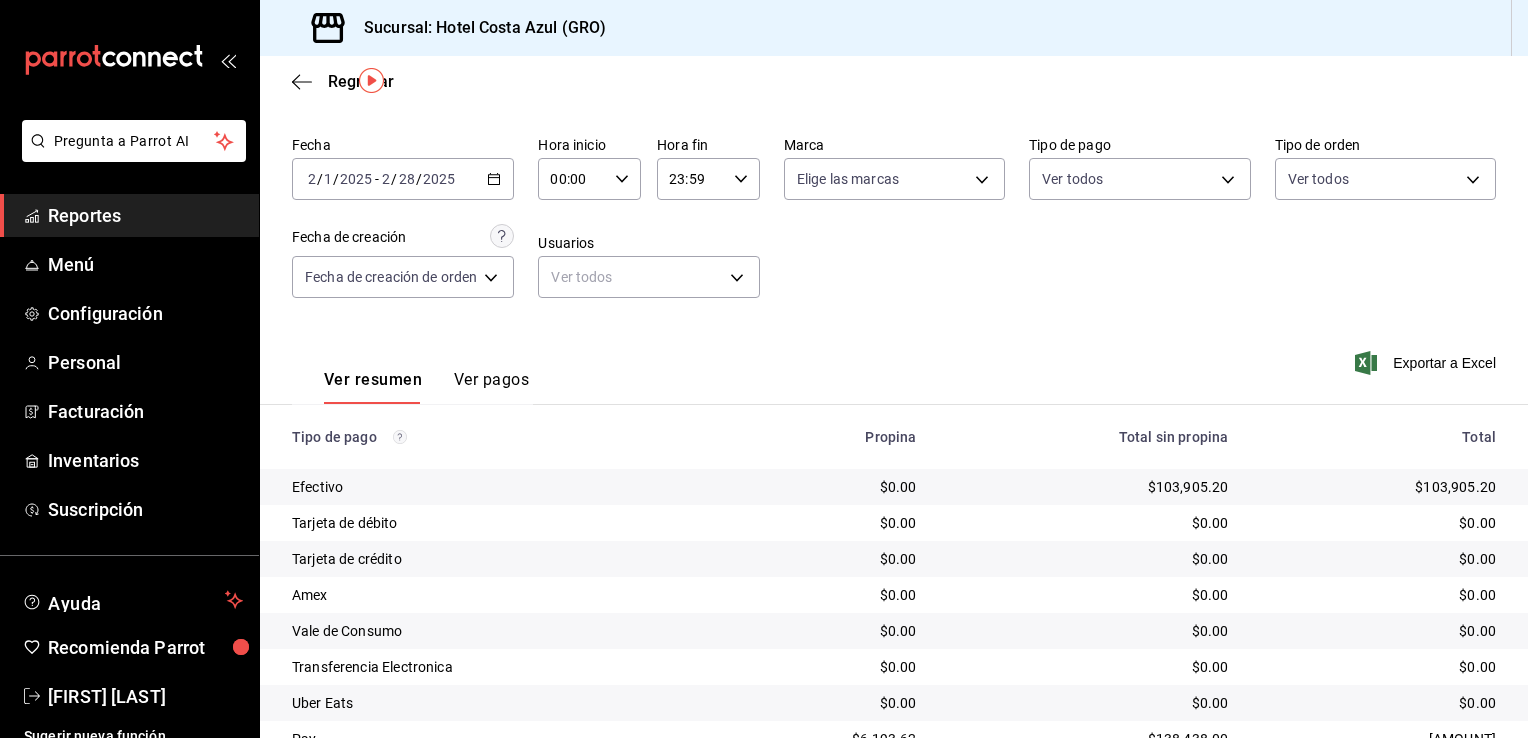 scroll, scrollTop: 144, scrollLeft: 0, axis: vertical 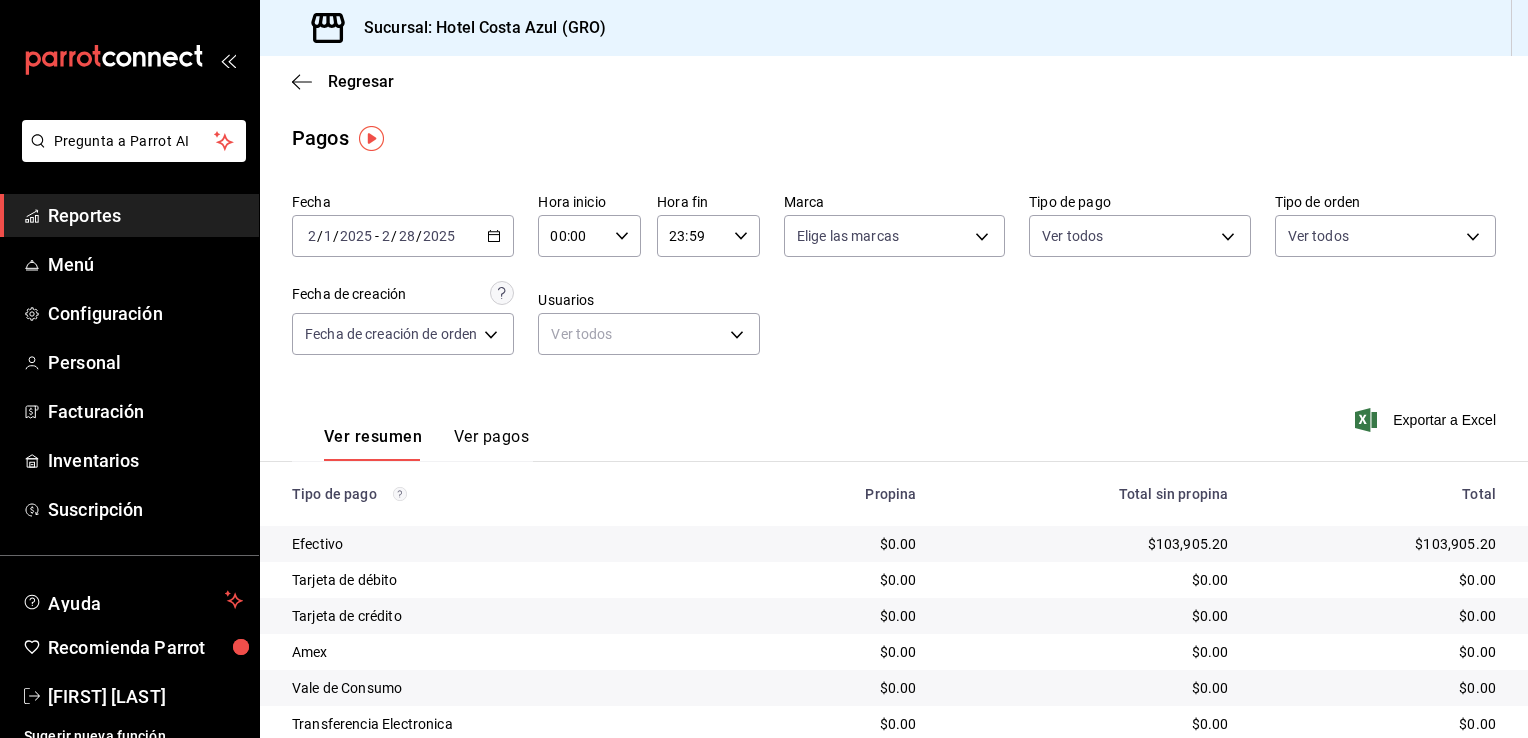 click 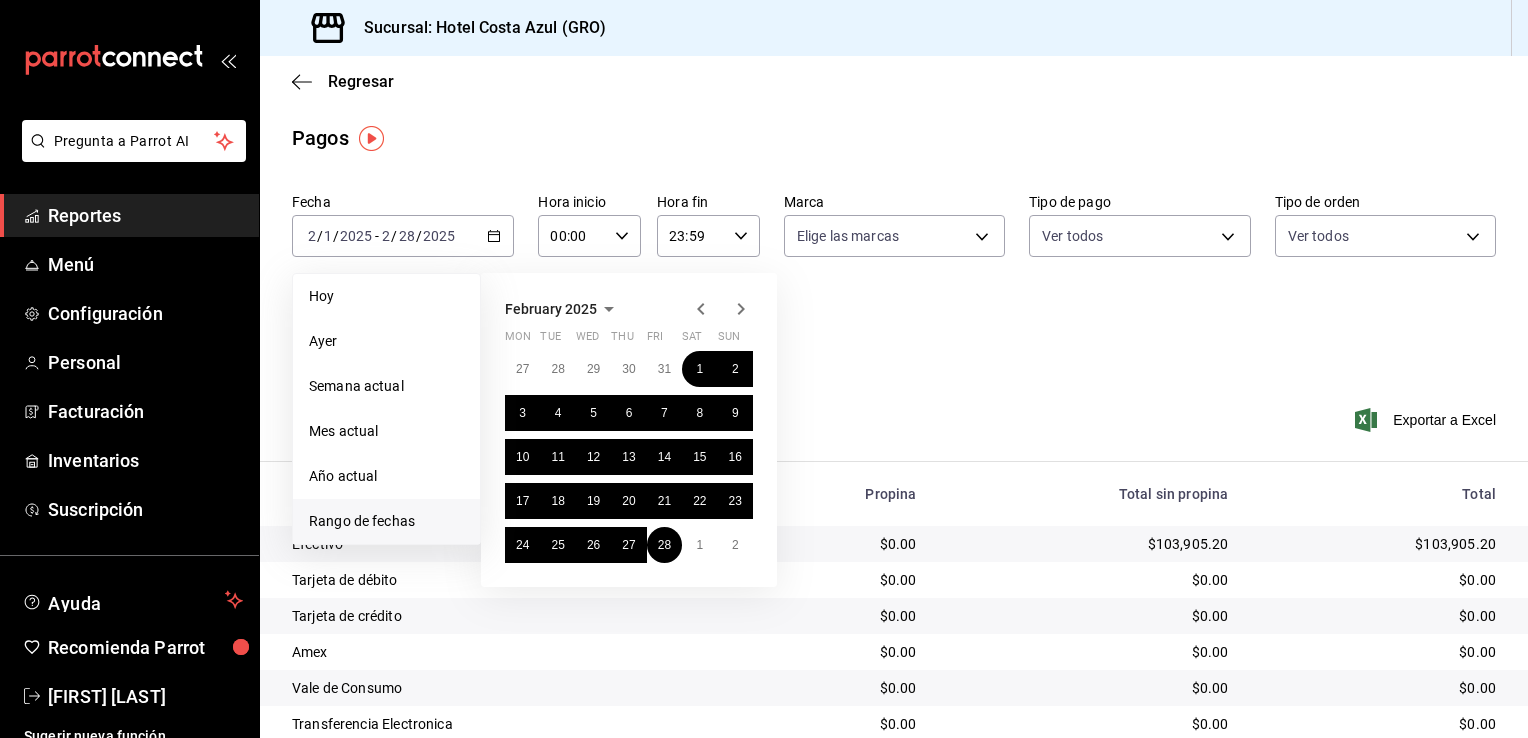 click 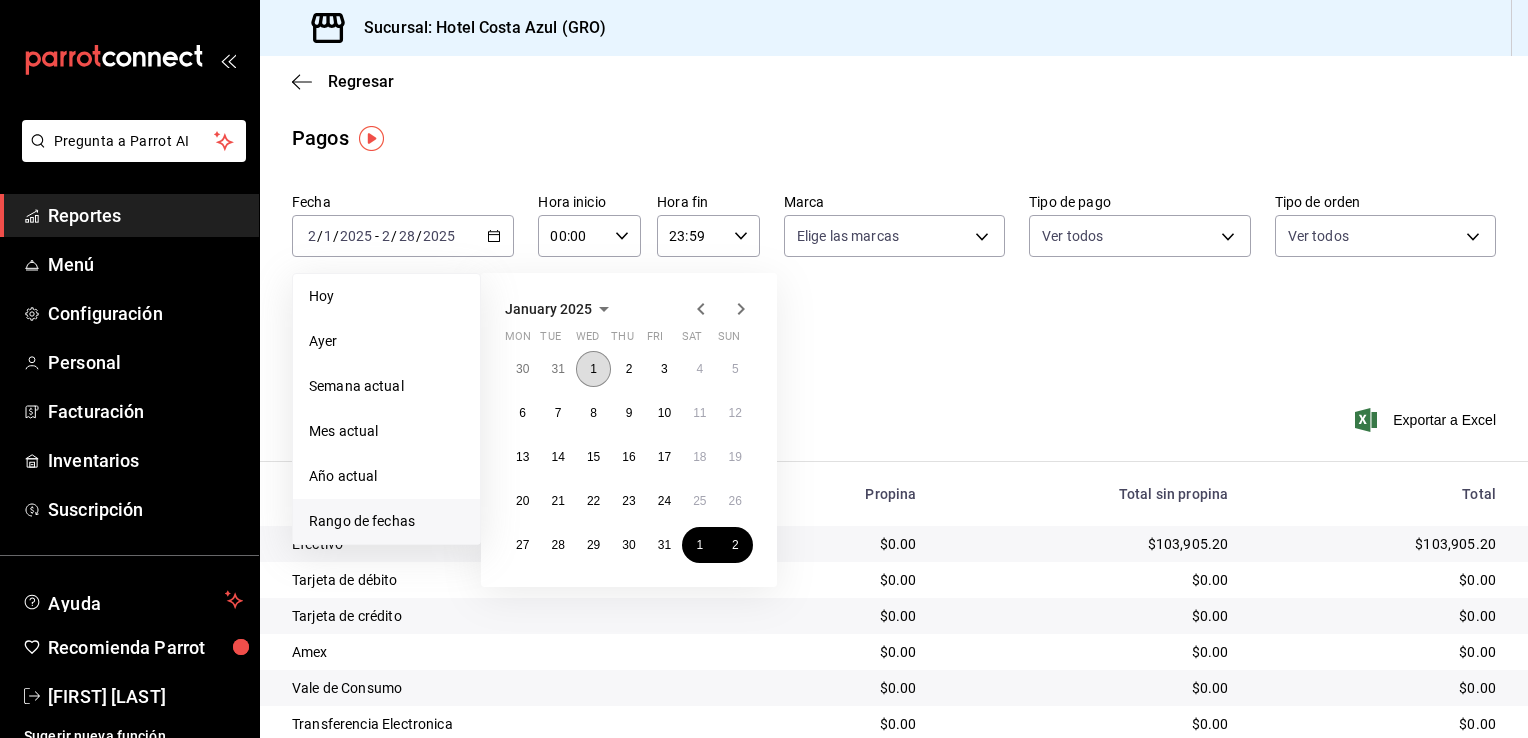 click on "1" at bounding box center [593, 369] 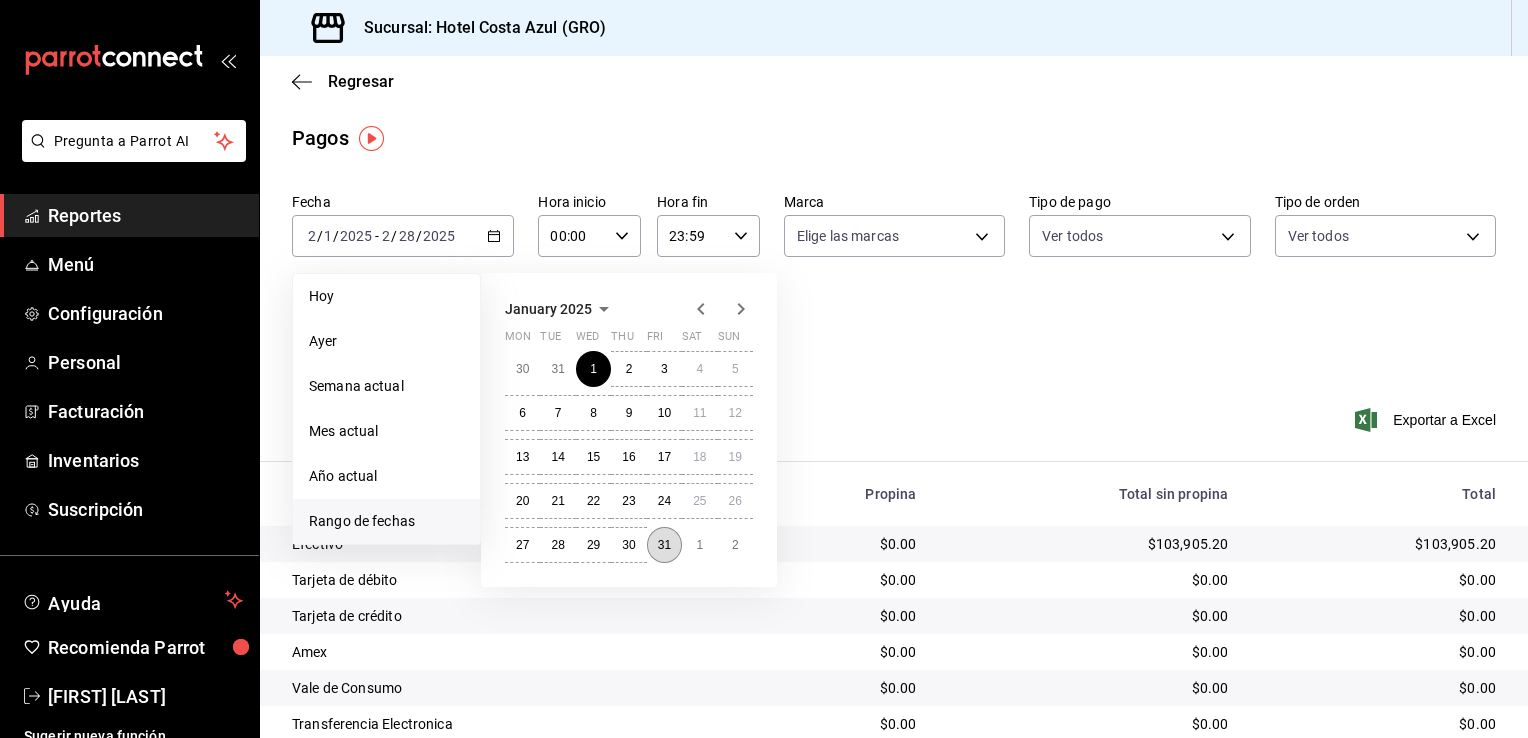 click on "31" at bounding box center [664, 545] 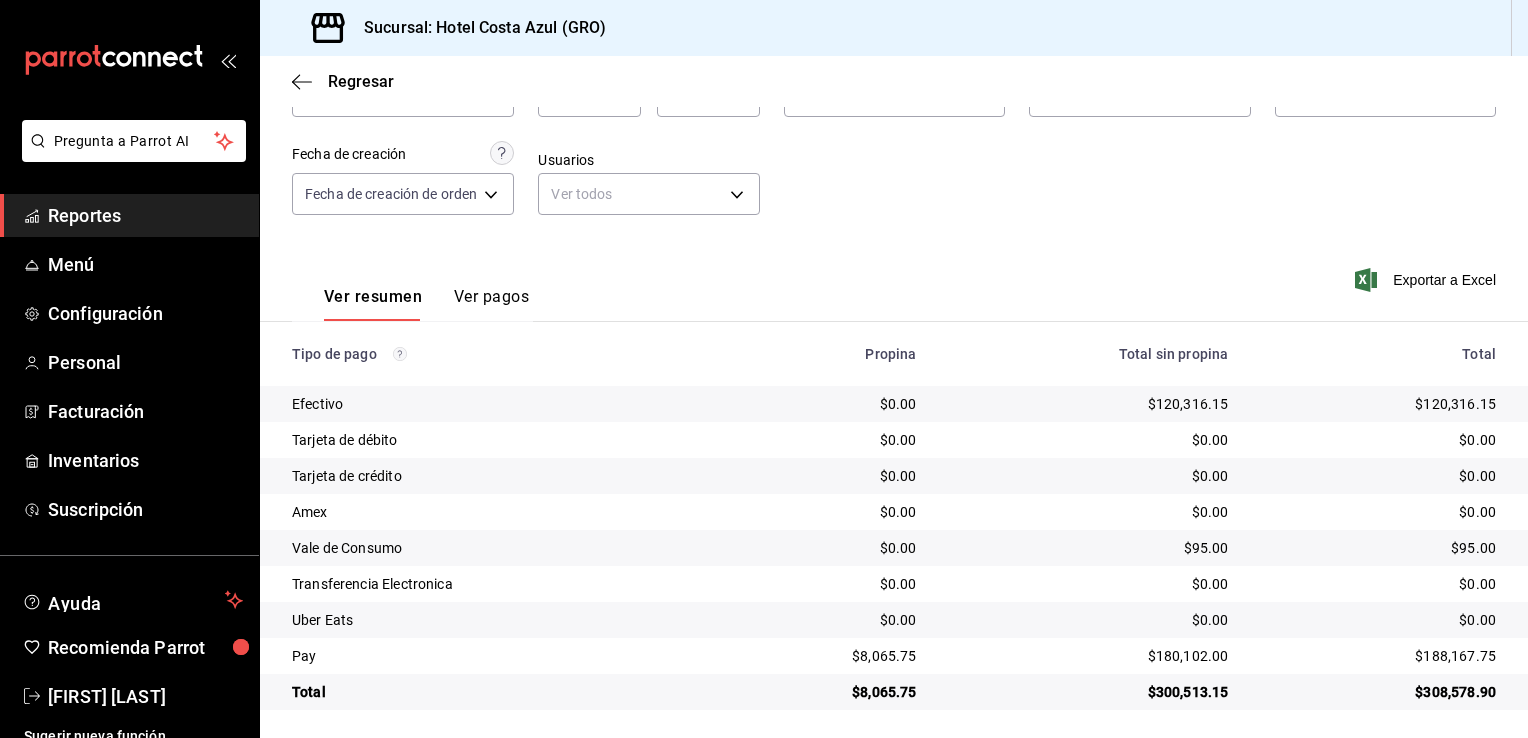 scroll, scrollTop: 144, scrollLeft: 0, axis: vertical 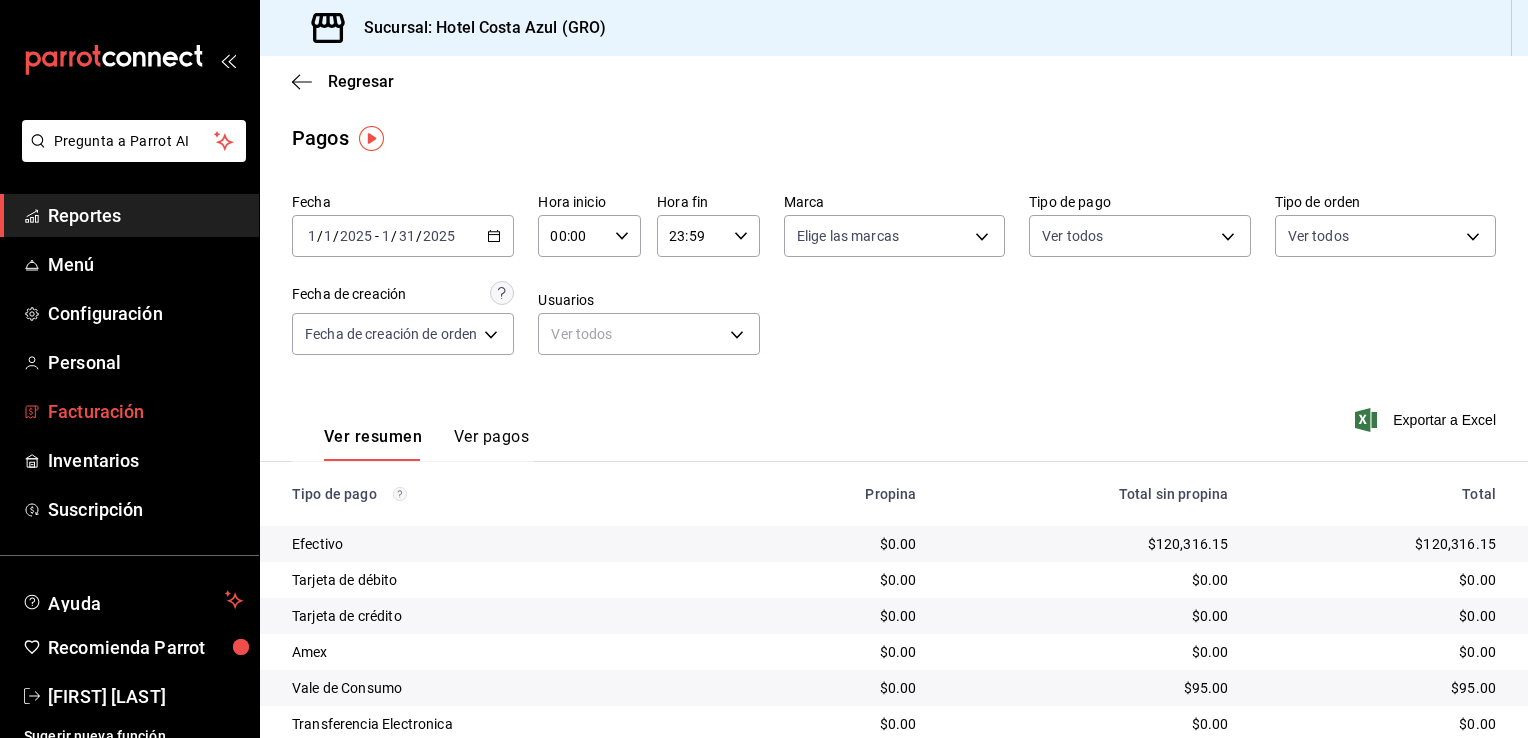 click on "Facturación" at bounding box center [145, 411] 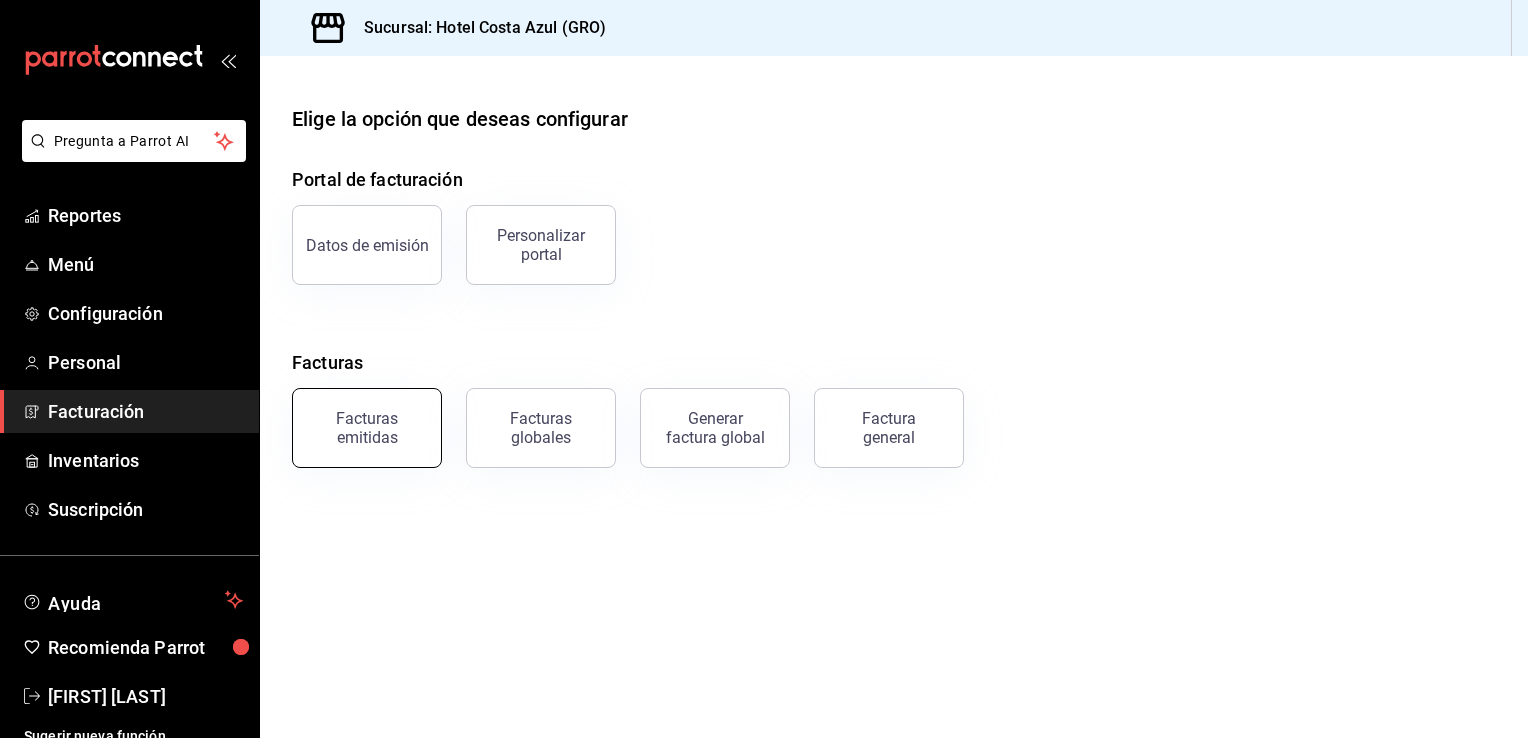 click on "Facturas emitidas" at bounding box center (367, 428) 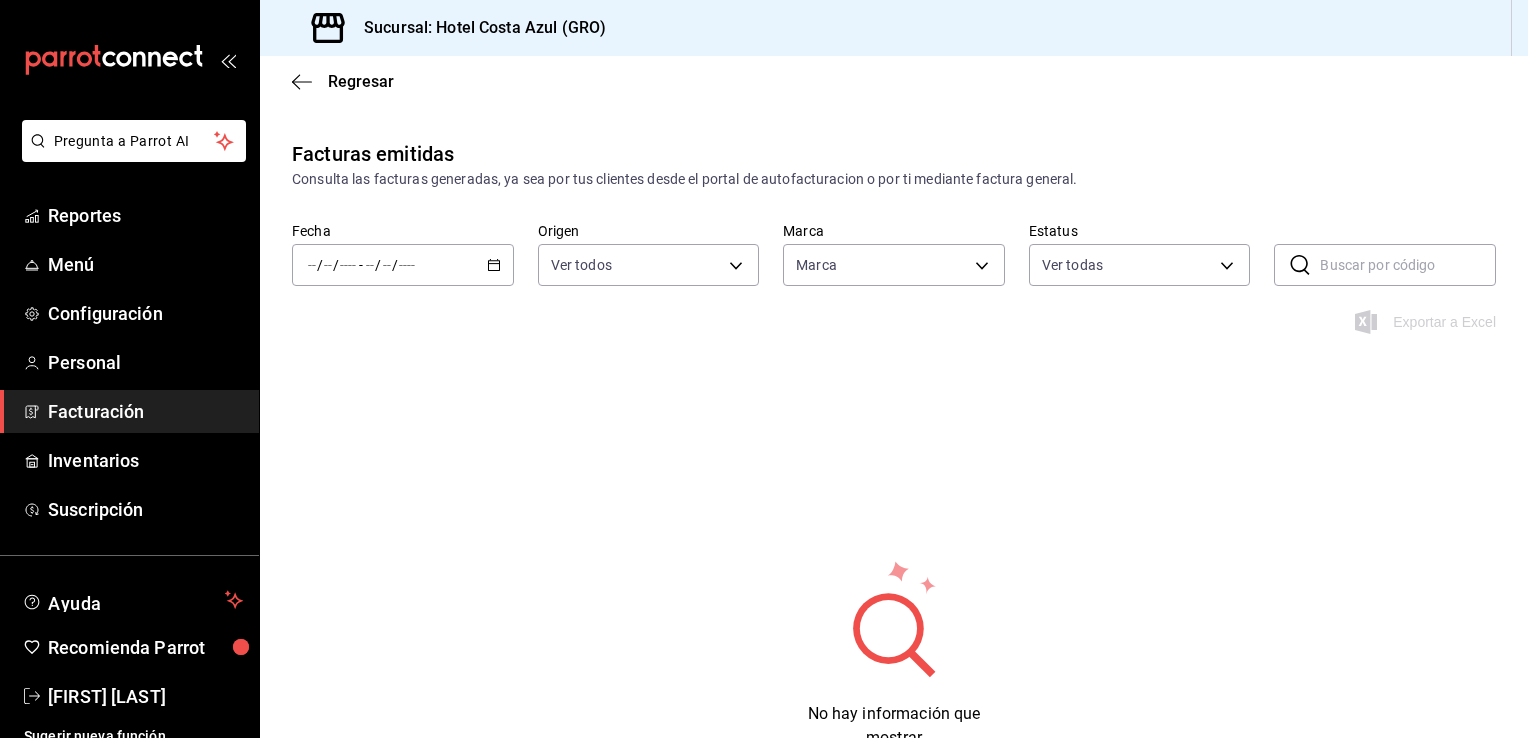 type on "[ID]" 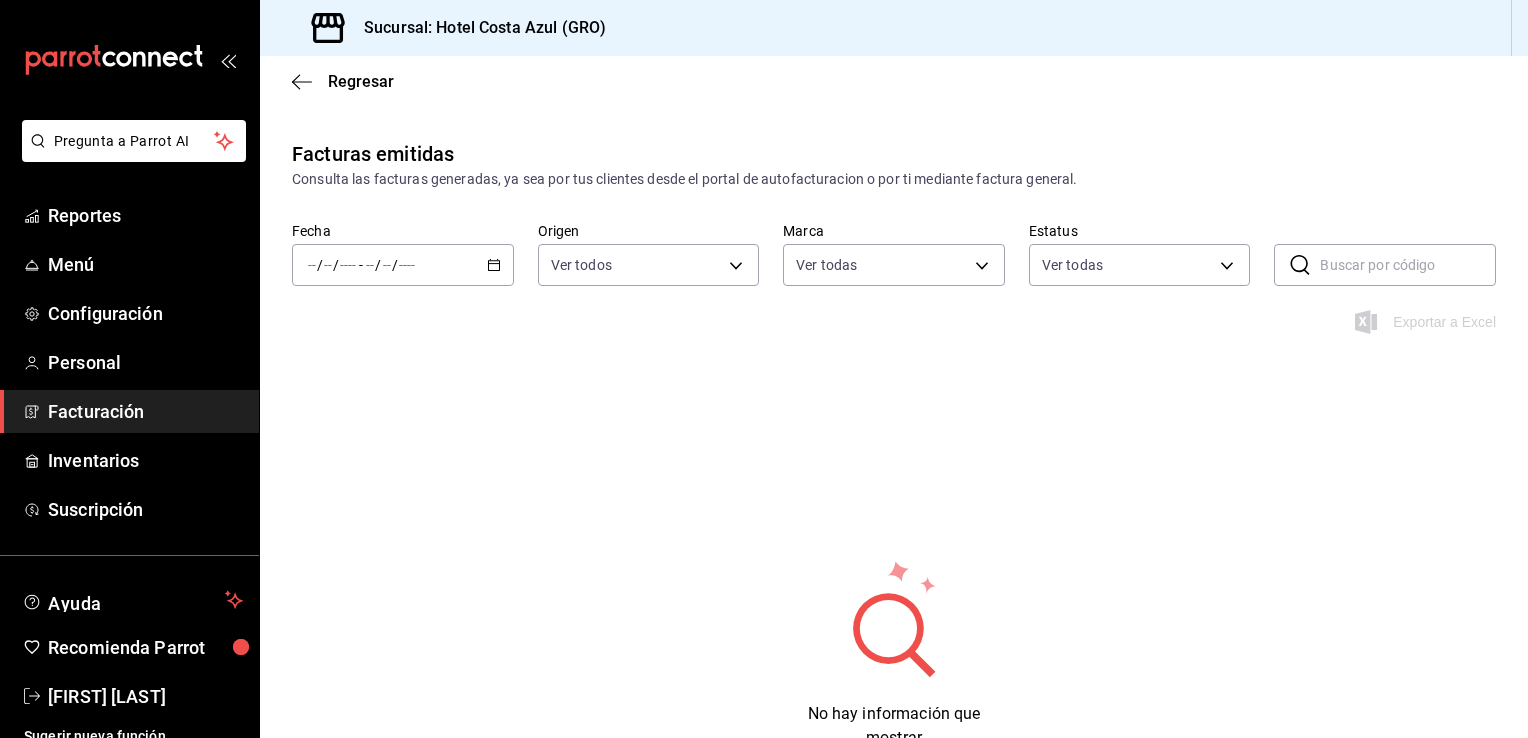 click 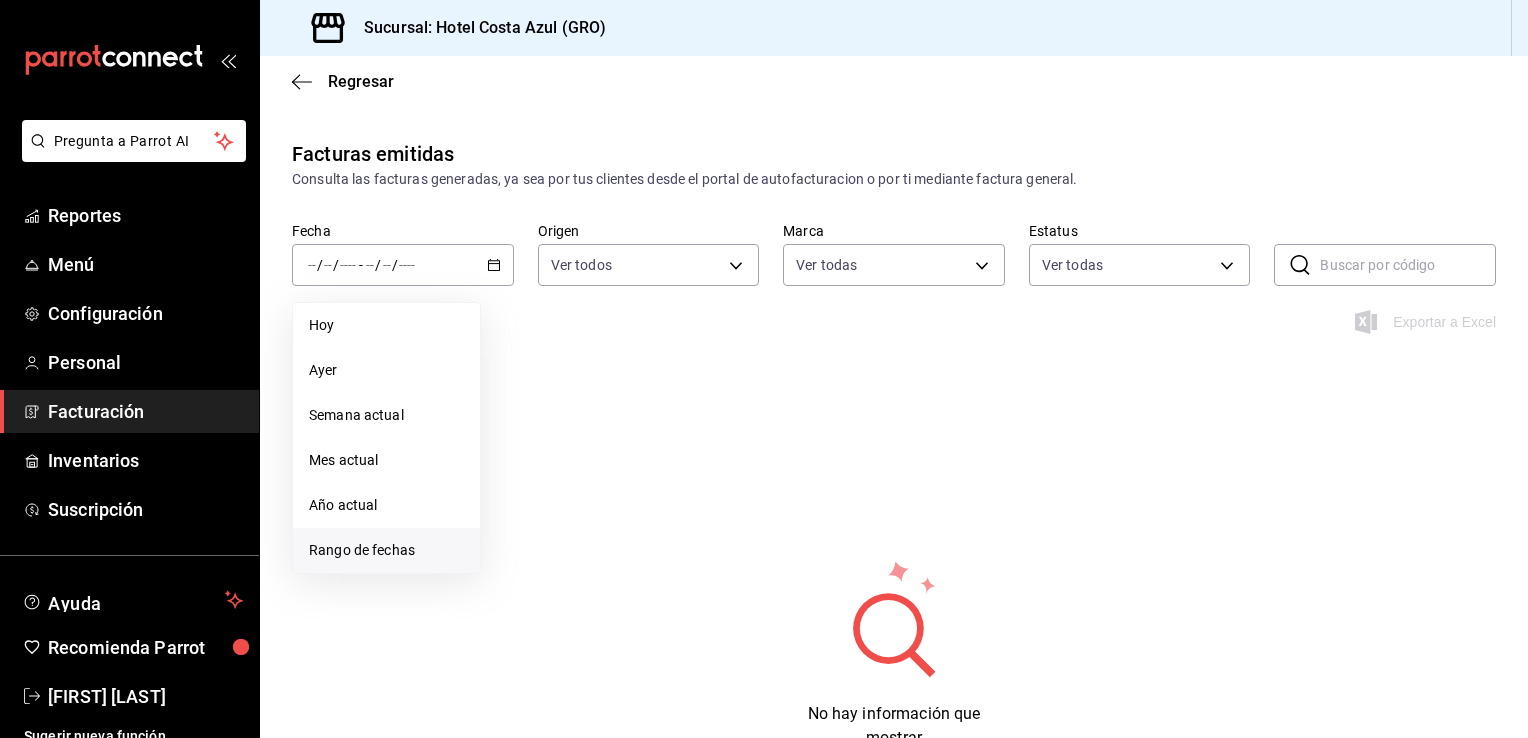 click on "Rango de fechas" at bounding box center (386, 550) 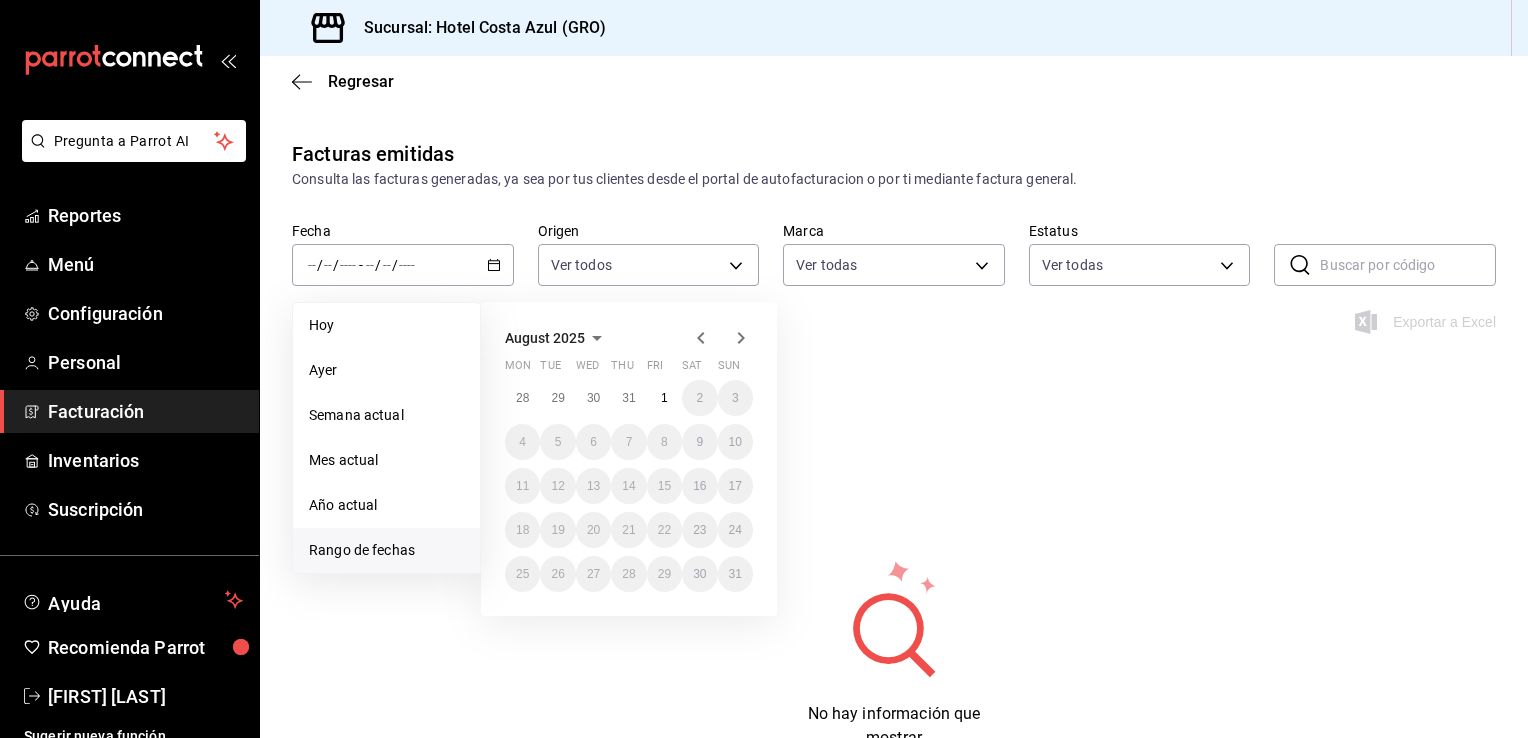 click 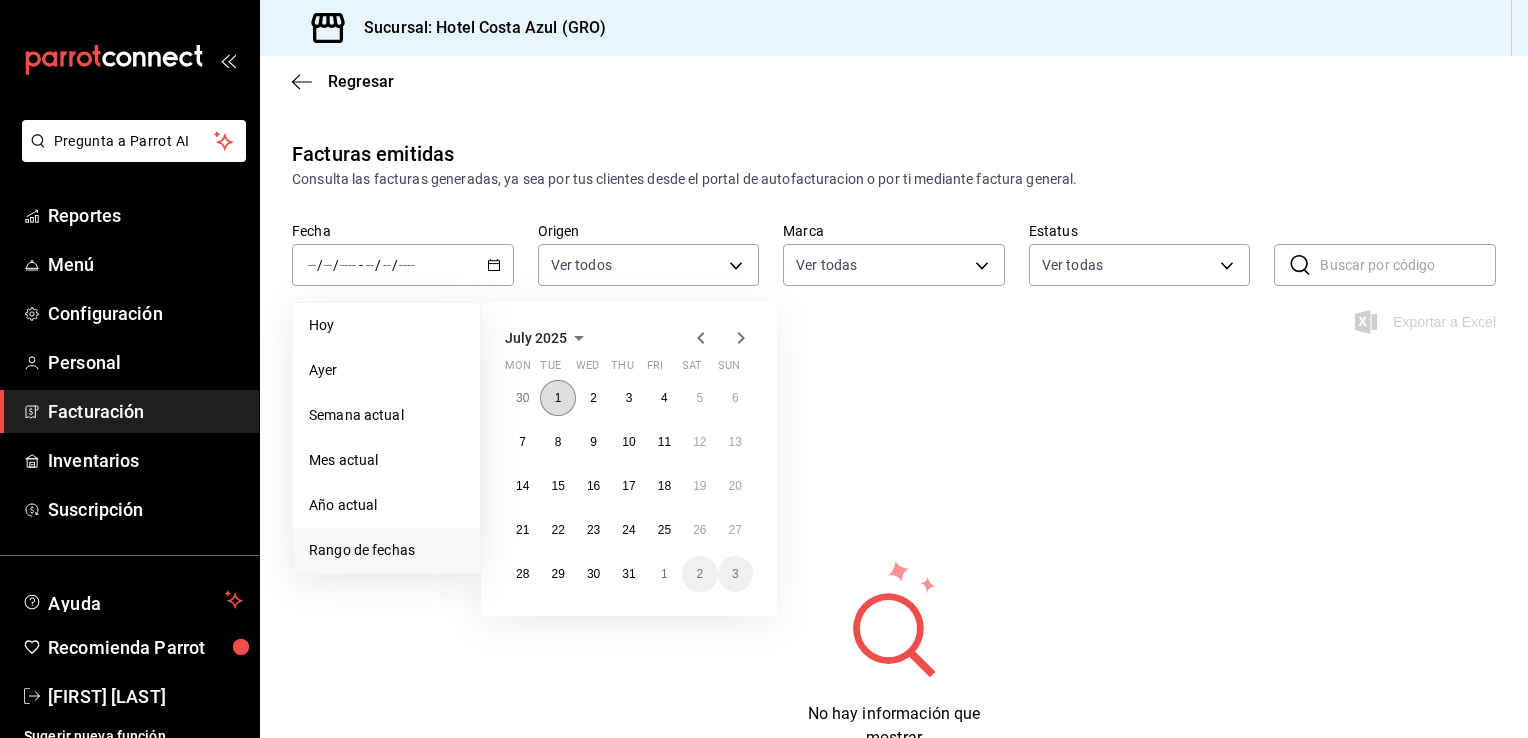 click on "1" at bounding box center [557, 398] 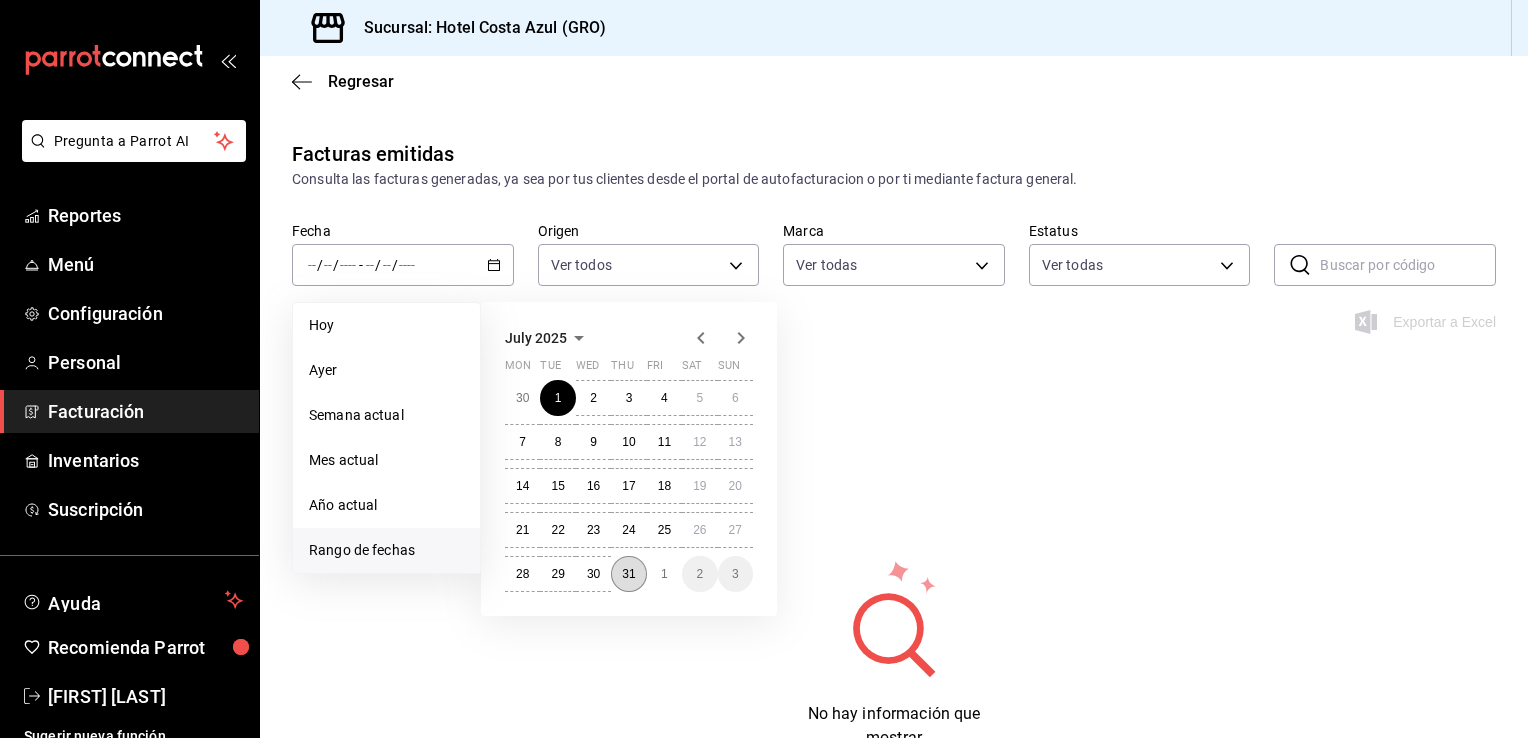 click on "31" at bounding box center [628, 574] 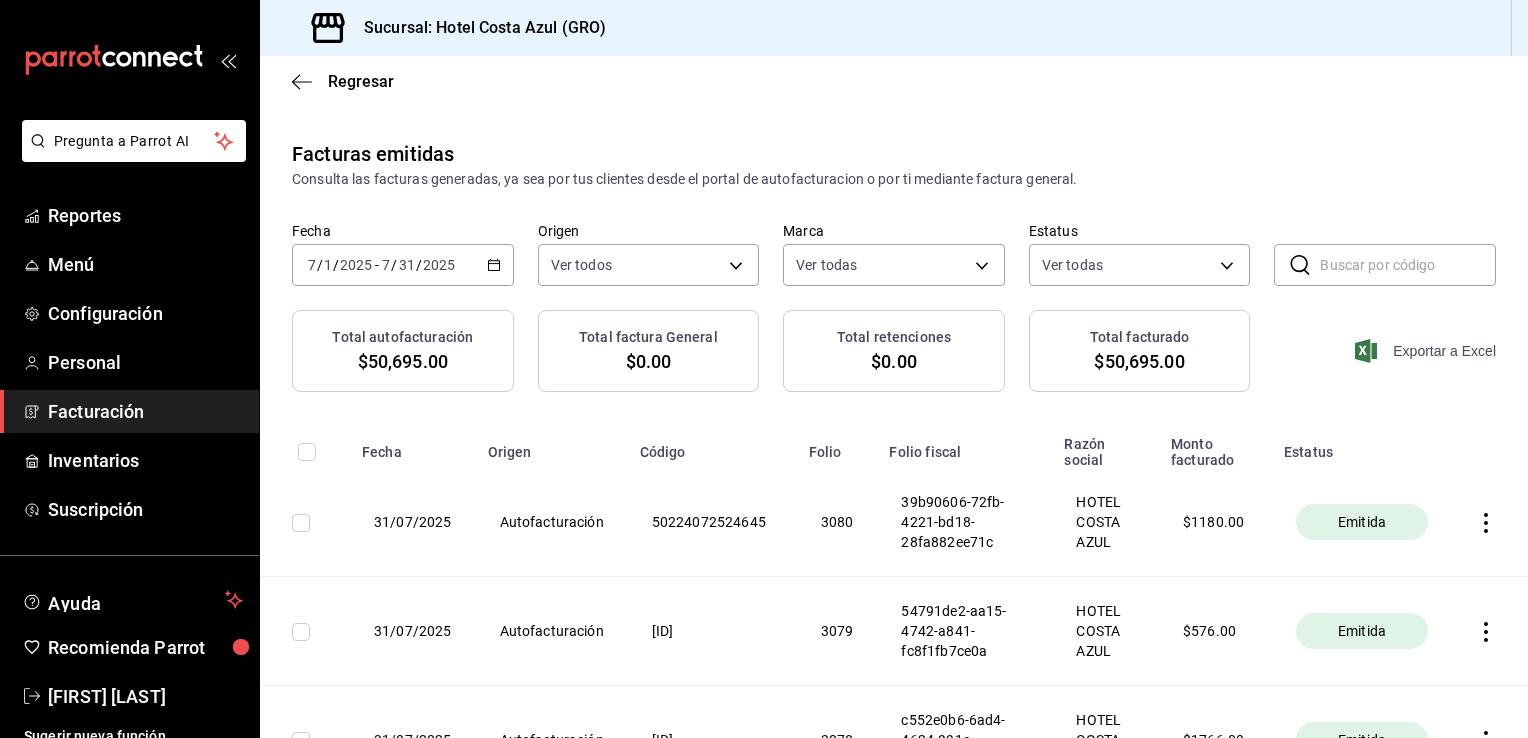 click on "Exportar a Excel" at bounding box center [1427, 351] 